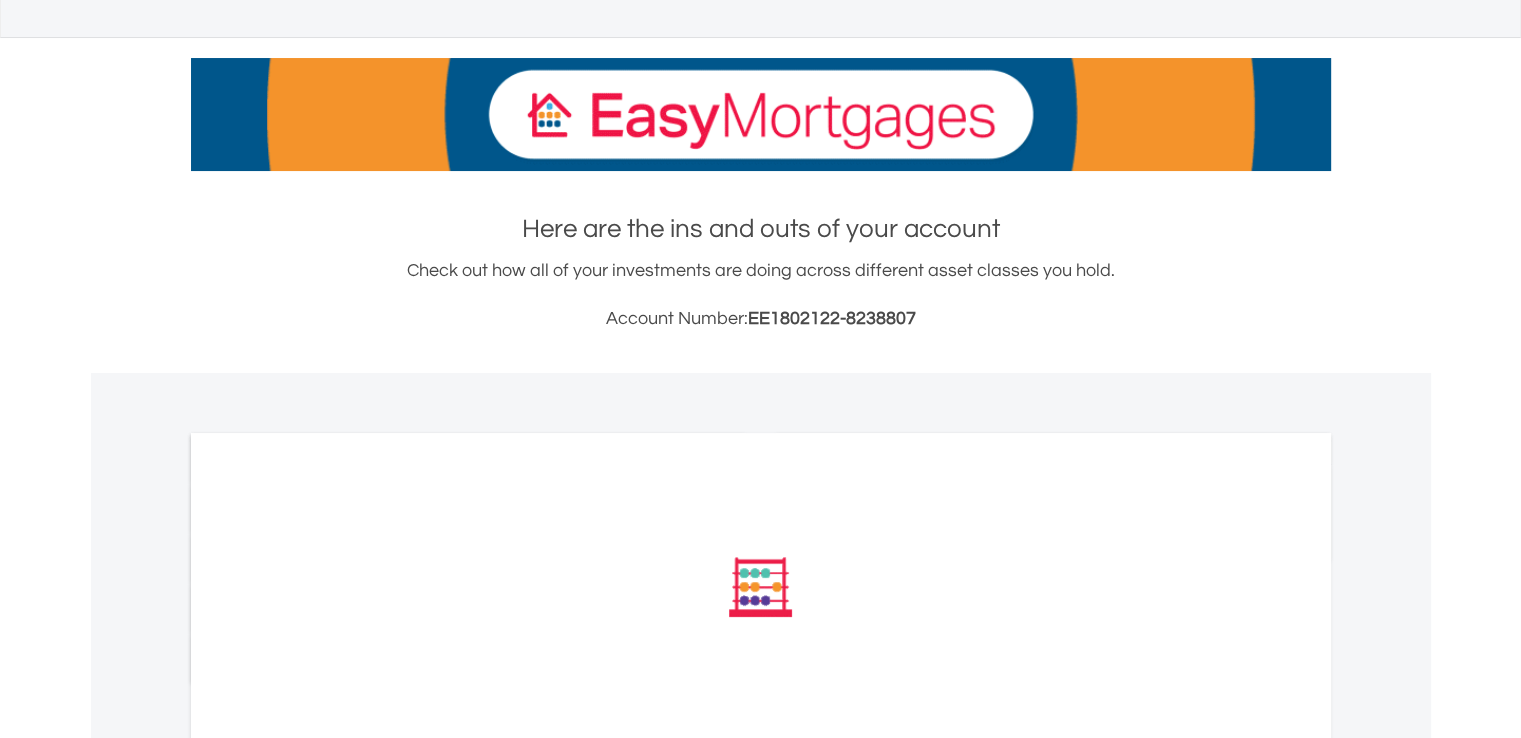 scroll, scrollTop: 380, scrollLeft: 0, axis: vertical 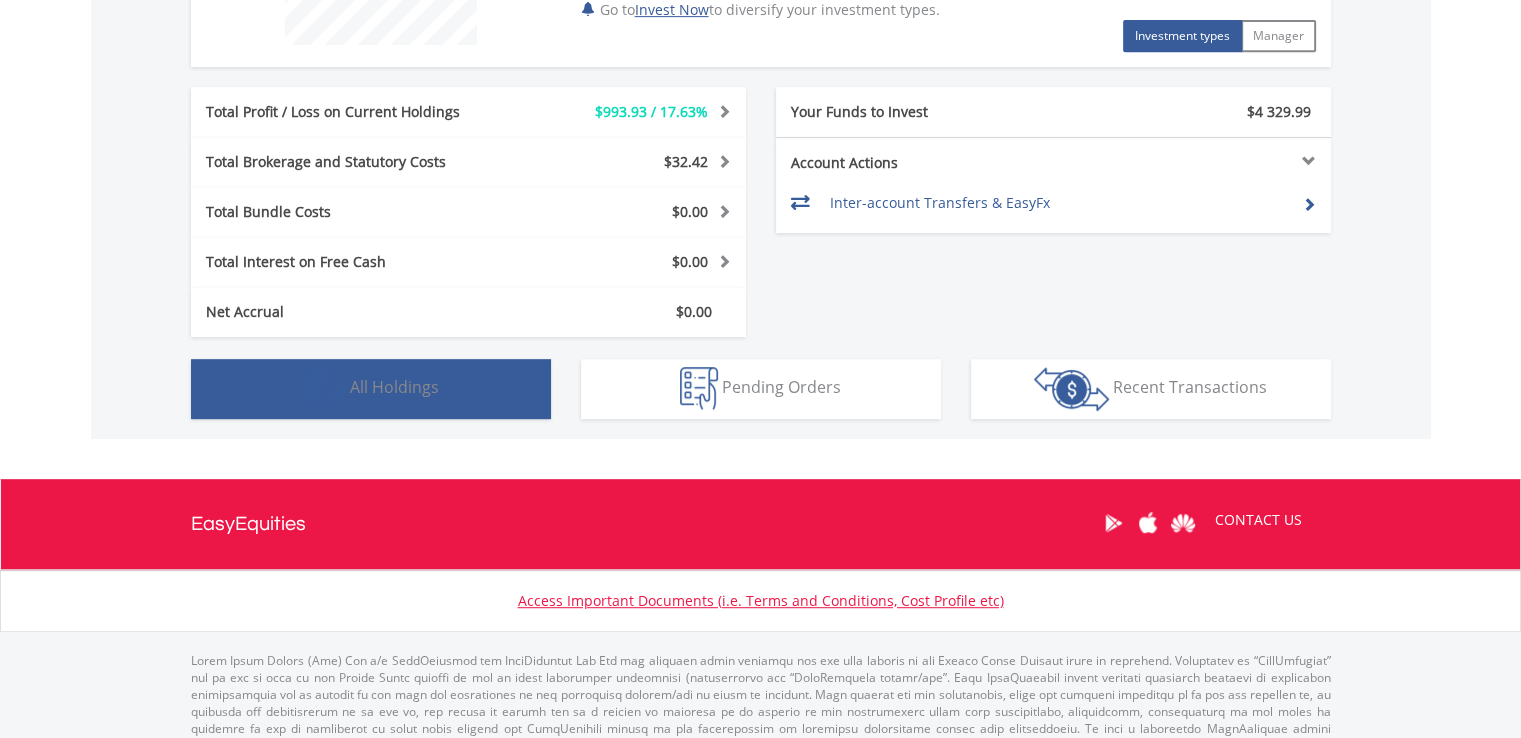 click on "Holdings
All Holdings" at bounding box center [371, 389] 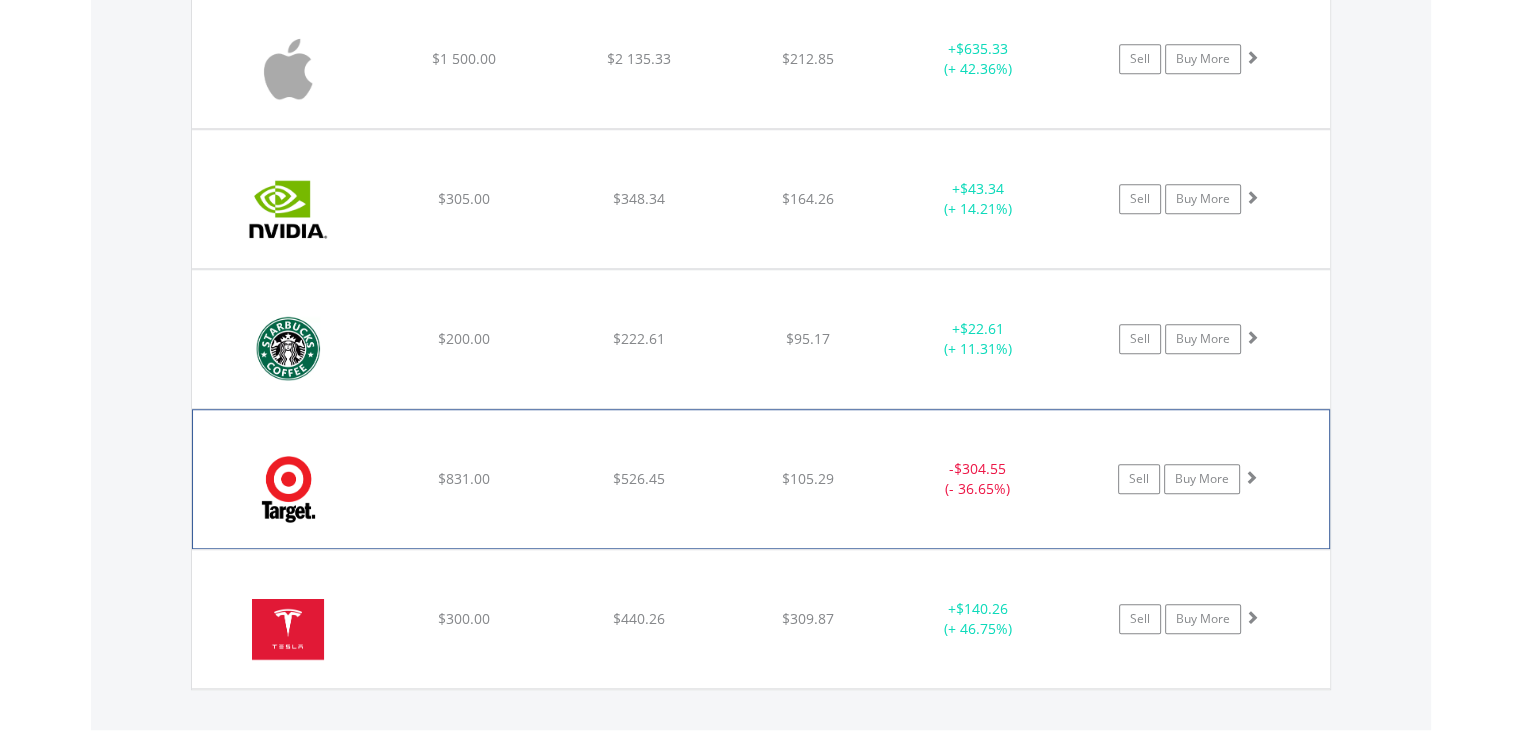 scroll, scrollTop: 1510, scrollLeft: 0, axis: vertical 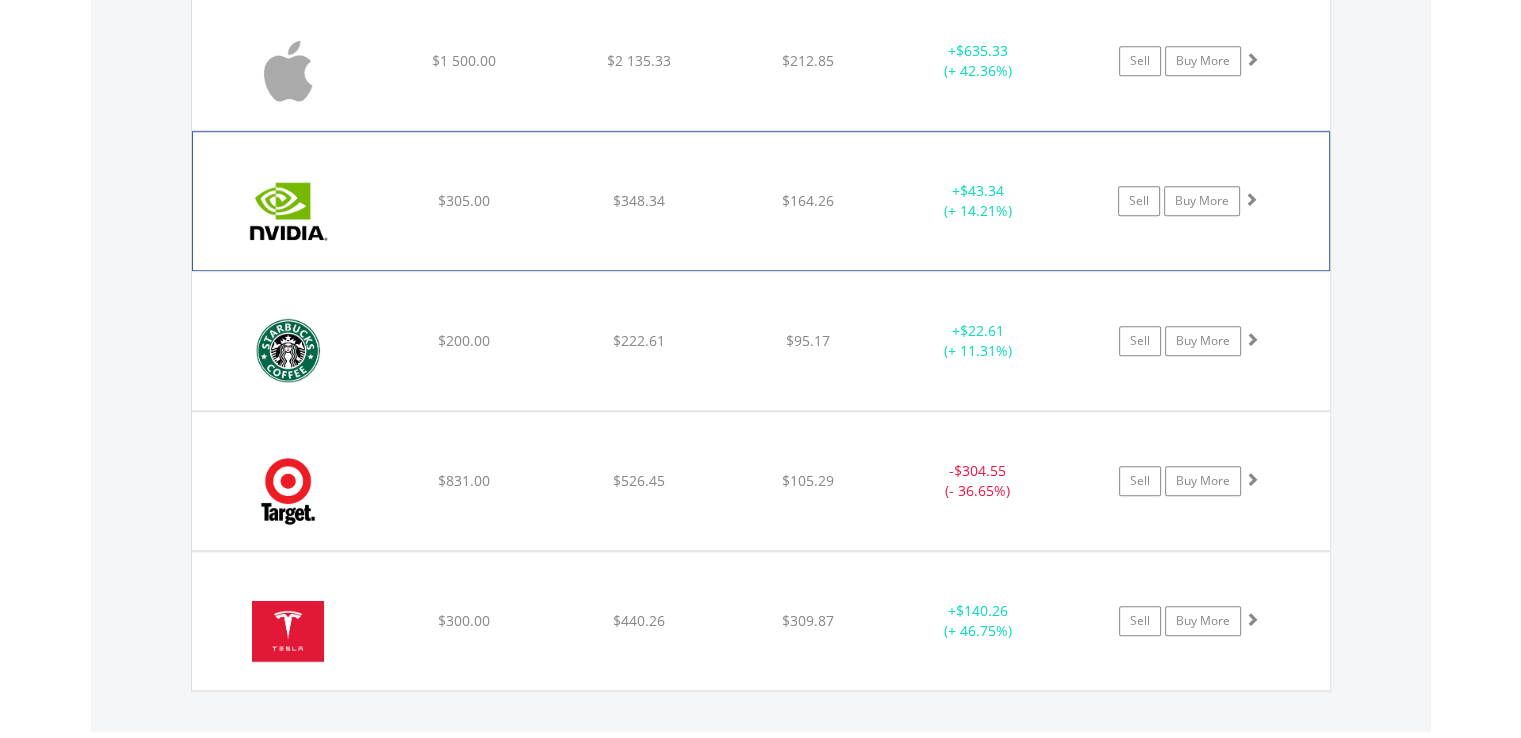 click on "﻿
Nvidia Corp
$305.00
$348.34
$164.26
+  $43.34 (+ 14.21%)
Sell
Buy More" at bounding box center (761, 61) 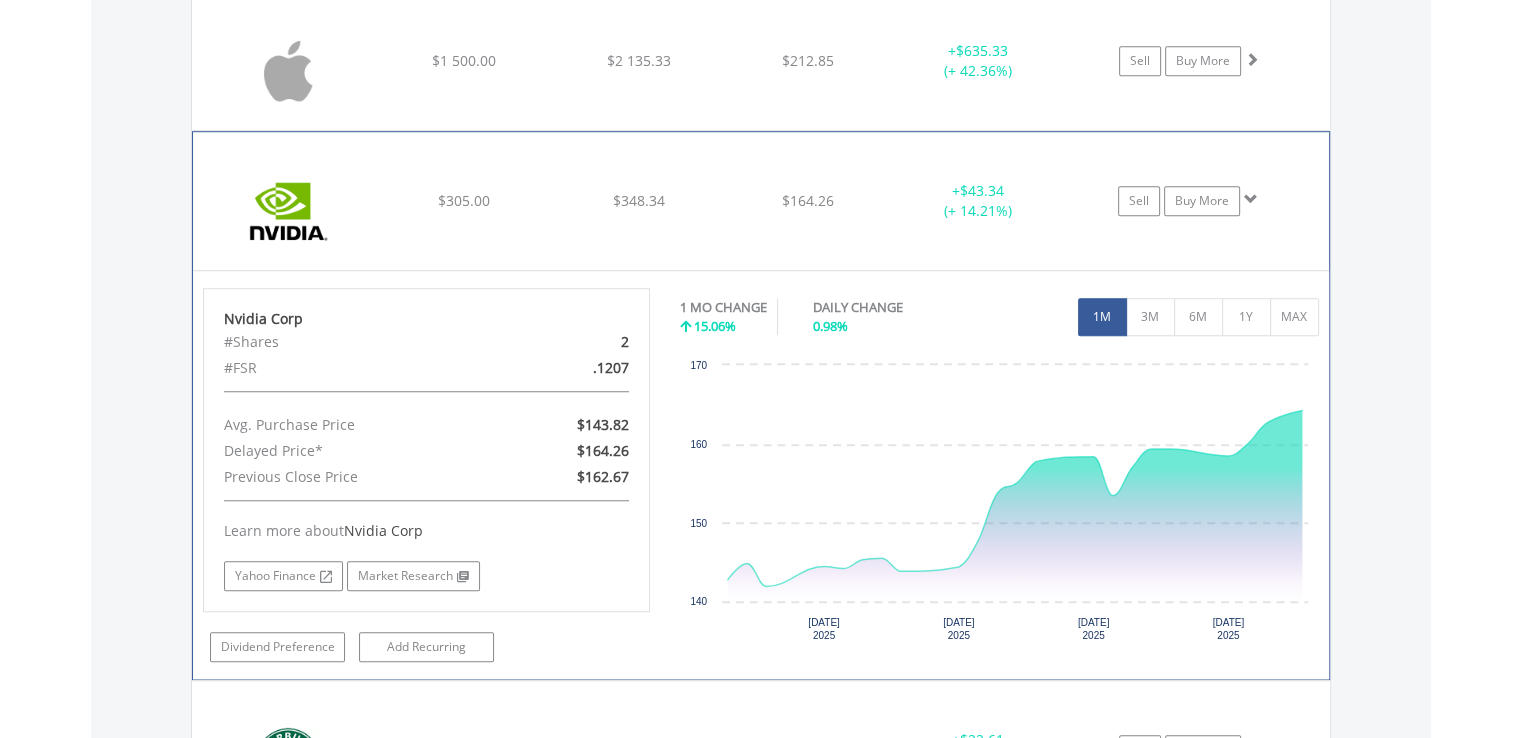 click on "Sell
Buy More" at bounding box center [1199, 61] 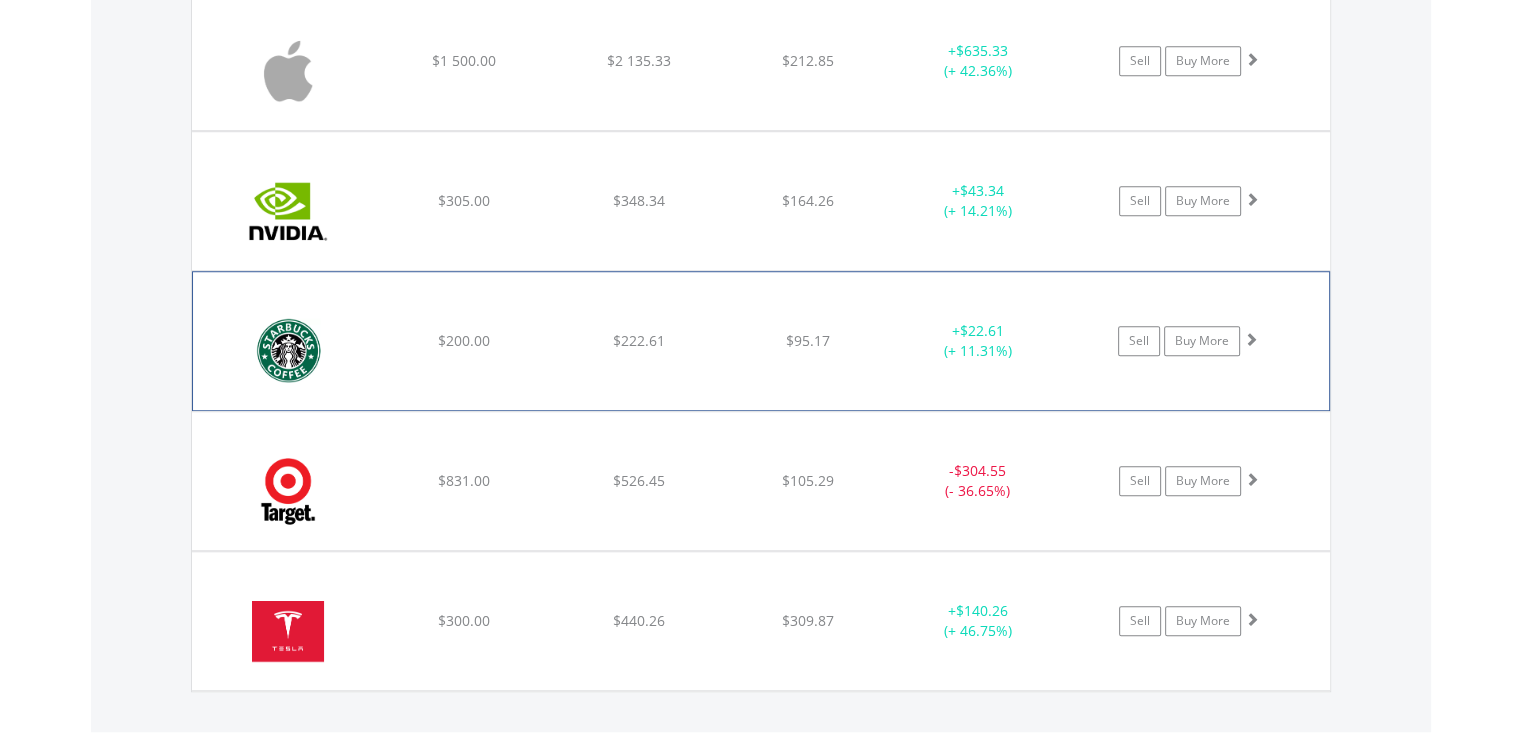 click on "+  $22.61 (+ 11.31%)" at bounding box center (978, 61) 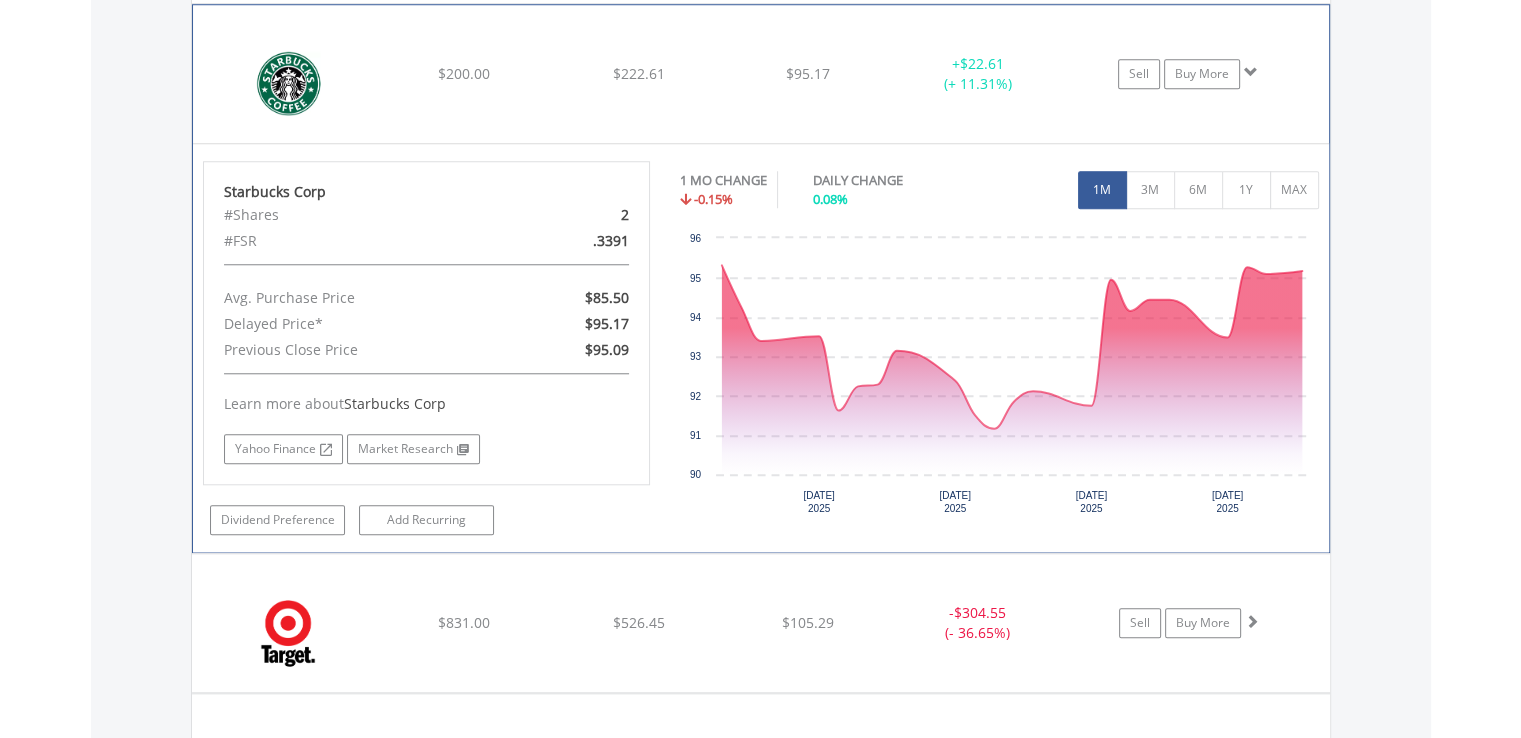 scroll, scrollTop: 1778, scrollLeft: 0, axis: vertical 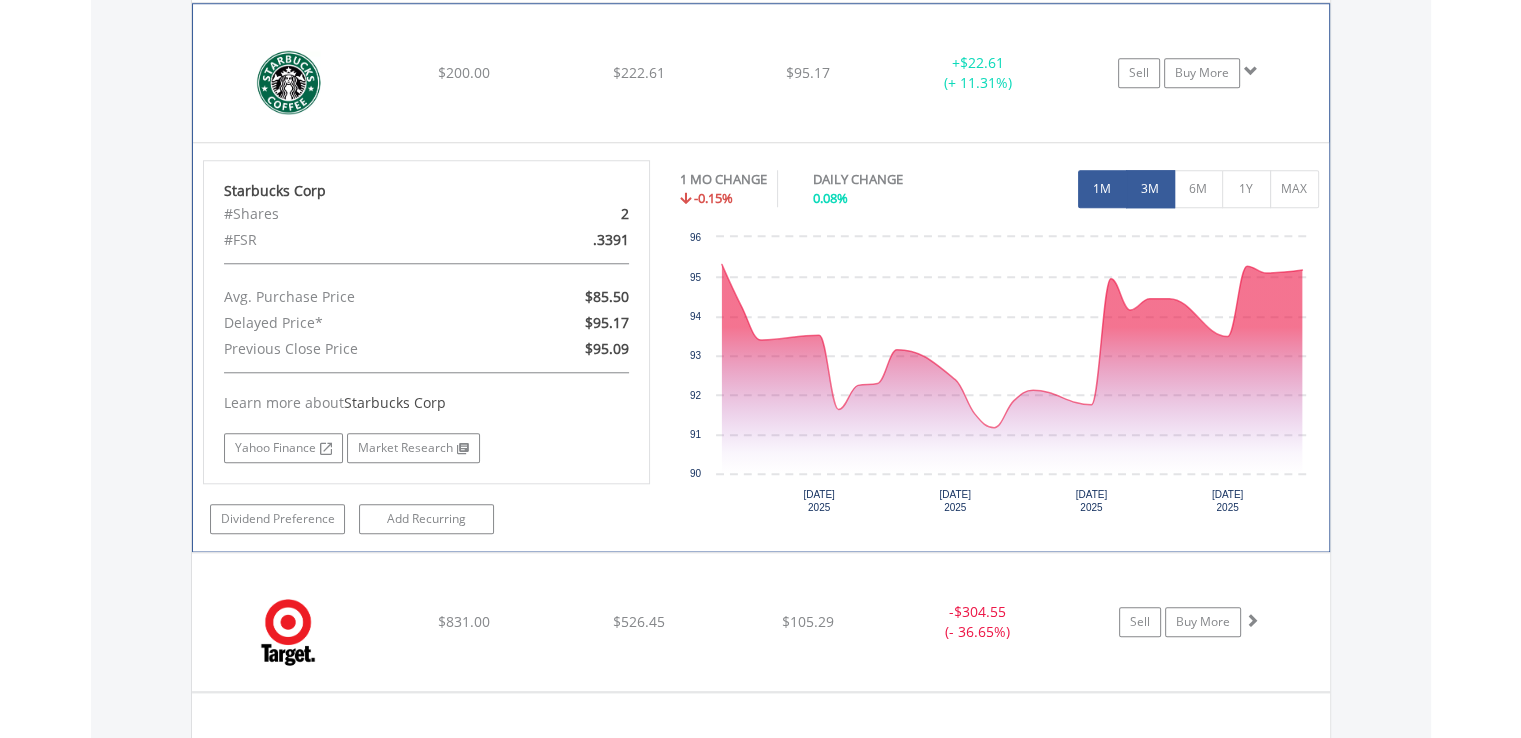 click on "3M" at bounding box center (1150, 189) 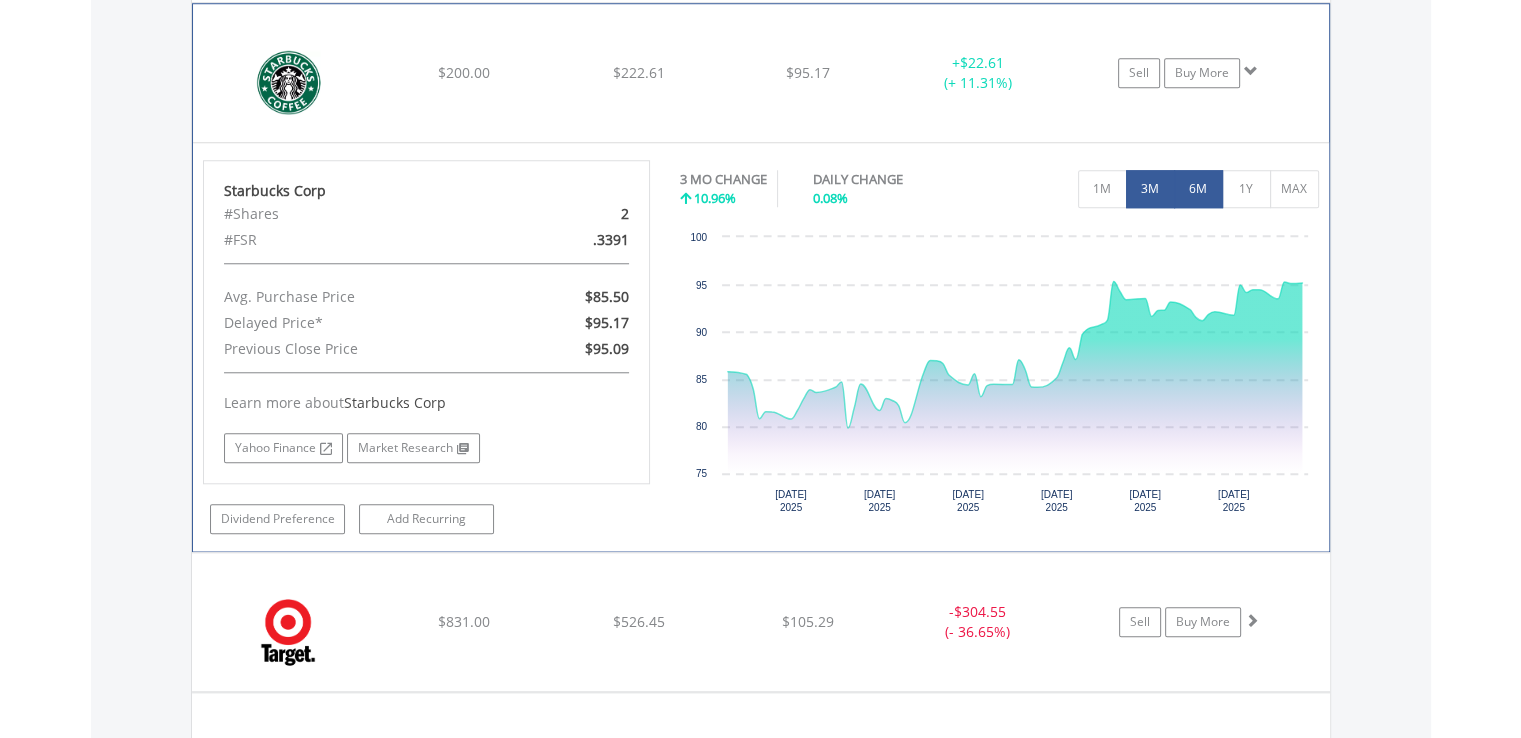 click on "6M" at bounding box center (1198, 189) 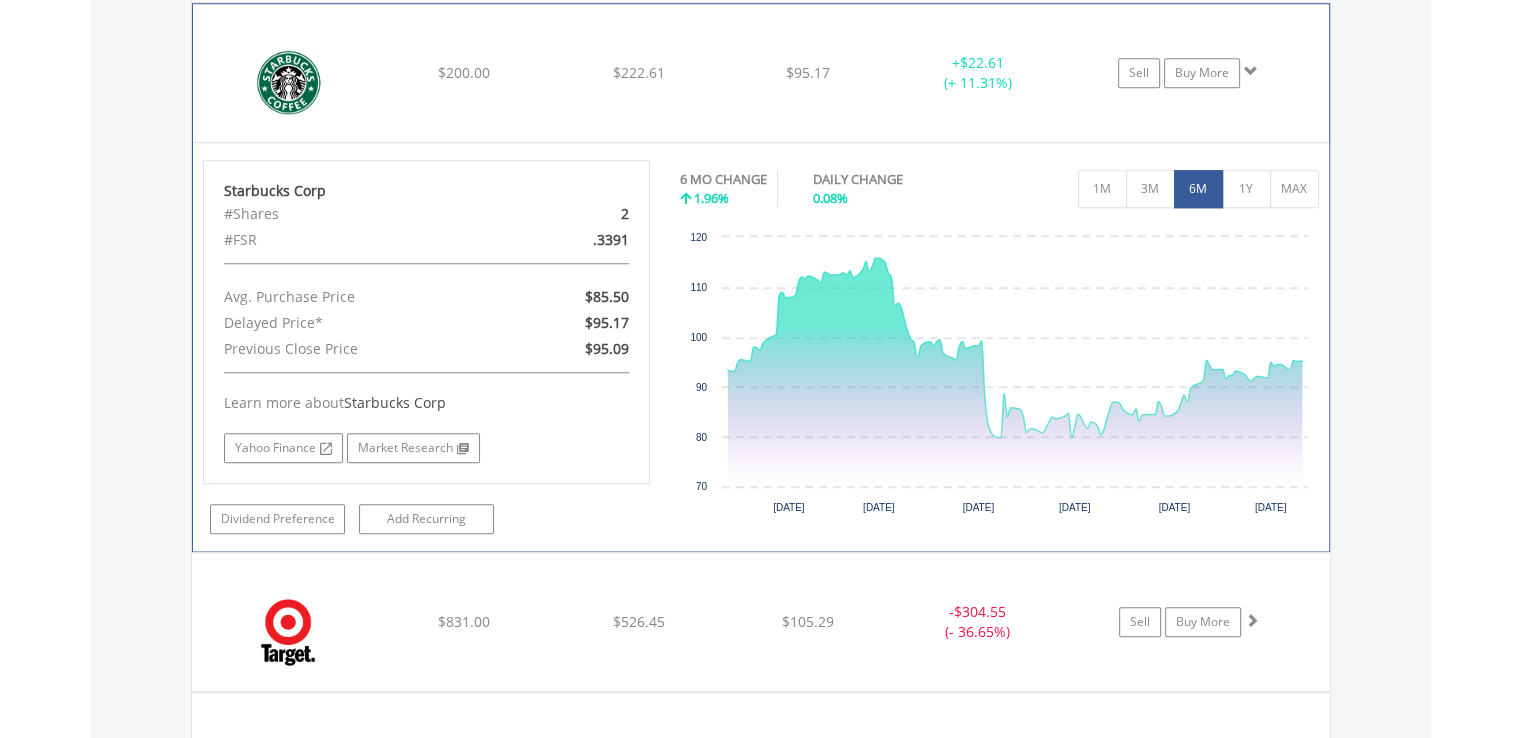 click at bounding box center [1251, 71] 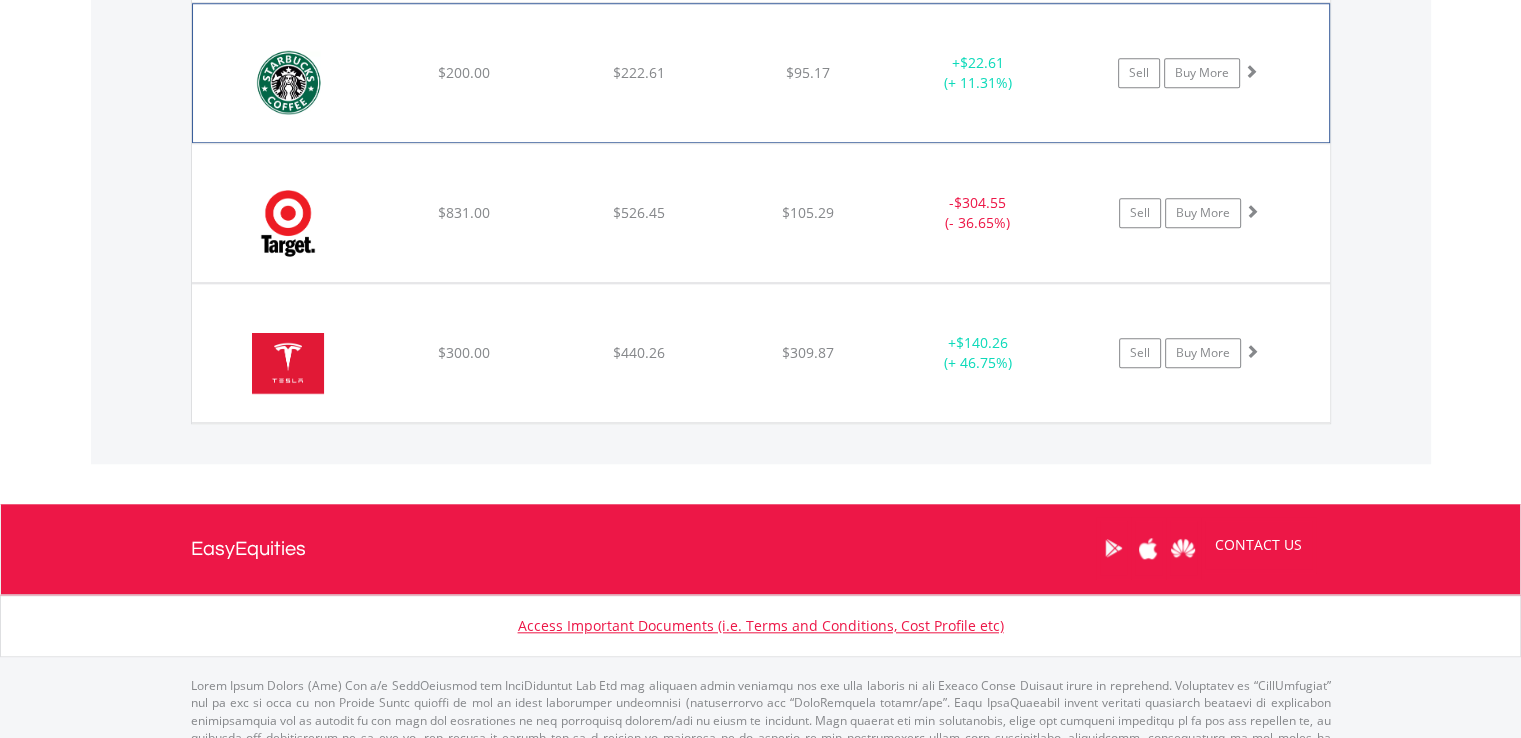 scroll, scrollTop: 1828, scrollLeft: 0, axis: vertical 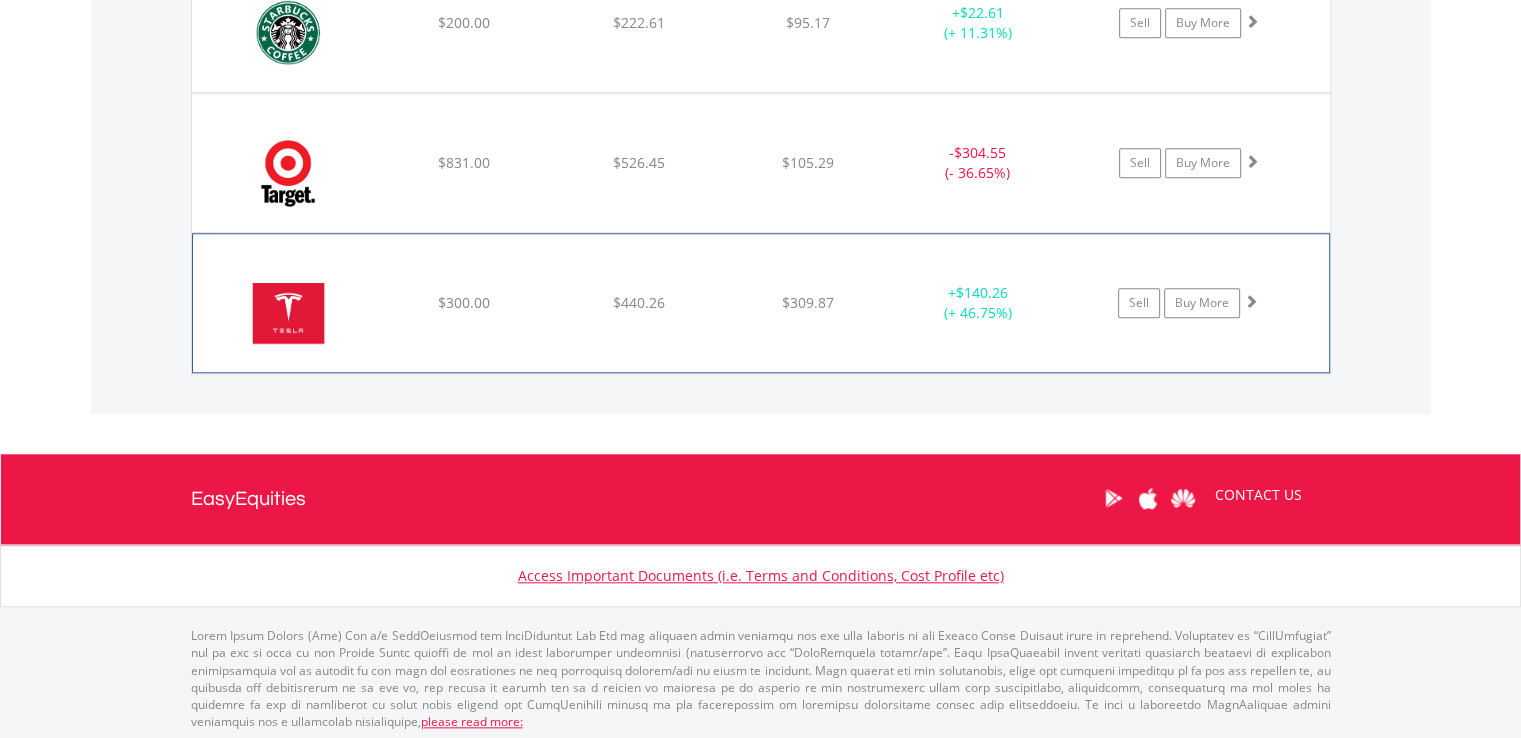 click on "﻿
Tesla Inc
$300.00
$440.26
$309.87
+  $140.26 (+ 46.75%)
Sell
Buy More" at bounding box center [761, -257] 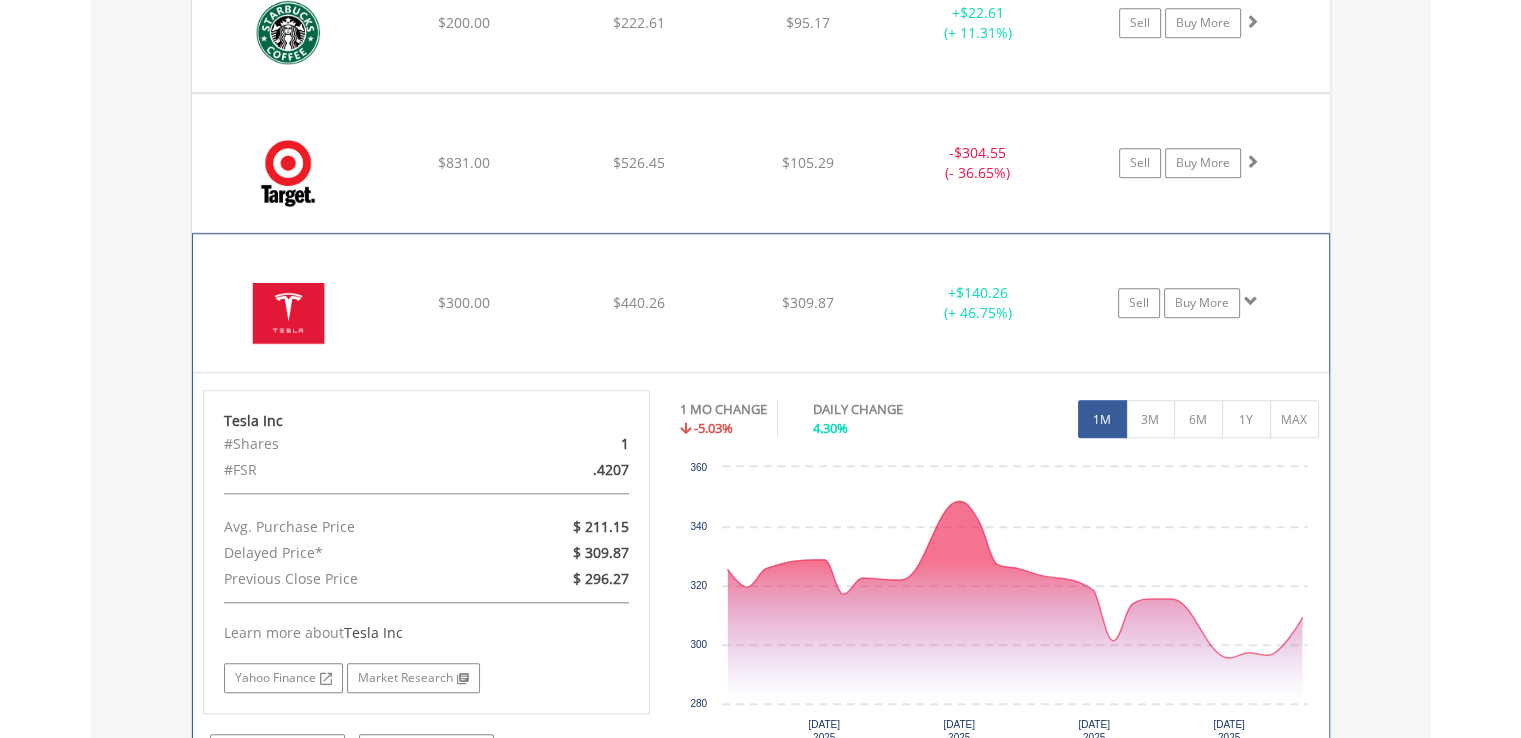 click at bounding box center [1251, 301] 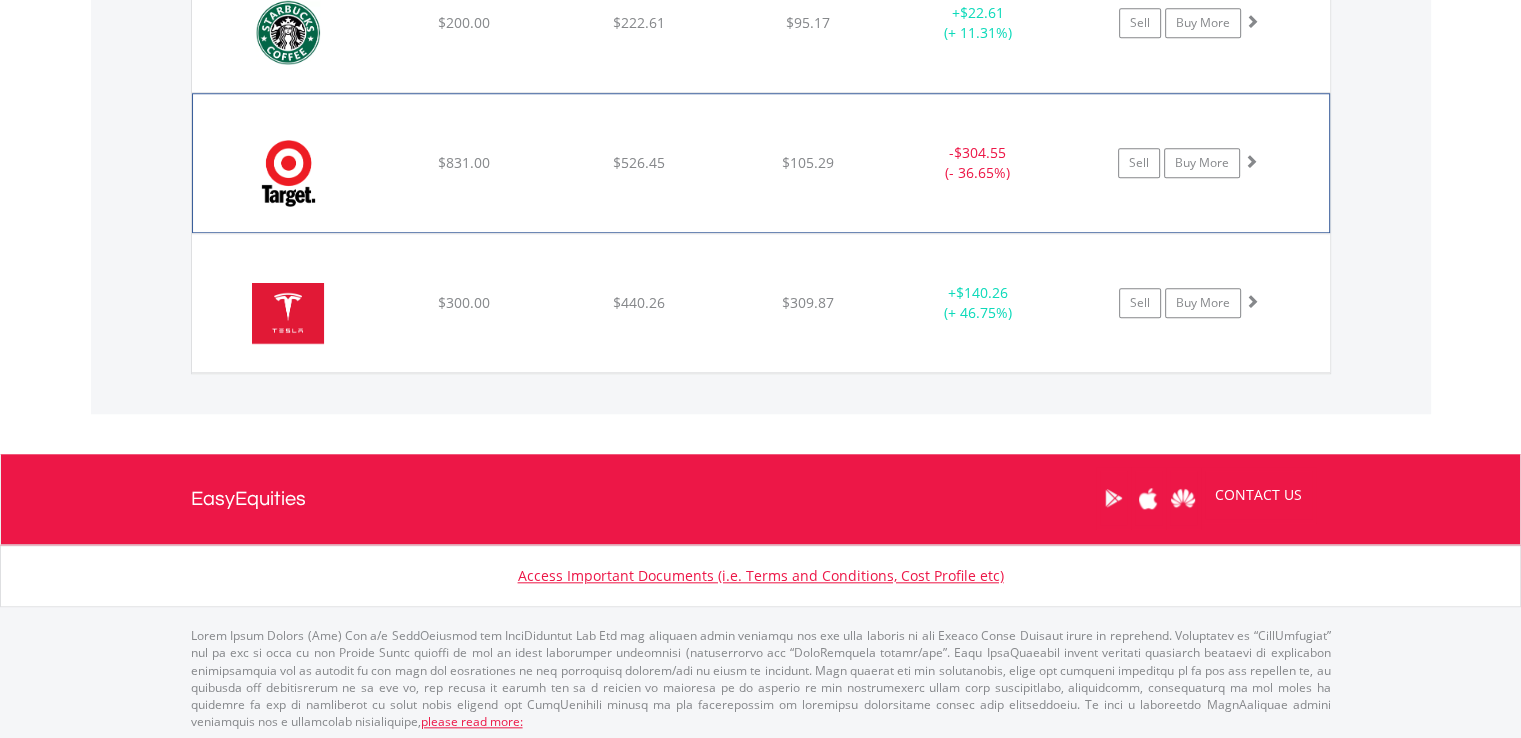 click on "﻿
Target Corp
$831.00
$526.45
$105.29
-  $304.55 (- 36.65%)
Sell
Buy More" at bounding box center [761, -257] 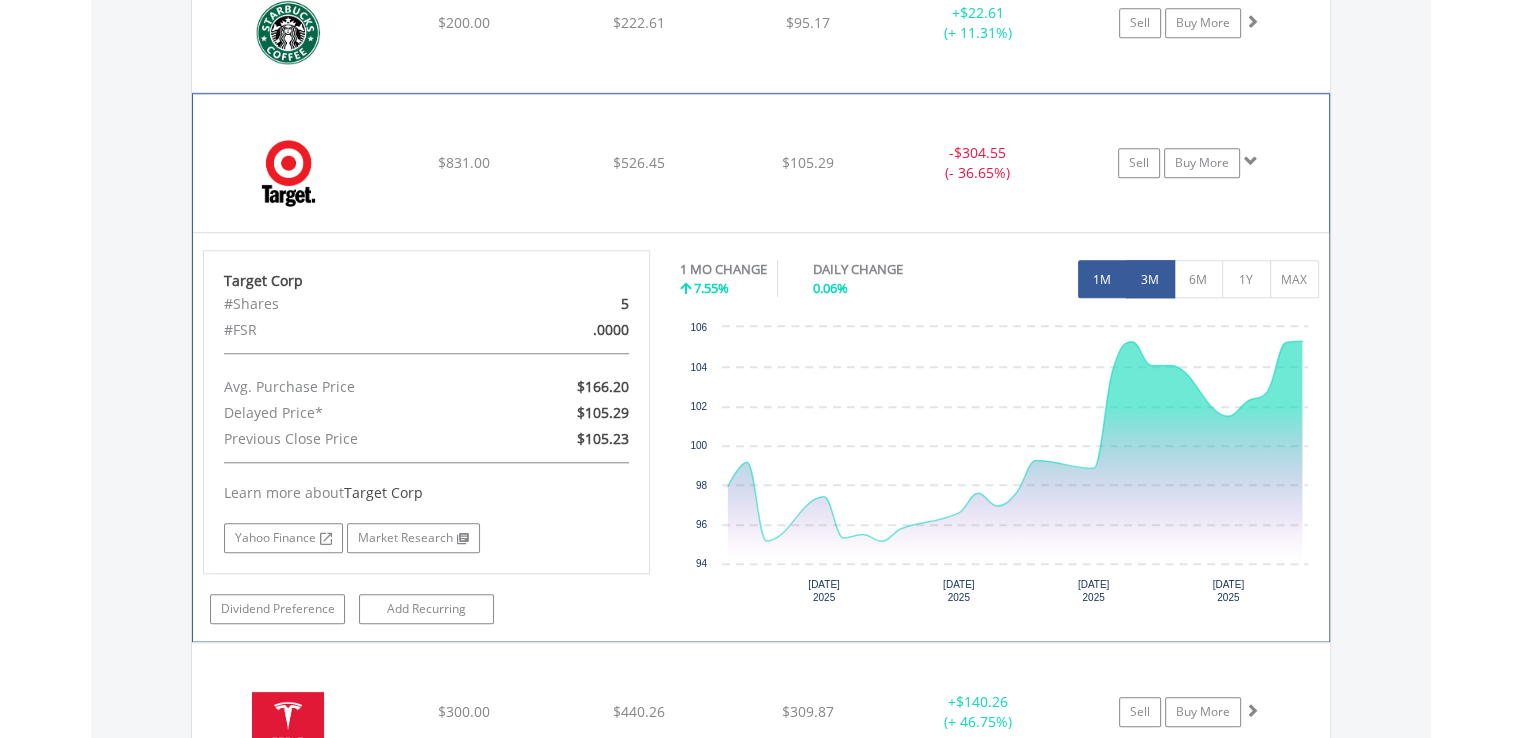 click on "3M" at bounding box center (1150, 279) 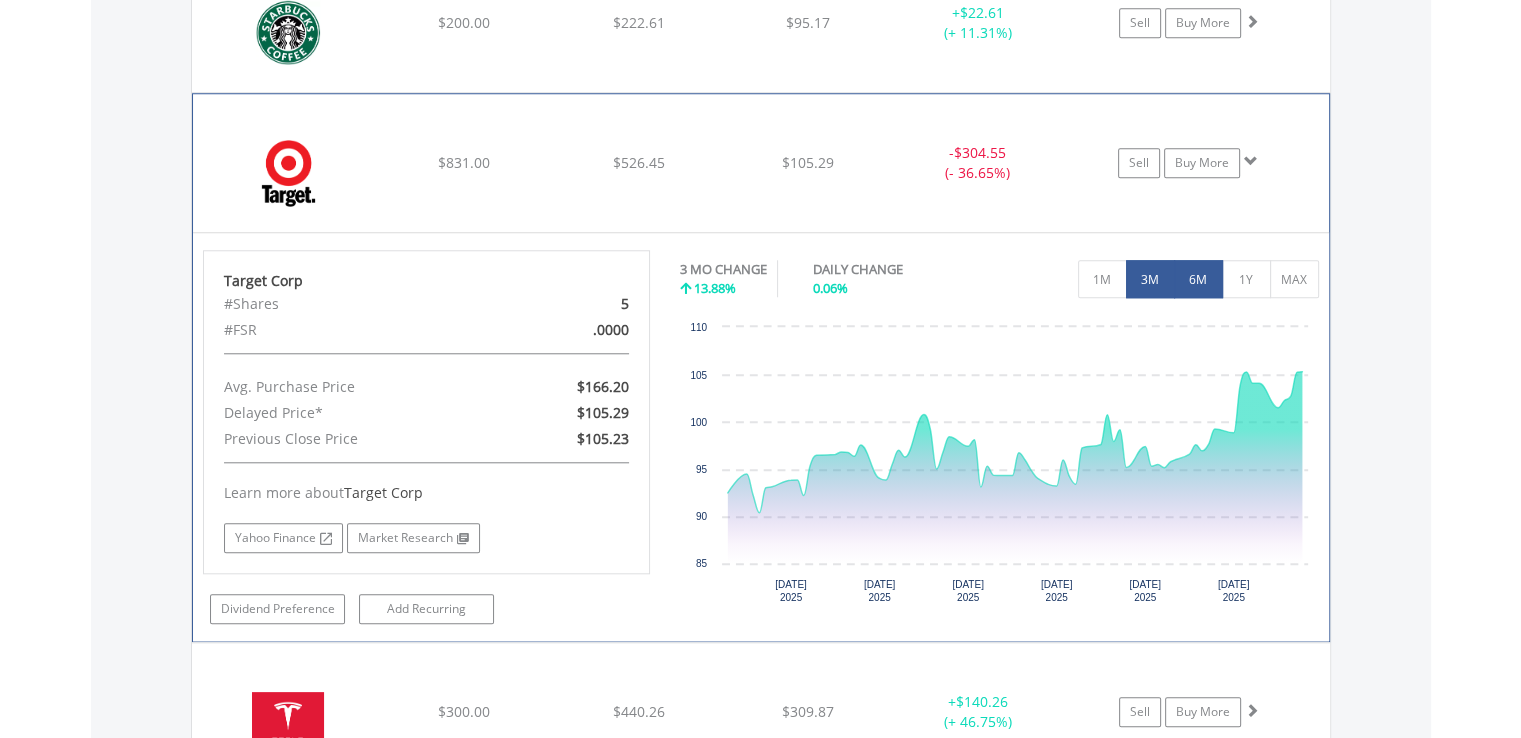 click on "6M" at bounding box center (1198, 279) 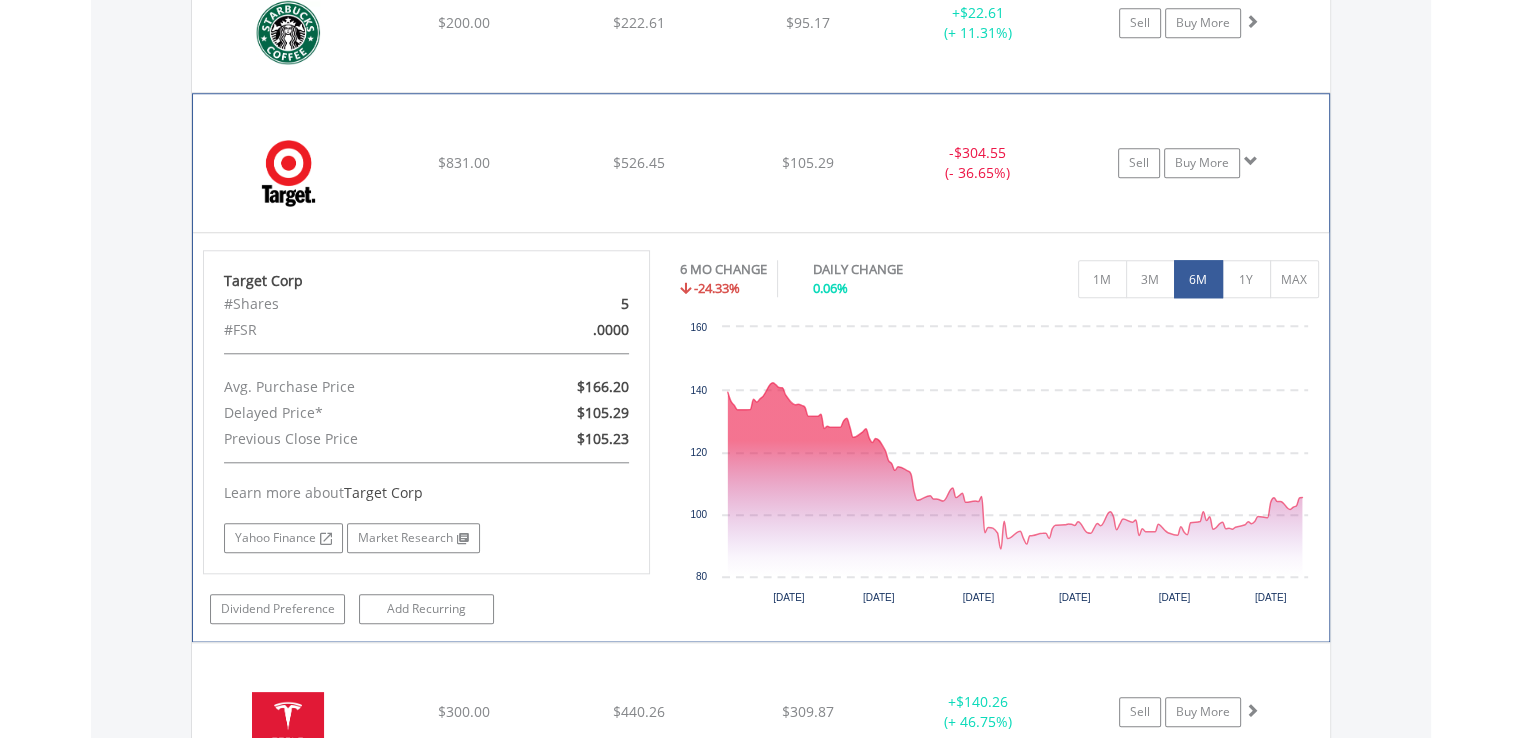 click at bounding box center [1251, 161] 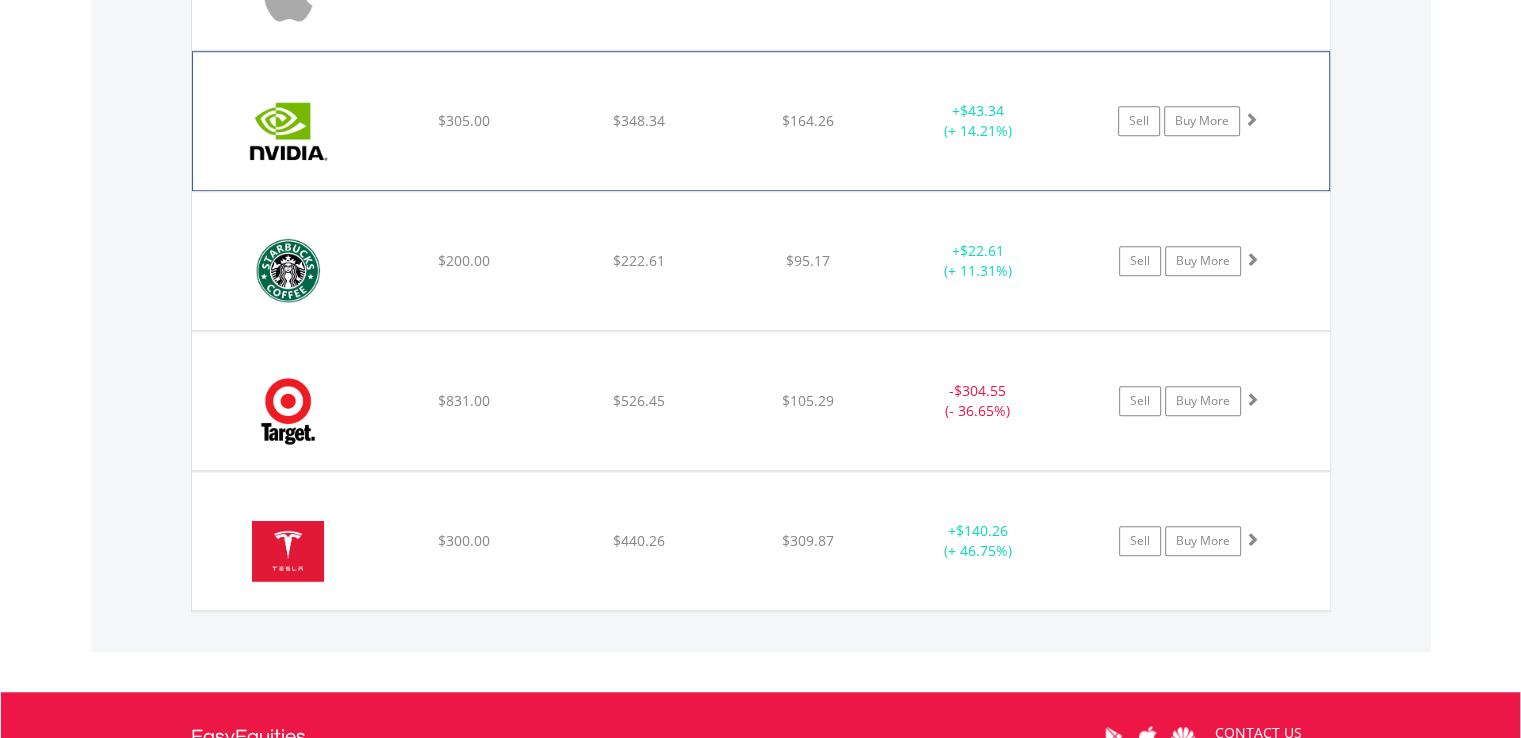 scroll, scrollTop: 1478, scrollLeft: 0, axis: vertical 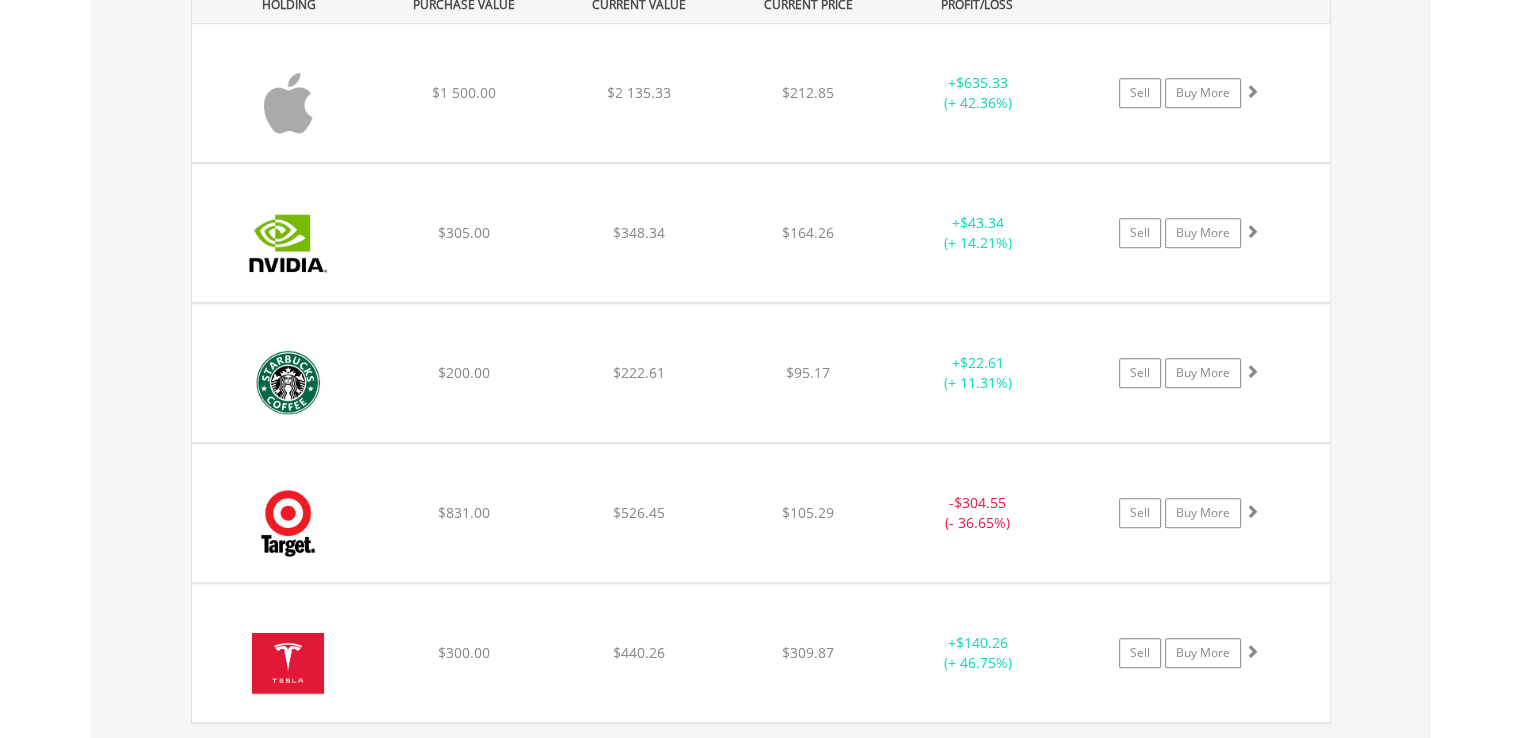 click on "My Investments
Invest Now
New Listings
Sell
My Recurring Investments
Pending Orders
Vouchers
Buy a Voucher
Redeem a Voucher
Account Management" at bounding box center [760, -184] 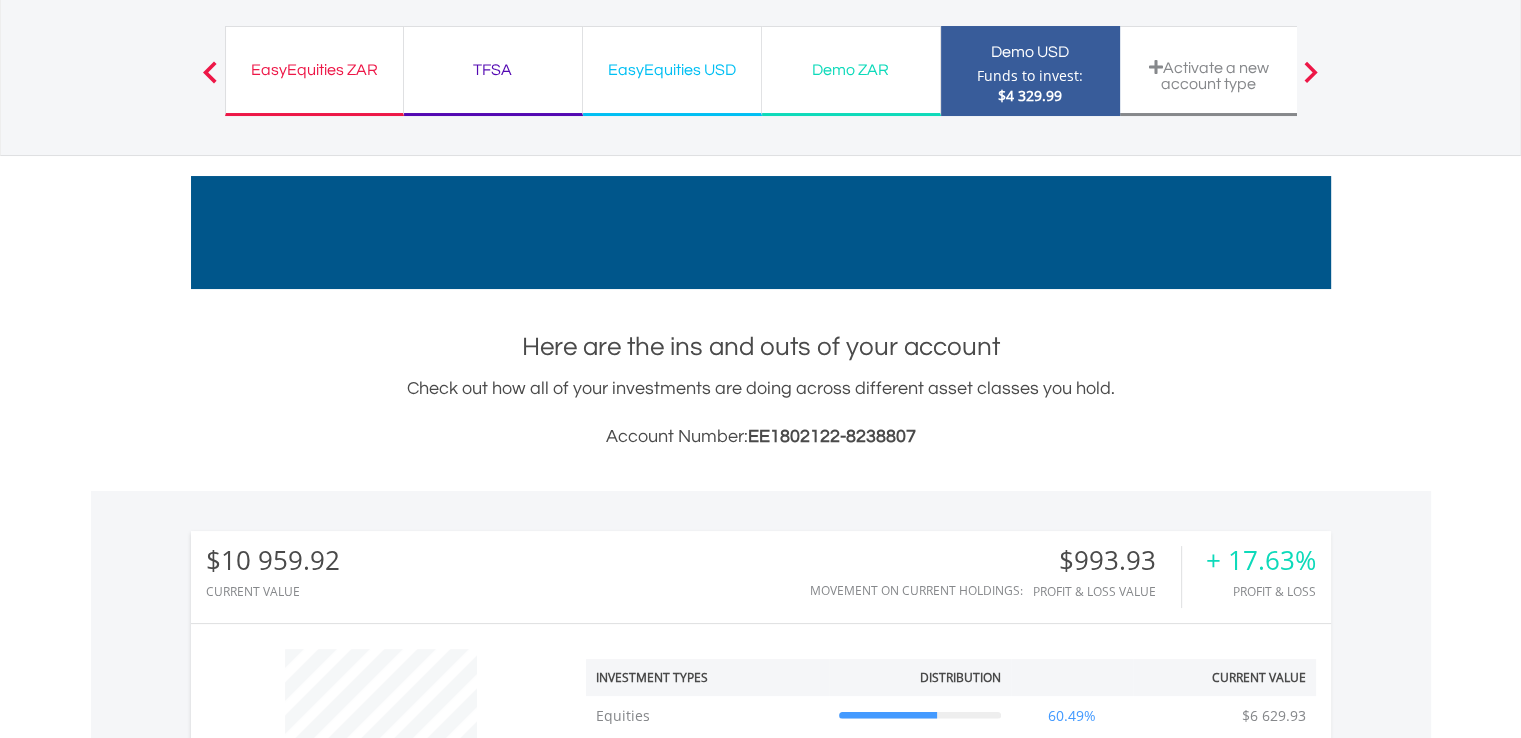scroll, scrollTop: 0, scrollLeft: 0, axis: both 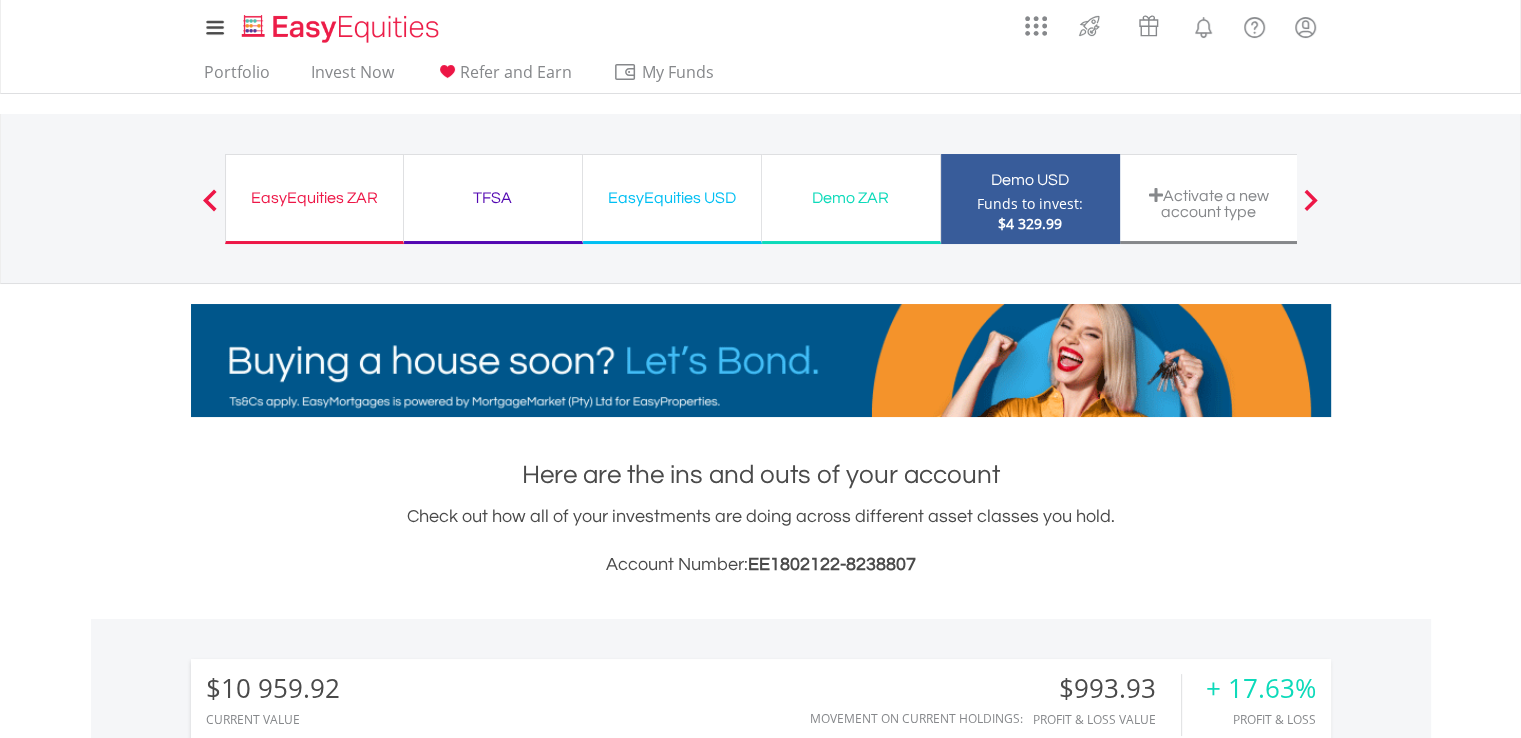 click on "Demo ZAR
Funds to invest:
$4 329.99" at bounding box center (851, 199) 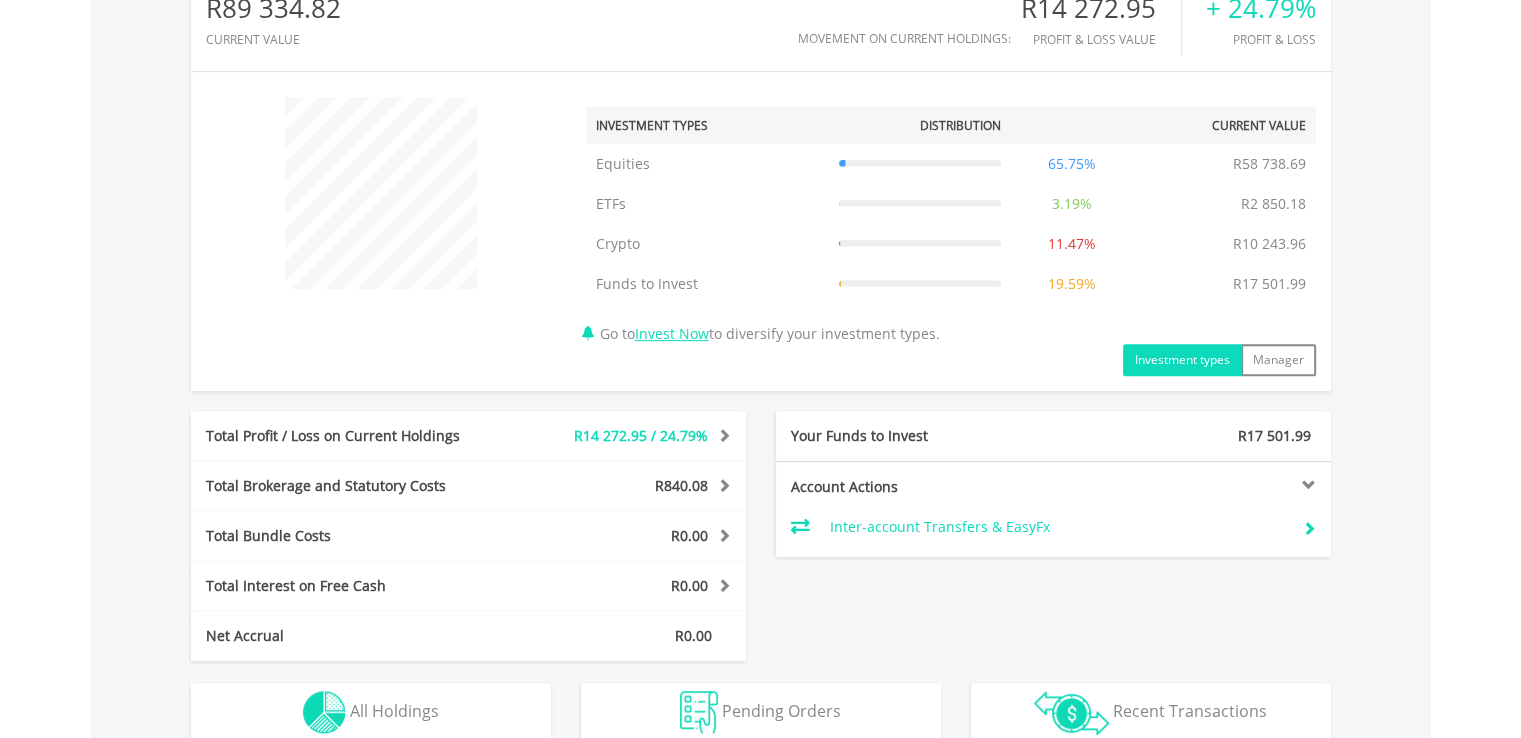 scroll, scrollTop: 1031, scrollLeft: 0, axis: vertical 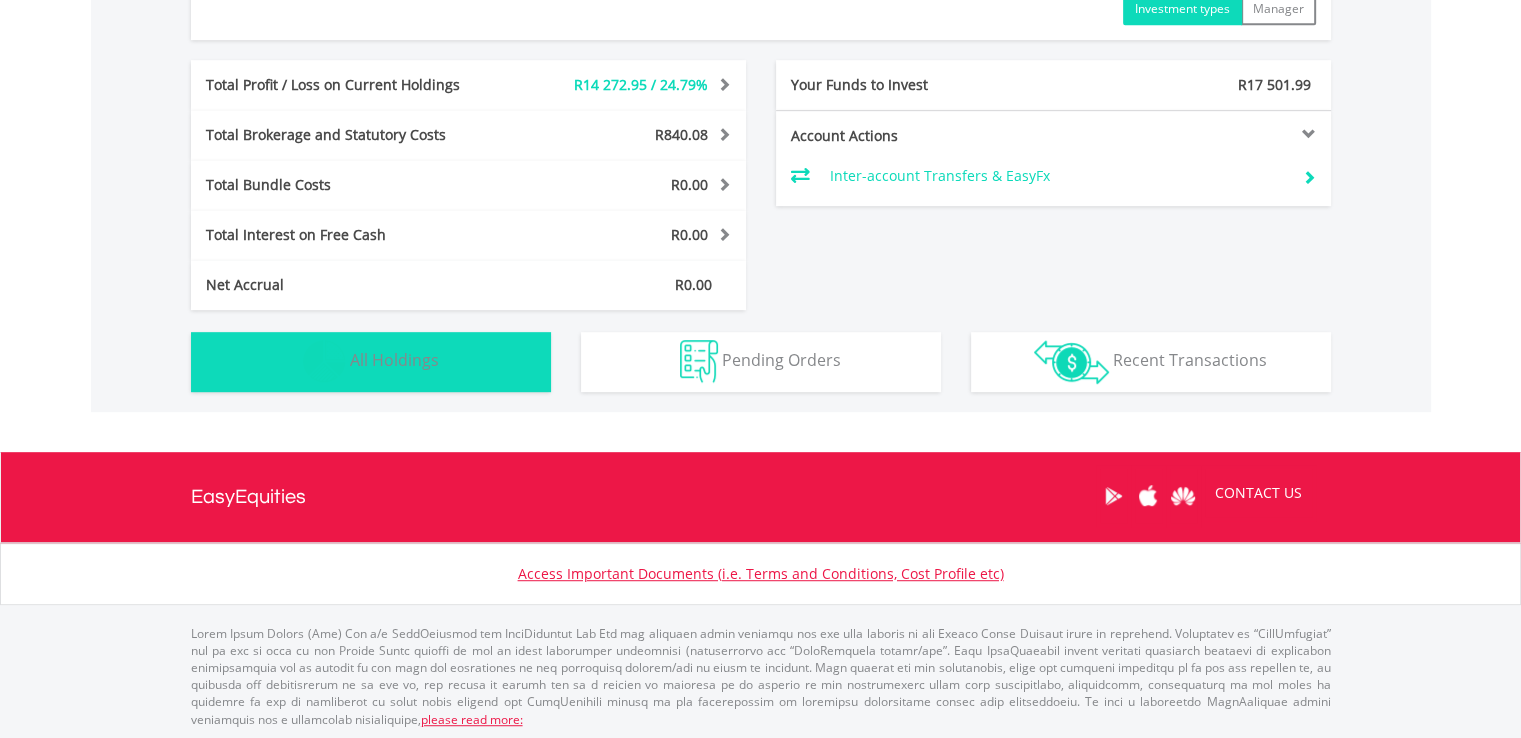 click on "Holdings
All Holdings" at bounding box center [371, 362] 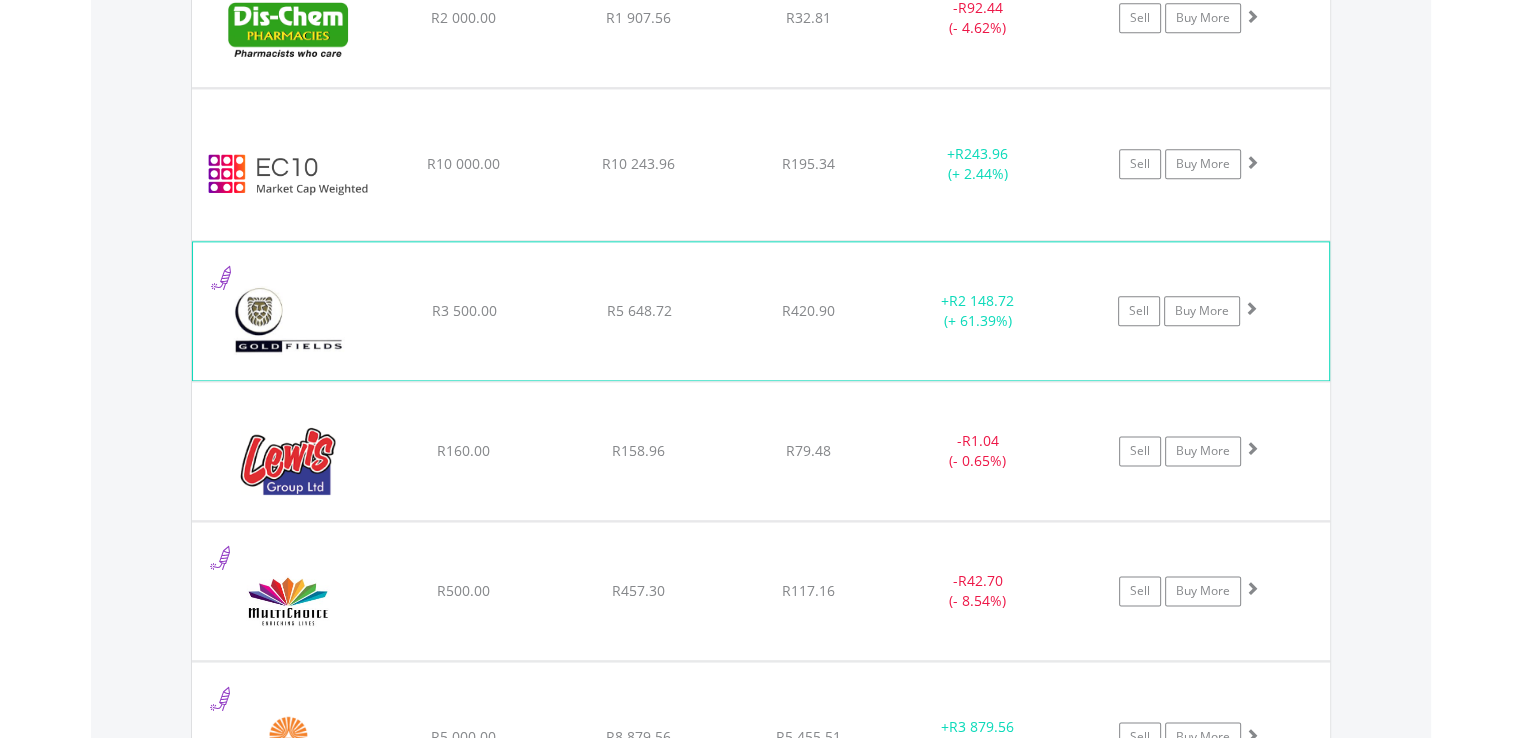 scroll, scrollTop: 2465, scrollLeft: 0, axis: vertical 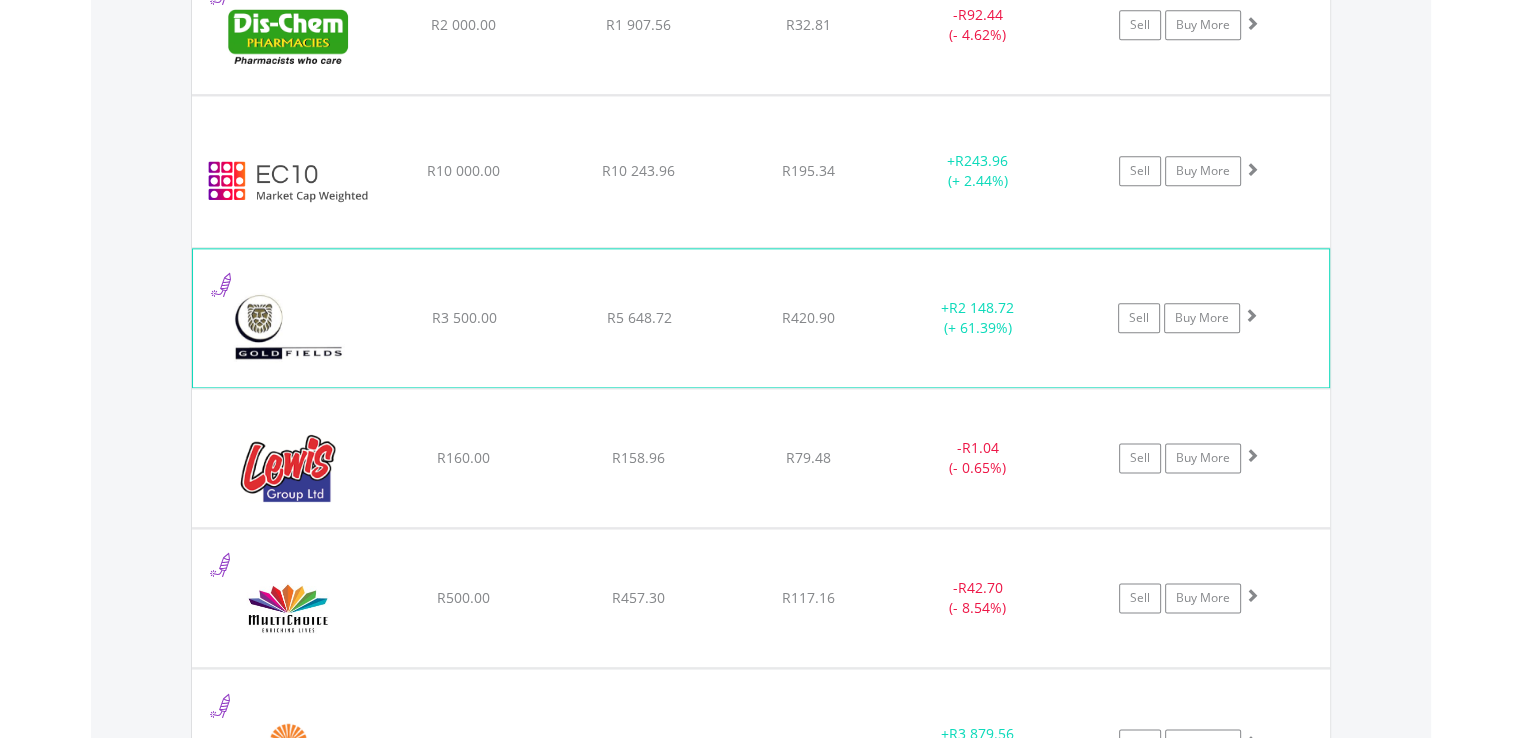 click on "﻿
Gold Fields Limited
R3 500.00
R5 648.72
R420.90
+  R2 148.72 (+ 61.39%)
Sell
Buy More" at bounding box center [761, -814] 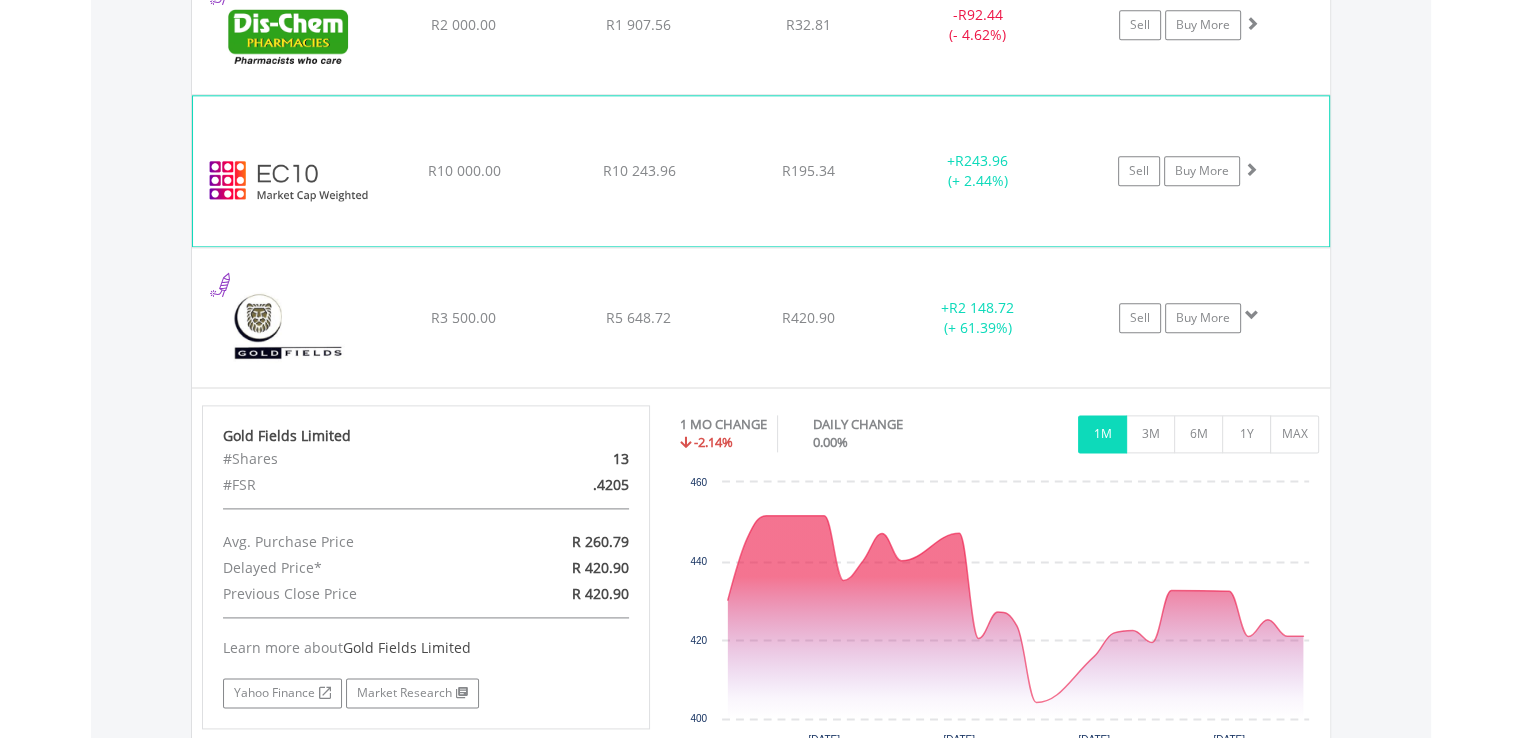 click on "R243.96" at bounding box center (981, -825) 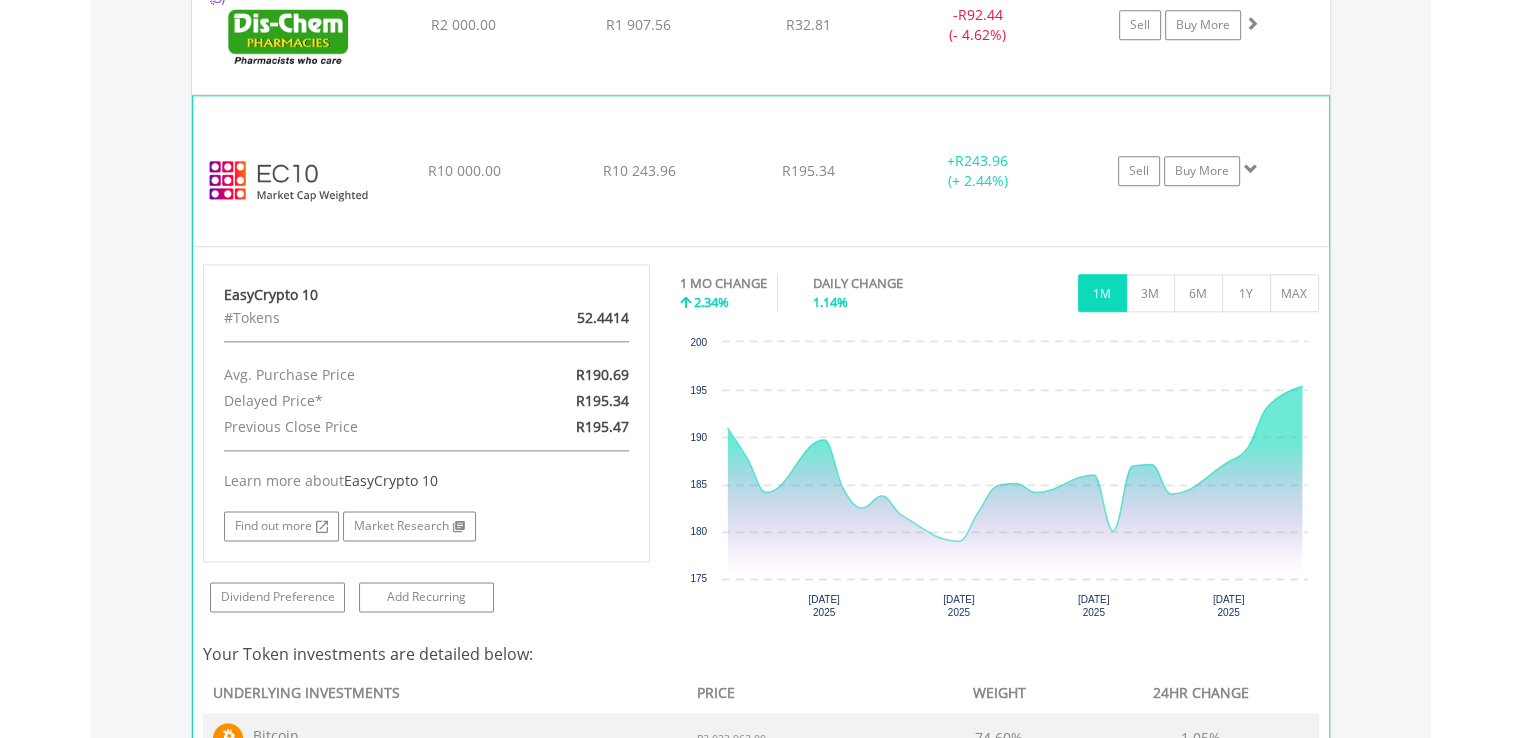 click on "Sell
Buy More" at bounding box center [1199, -814] 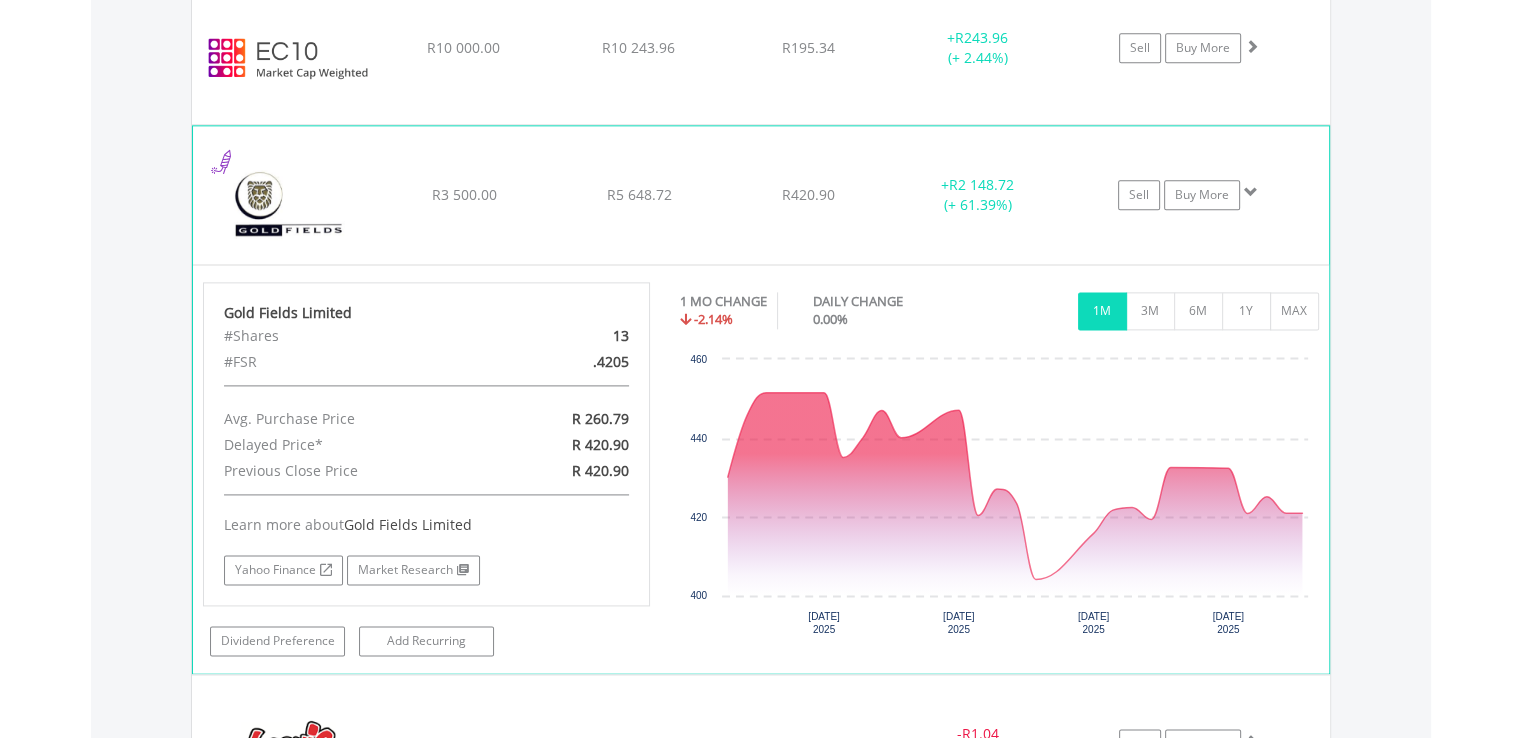 scroll, scrollTop: 2601, scrollLeft: 0, axis: vertical 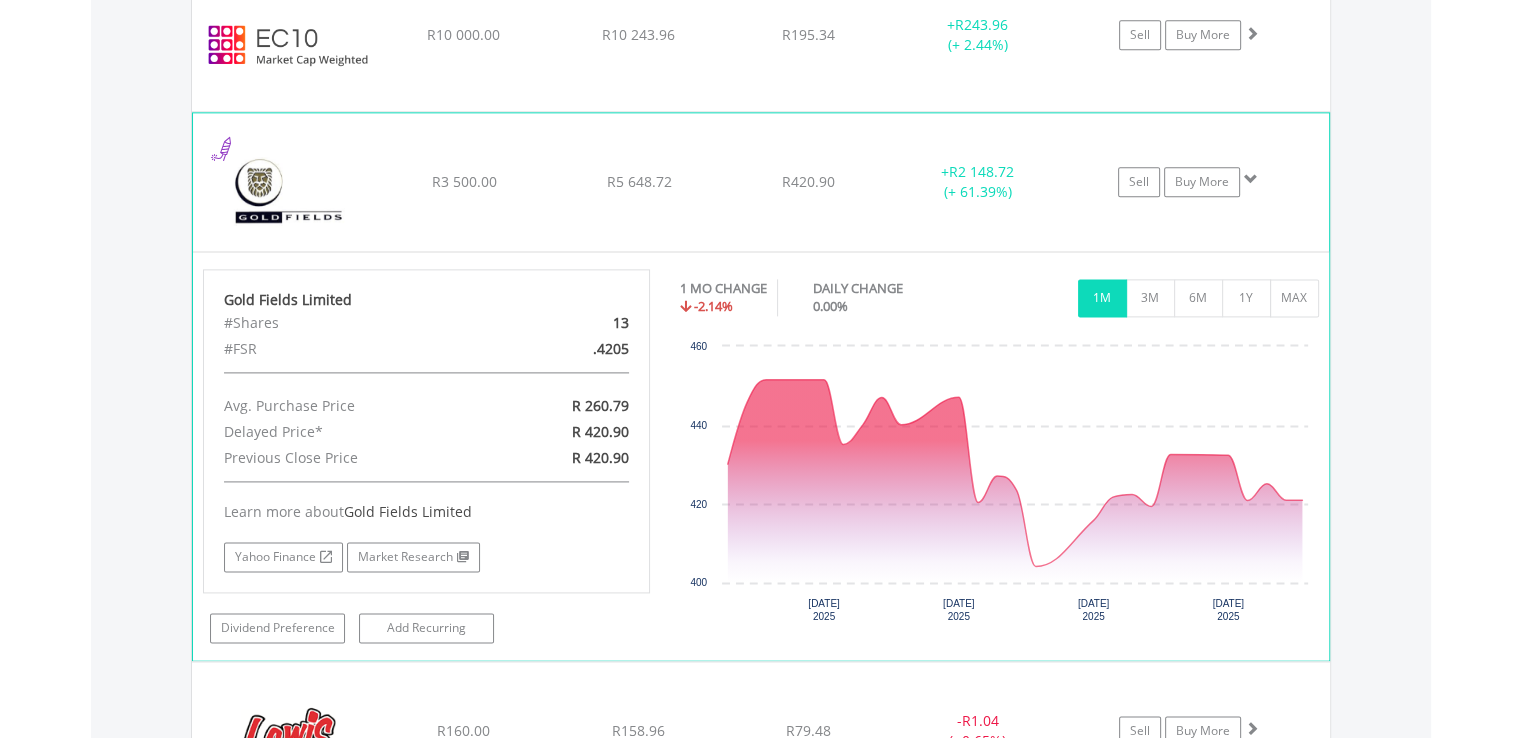 click at bounding box center (1251, 179) 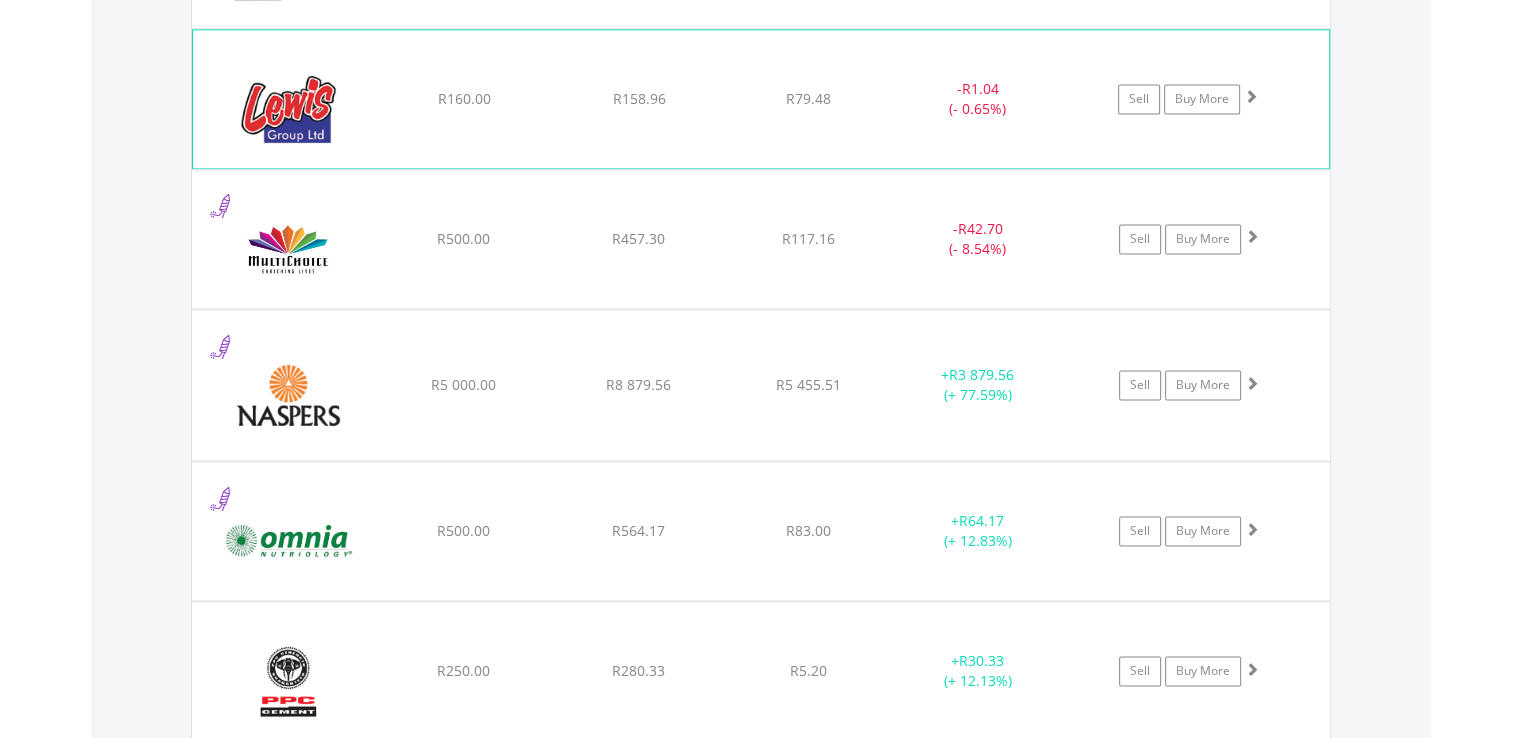 scroll, scrollTop: 2824, scrollLeft: 0, axis: vertical 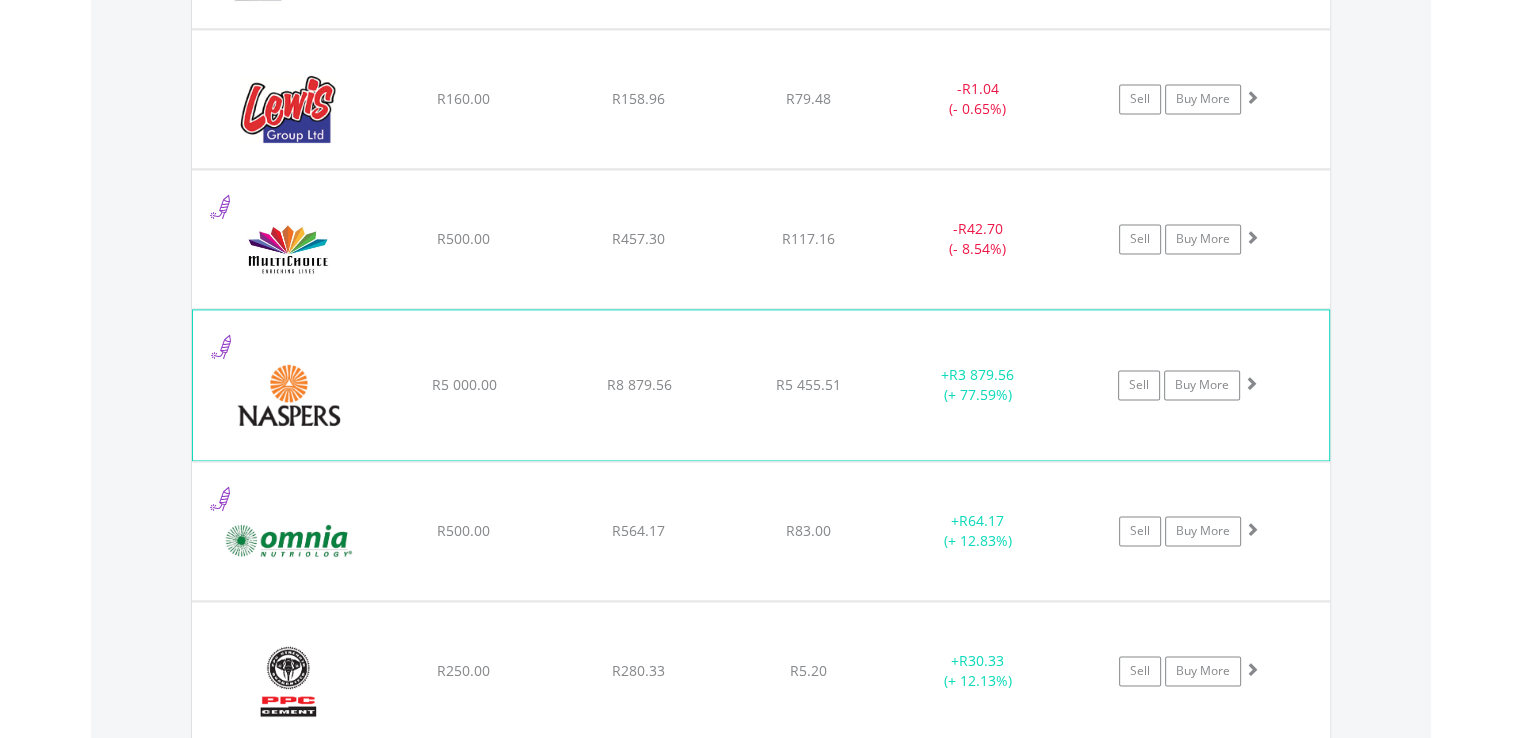 click on "﻿
Naspers Limited
R5 000.00
R8 879.56
R5 455.51
+  R3 879.56 (+ 77.59%)
Sell
Buy More" at bounding box center (761, -1173) 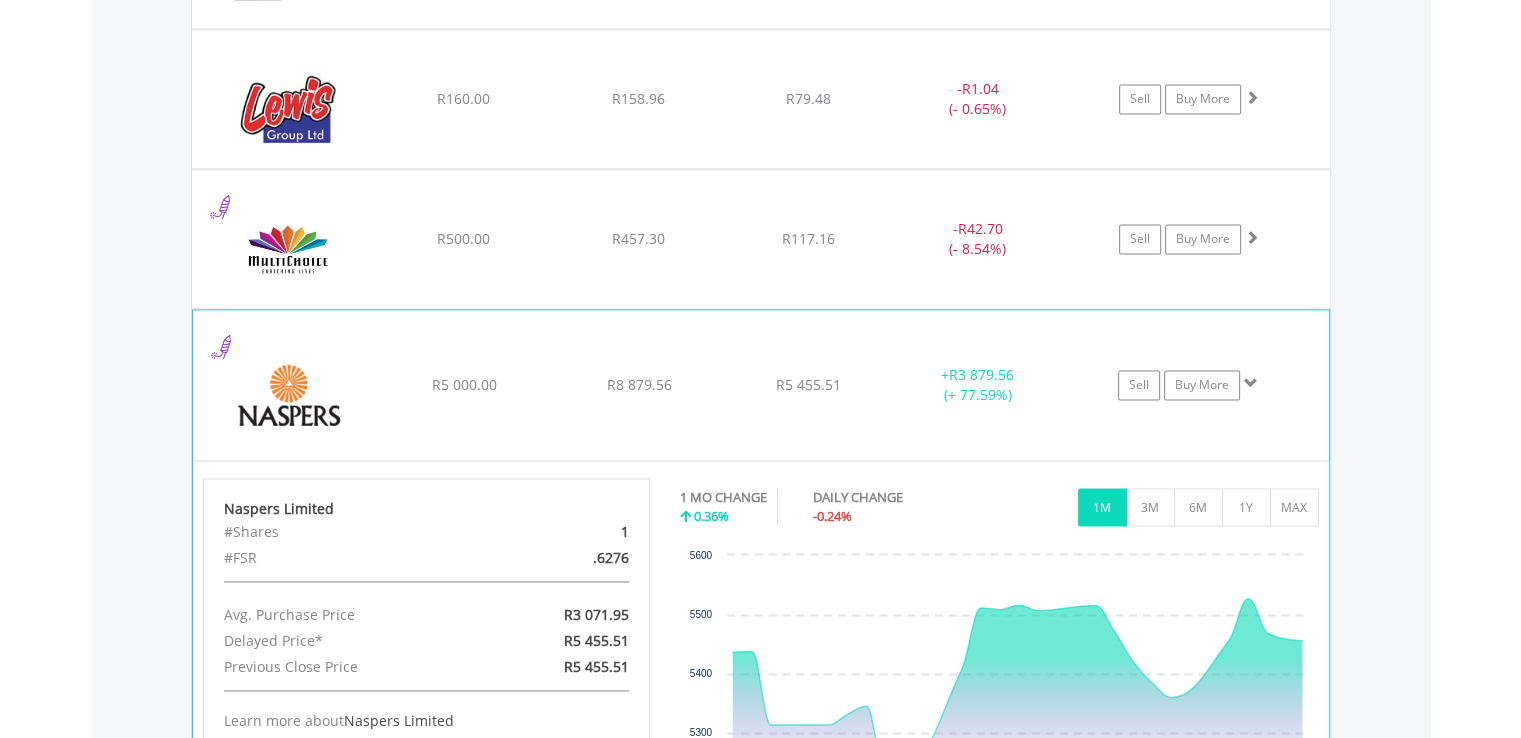 click at bounding box center [1251, 383] 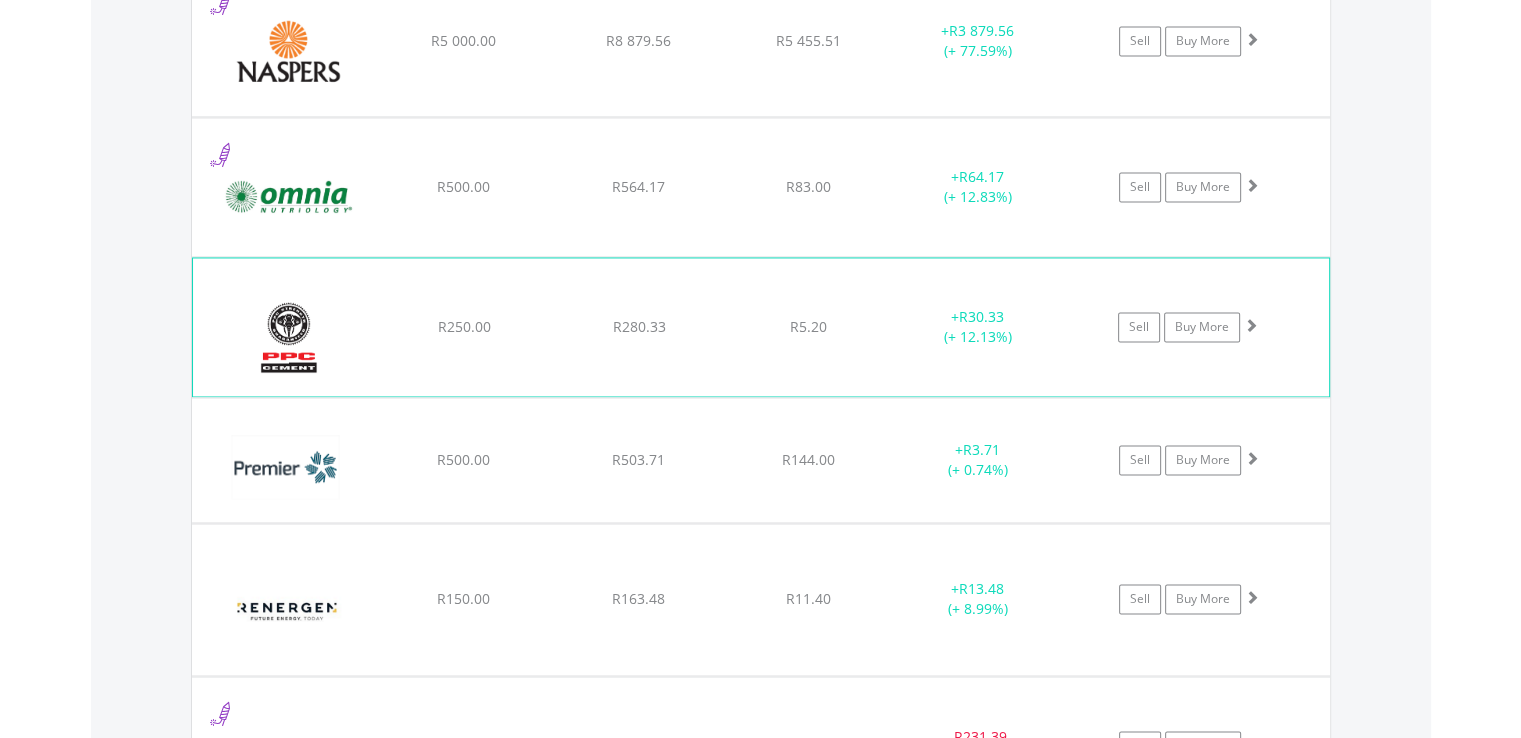scroll, scrollTop: 3169, scrollLeft: 0, axis: vertical 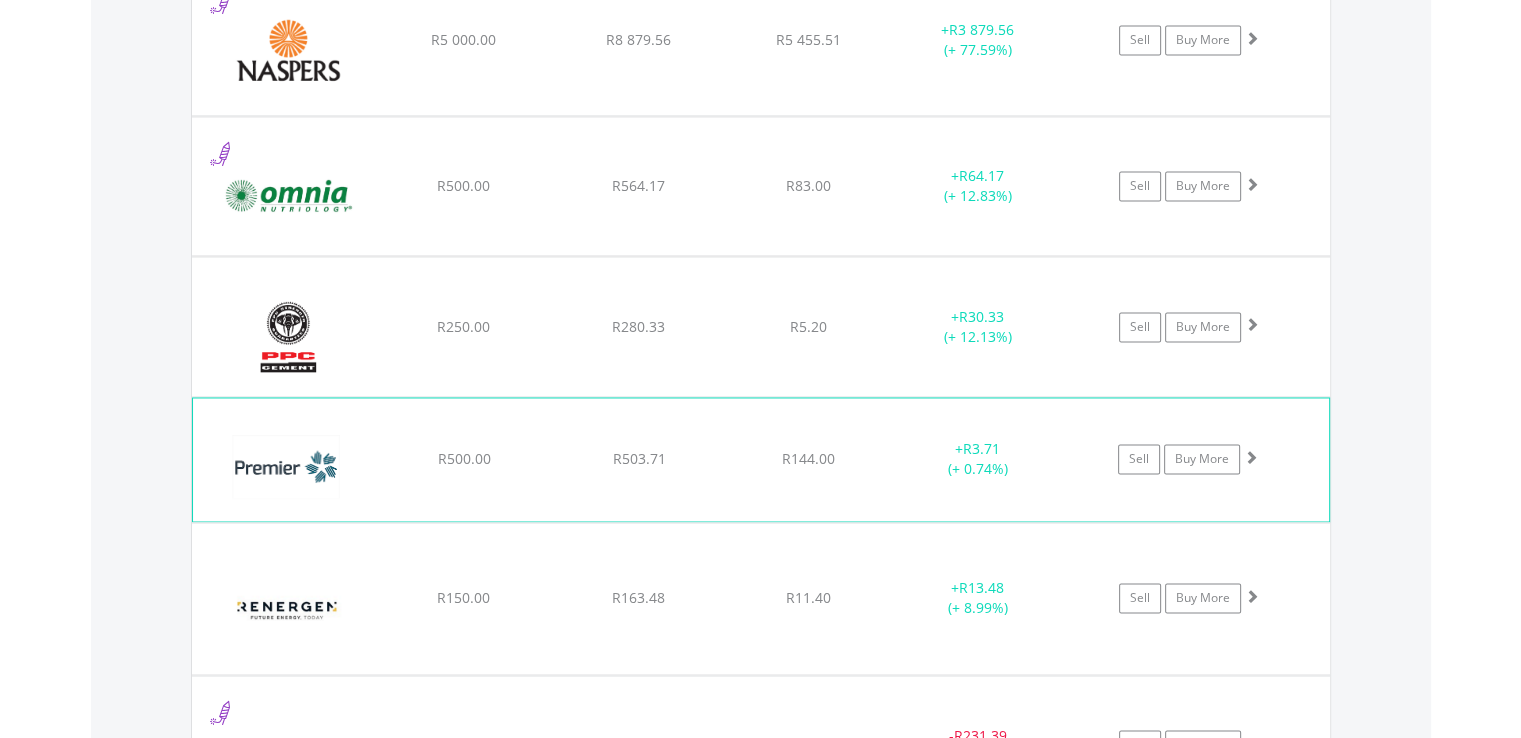 click at bounding box center [1251, 457] 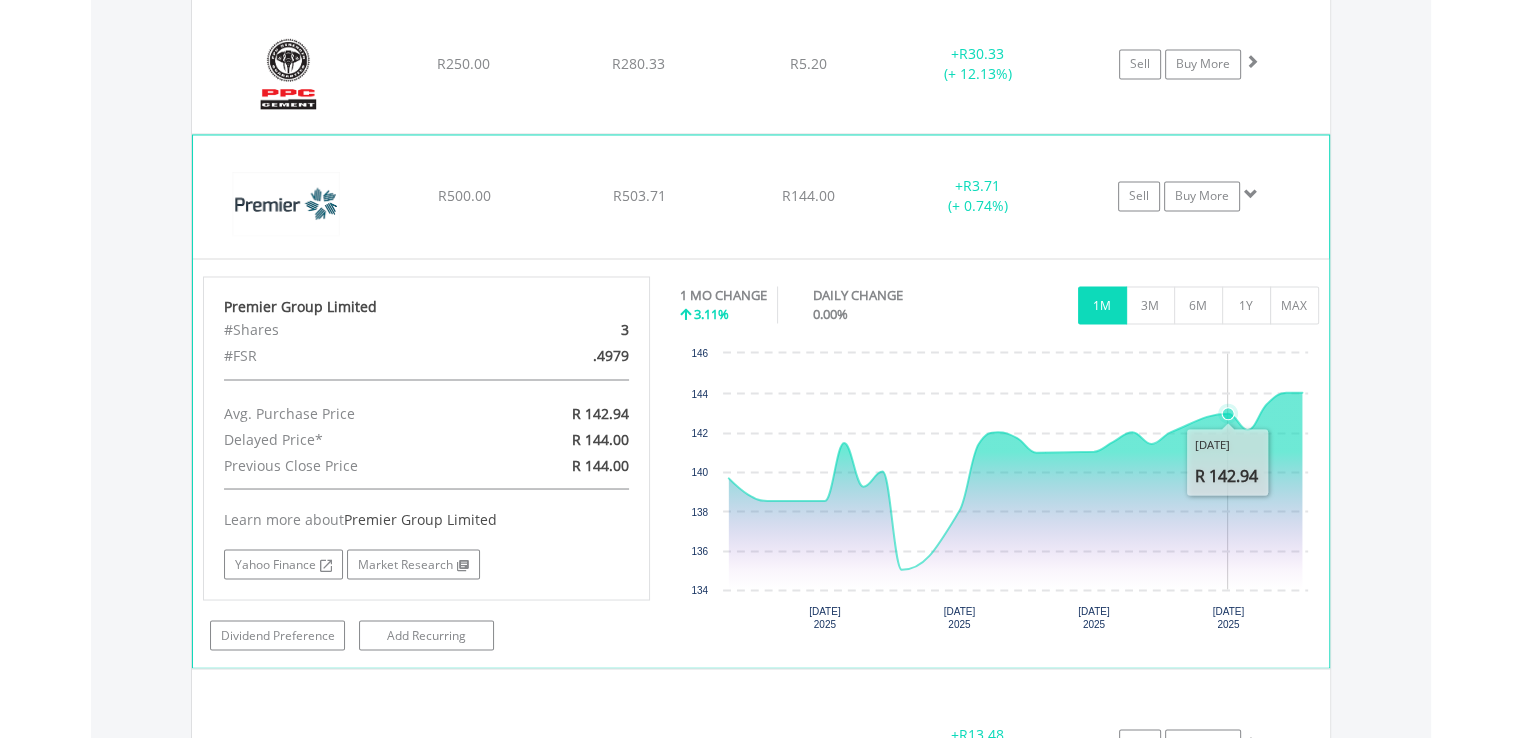 scroll, scrollTop: 3434, scrollLeft: 0, axis: vertical 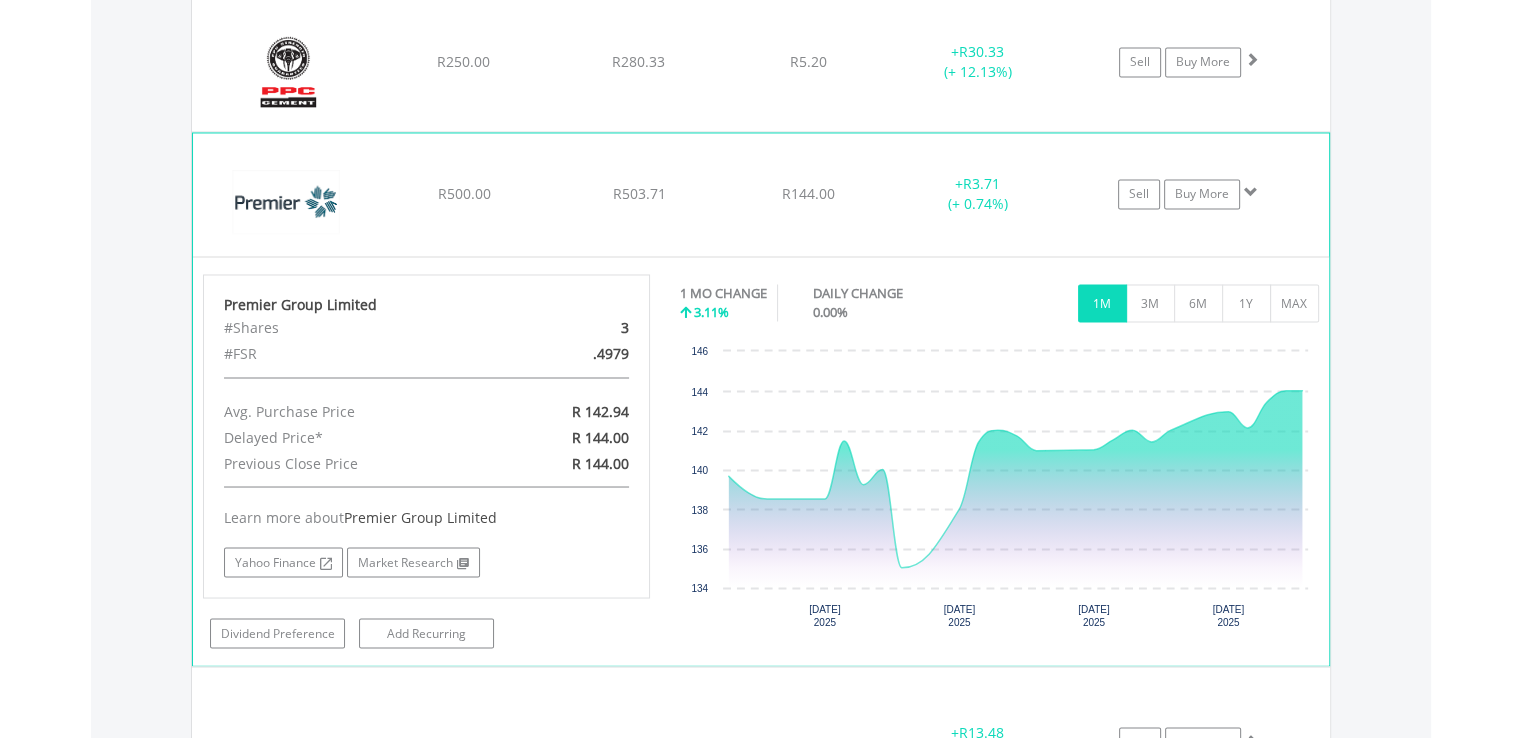 click at bounding box center [1251, 192] 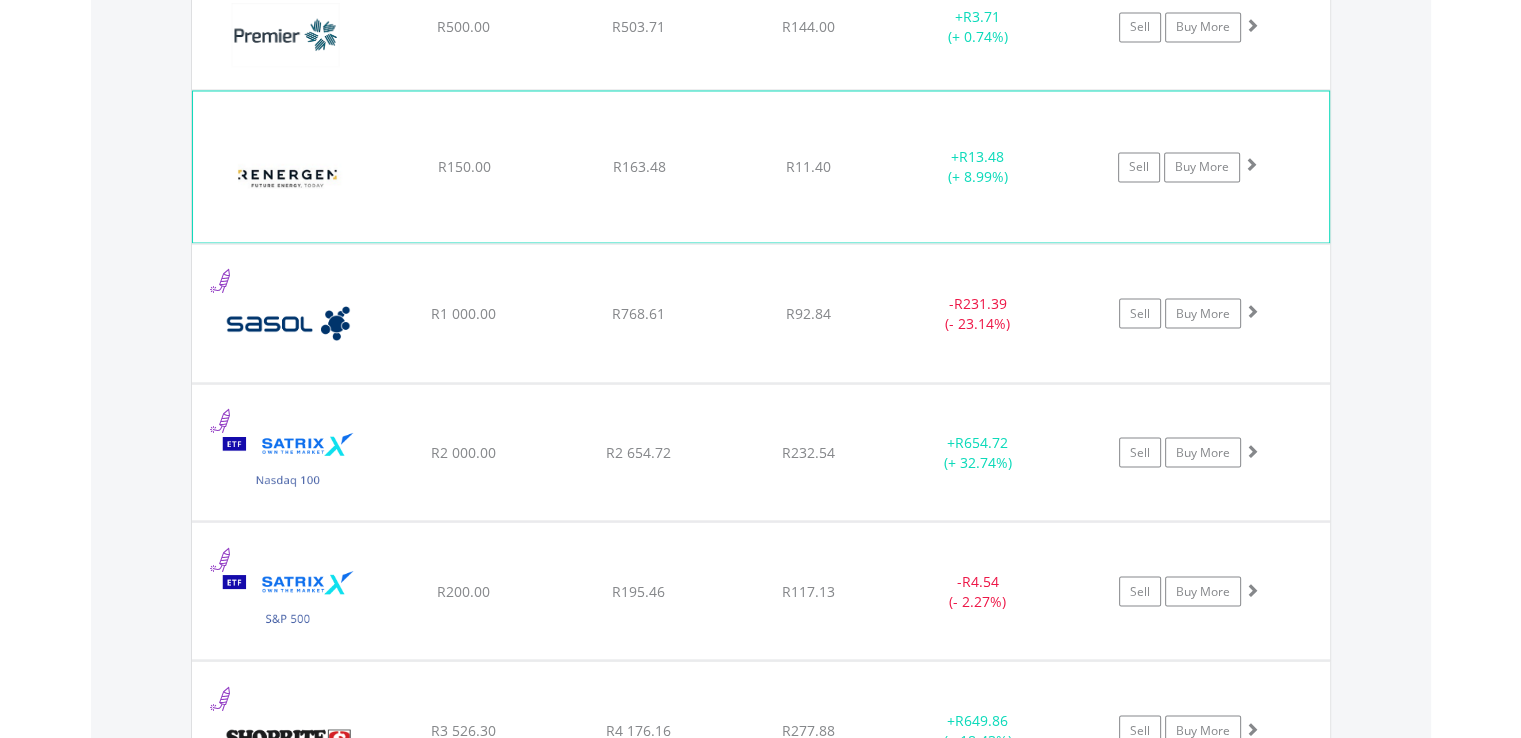 scroll, scrollTop: 3602, scrollLeft: 0, axis: vertical 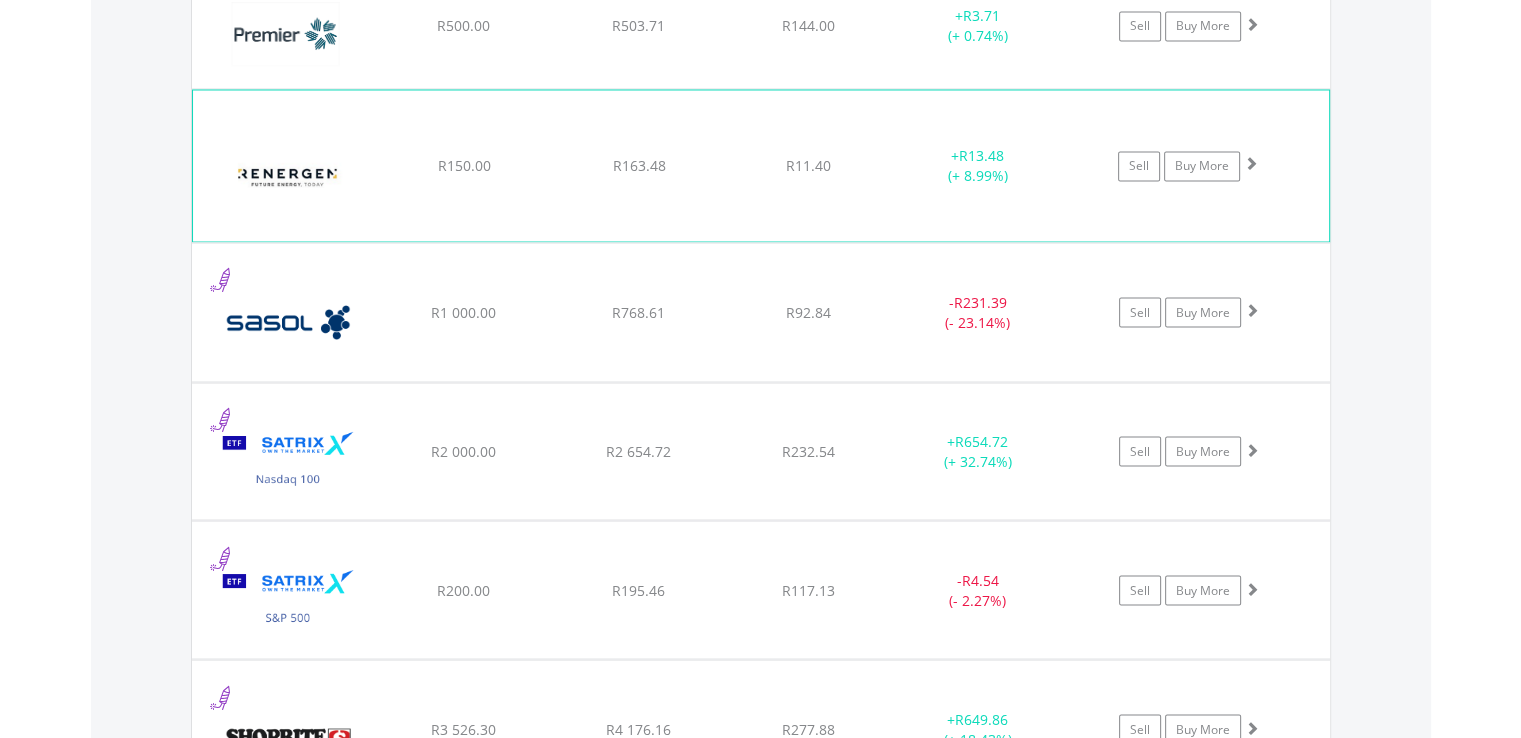 click on "+  R13.48 (+ 8.99%)" at bounding box center [978, -1951] 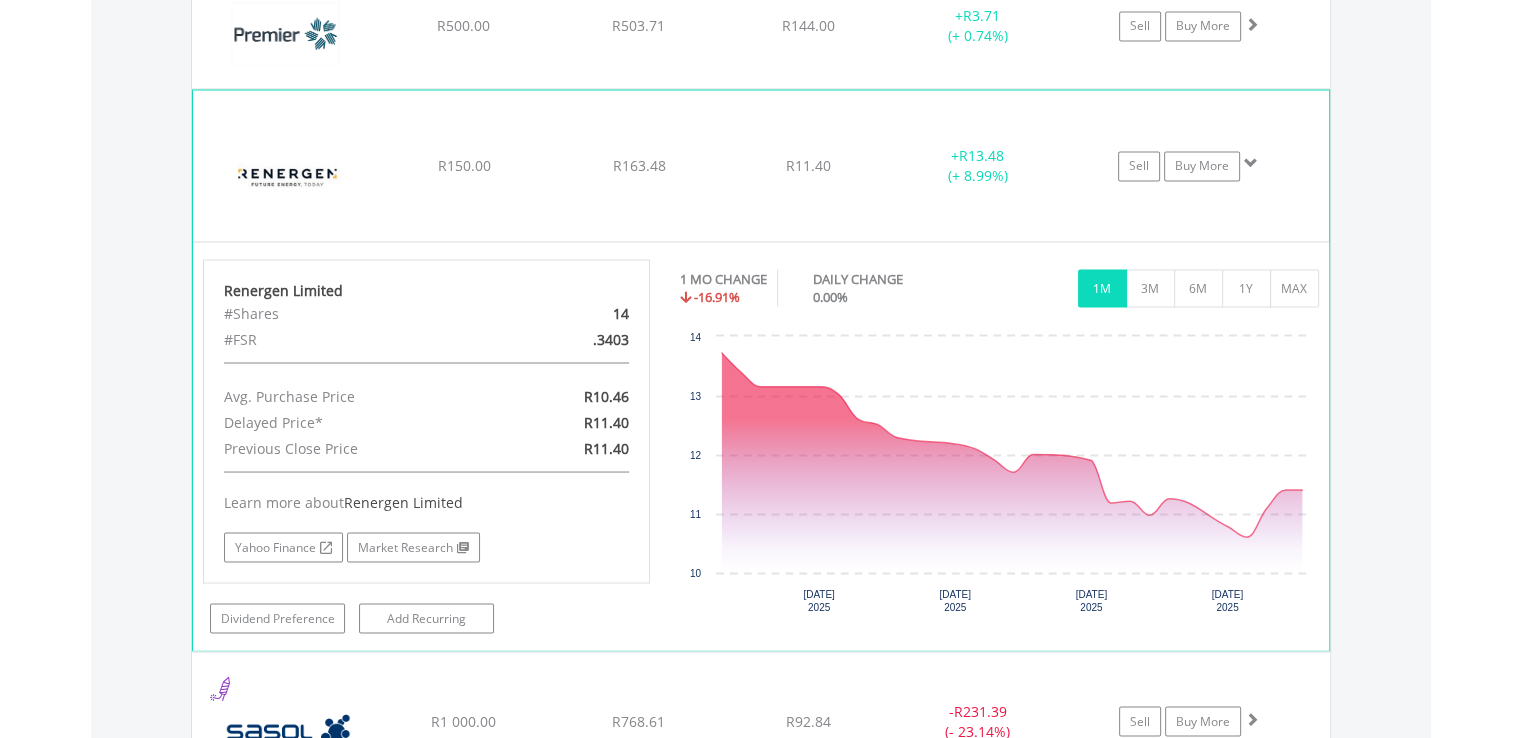 click on "Sell
Buy More" at bounding box center (1199, -1951) 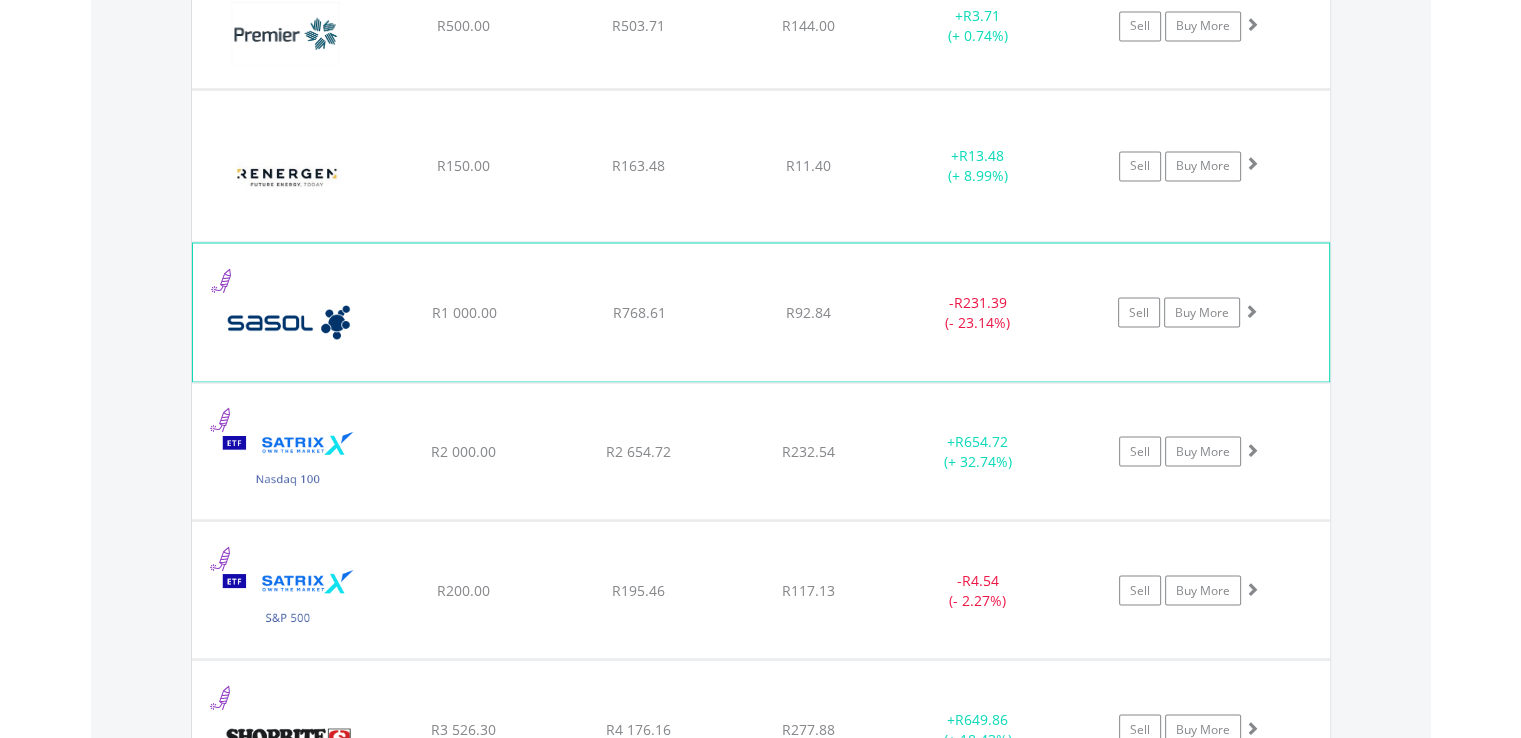 click on "-  R231.39 (- 23.14%)" at bounding box center [978, -1392] 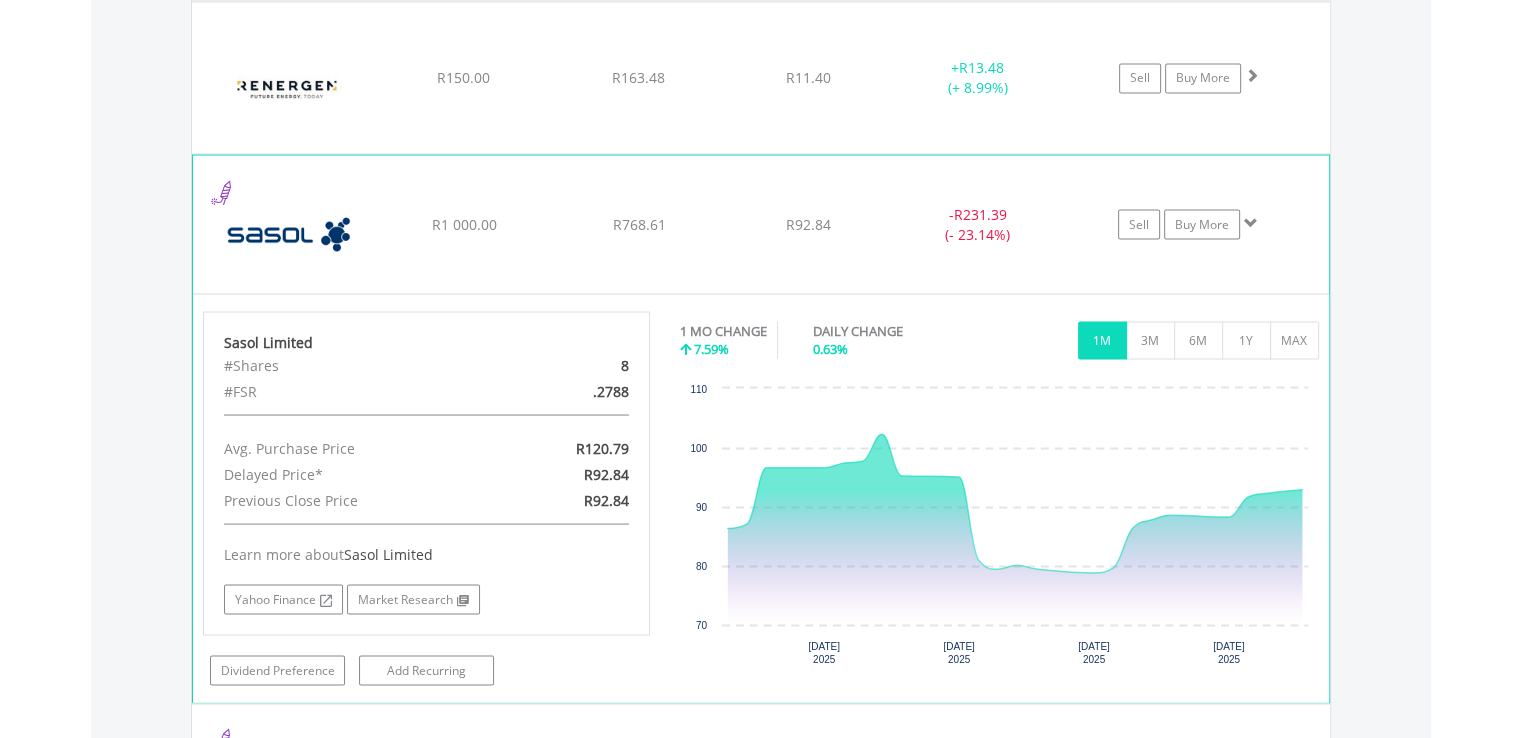 scroll, scrollTop: 3697, scrollLeft: 0, axis: vertical 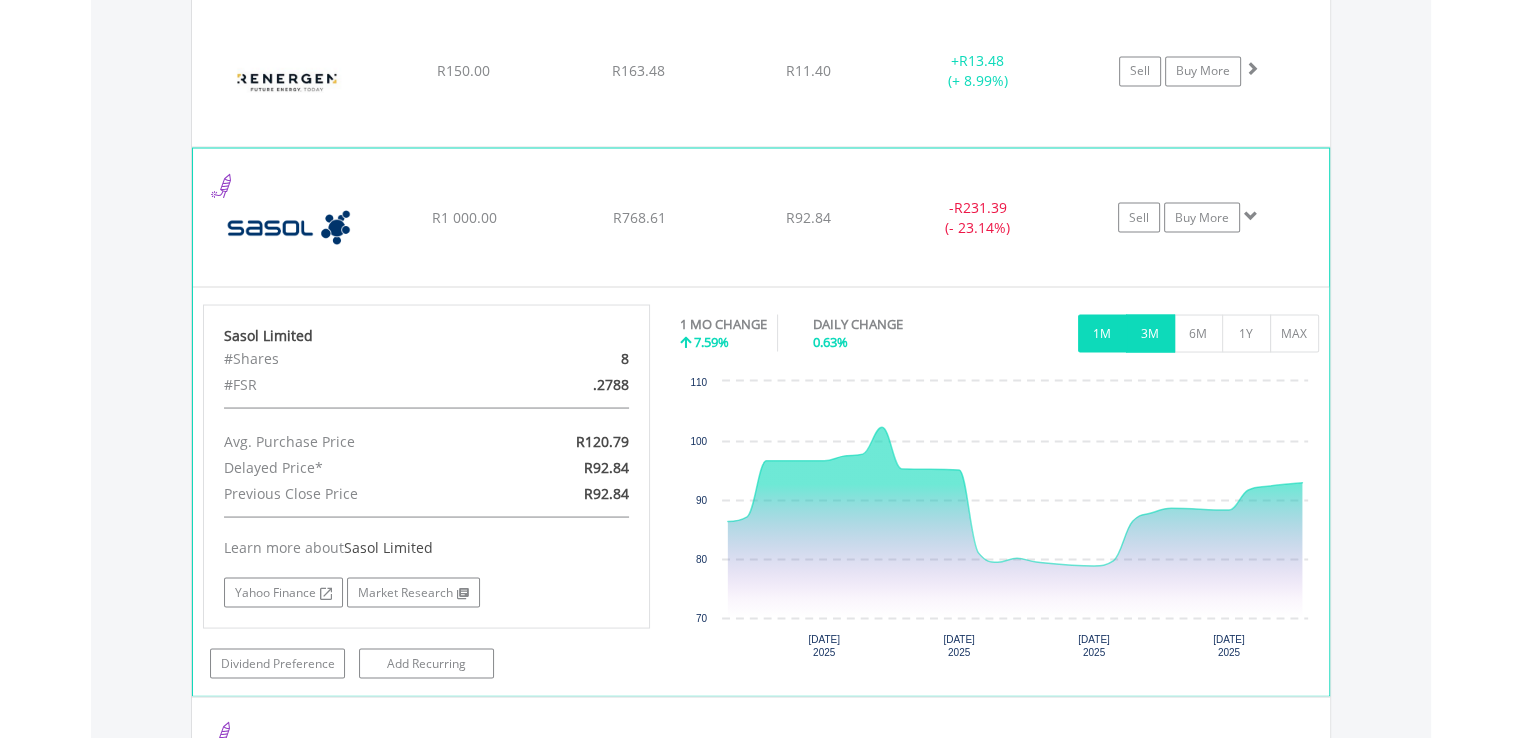 click on "3M" at bounding box center (1150, 333) 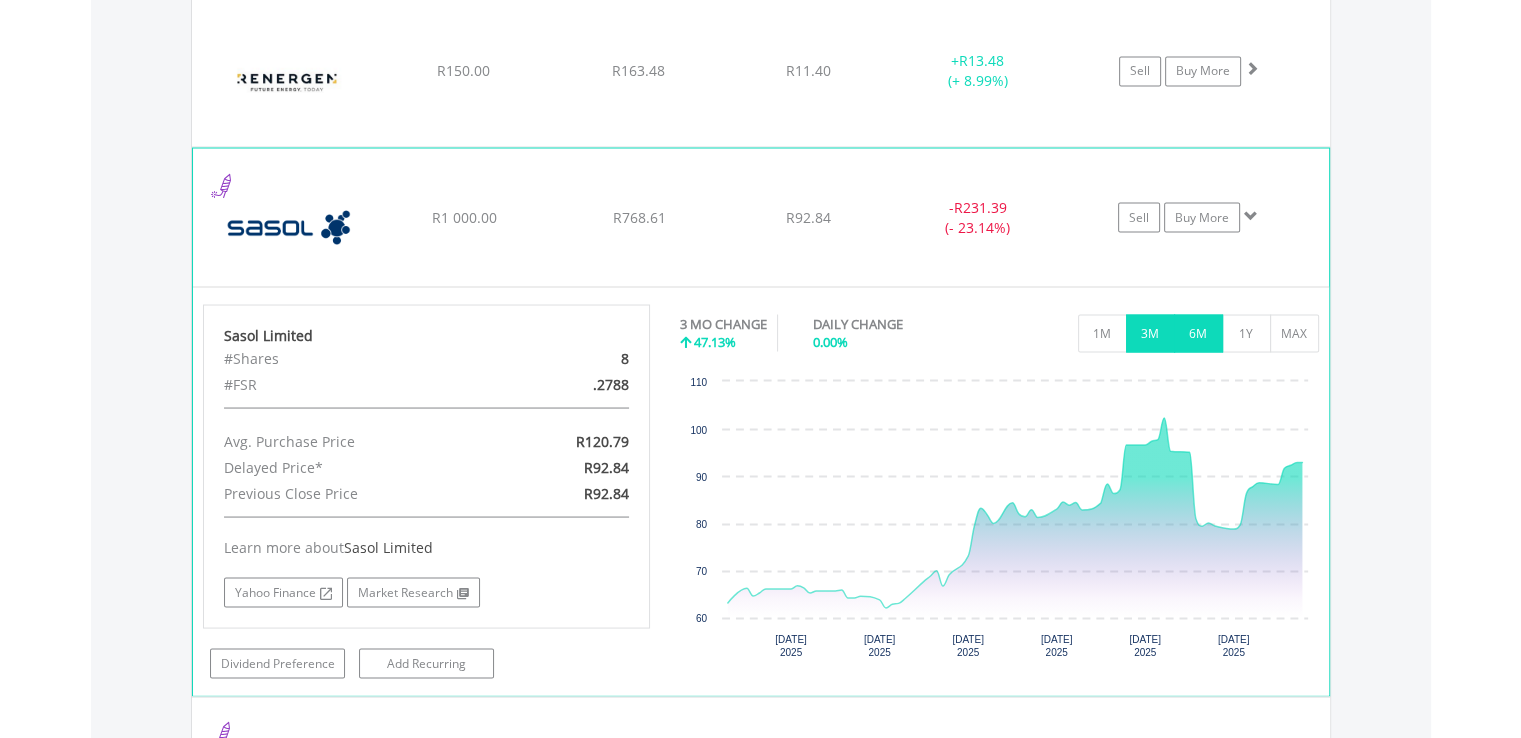 click on "6M" at bounding box center (1198, 333) 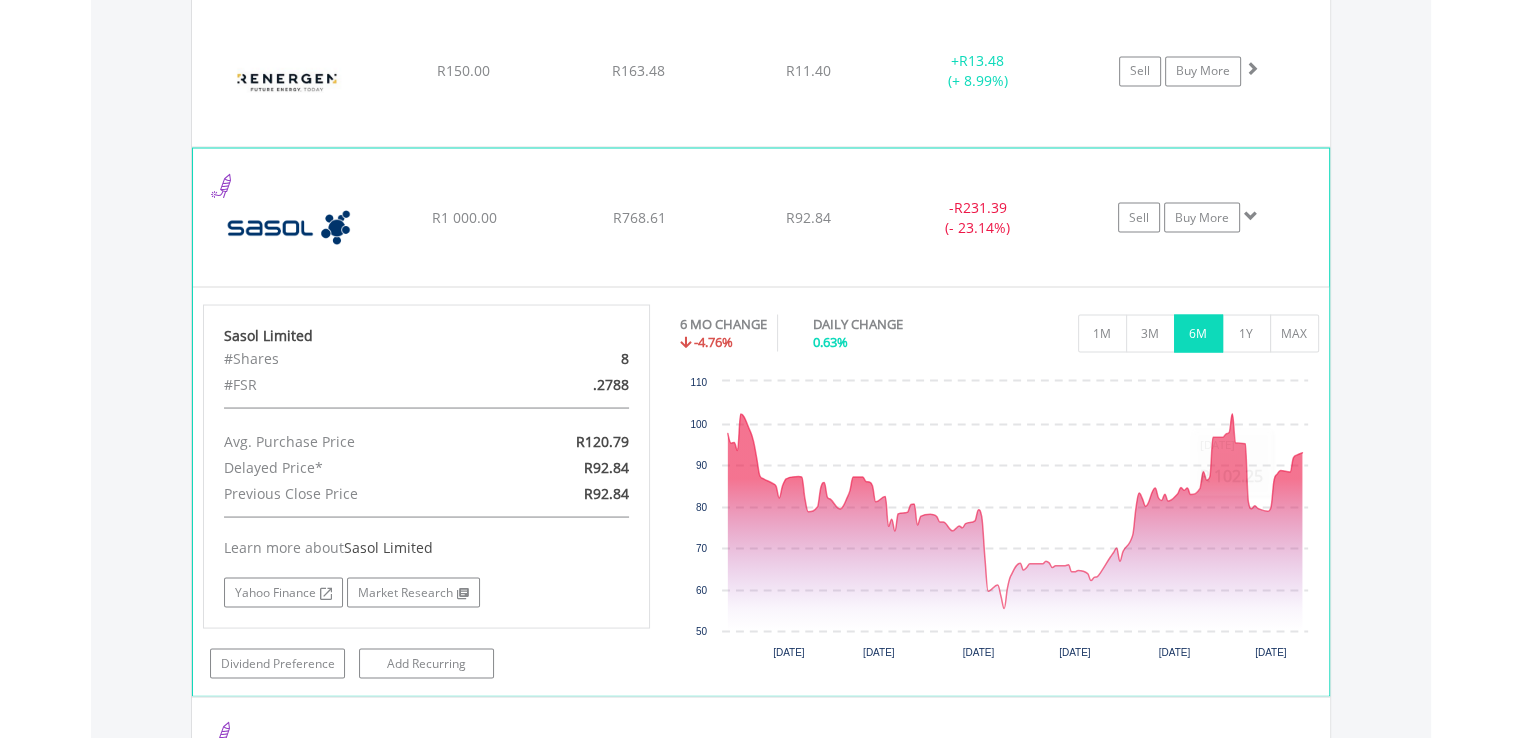 click on "1M
3M
6M
1Y
MAX" at bounding box center (999, 309) 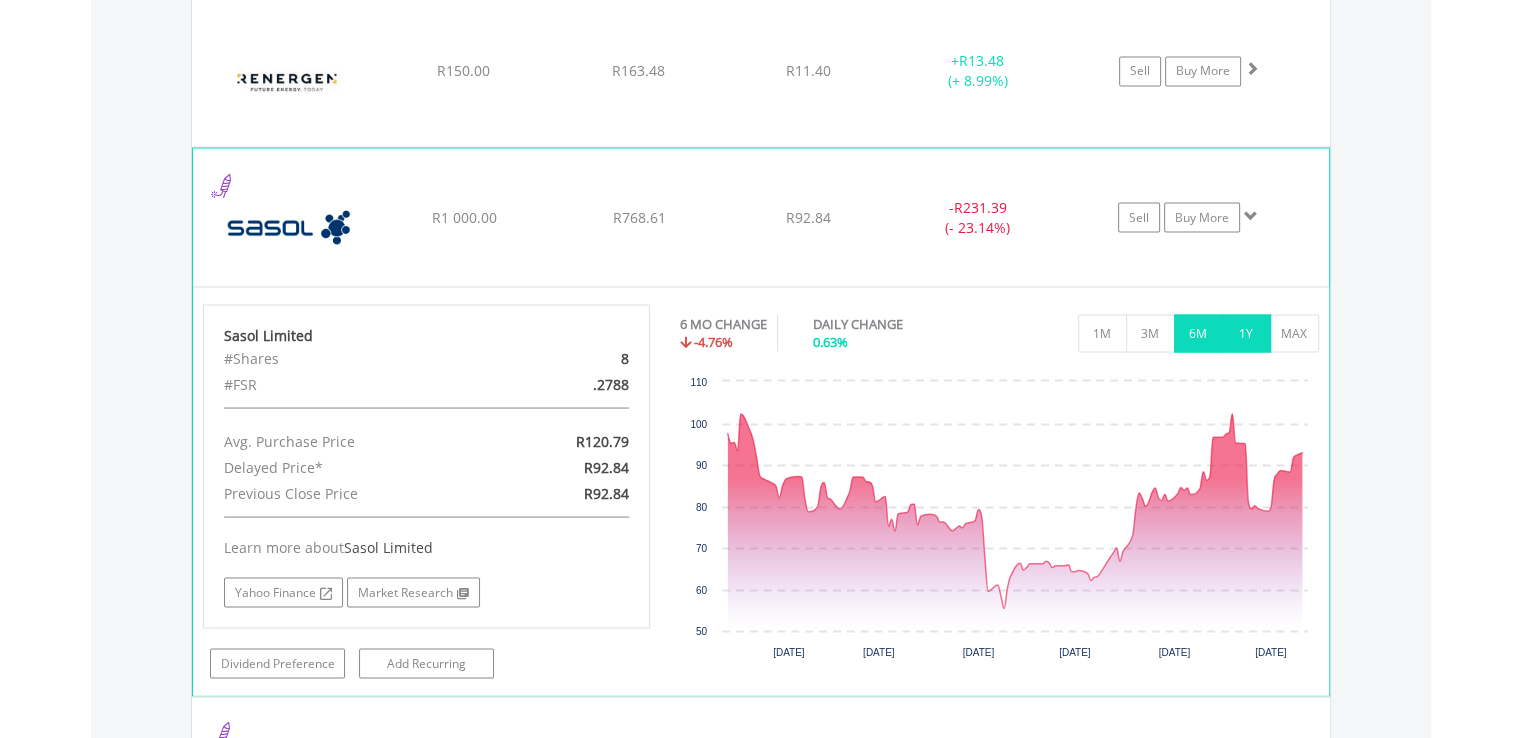click on "1Y" at bounding box center (1246, 333) 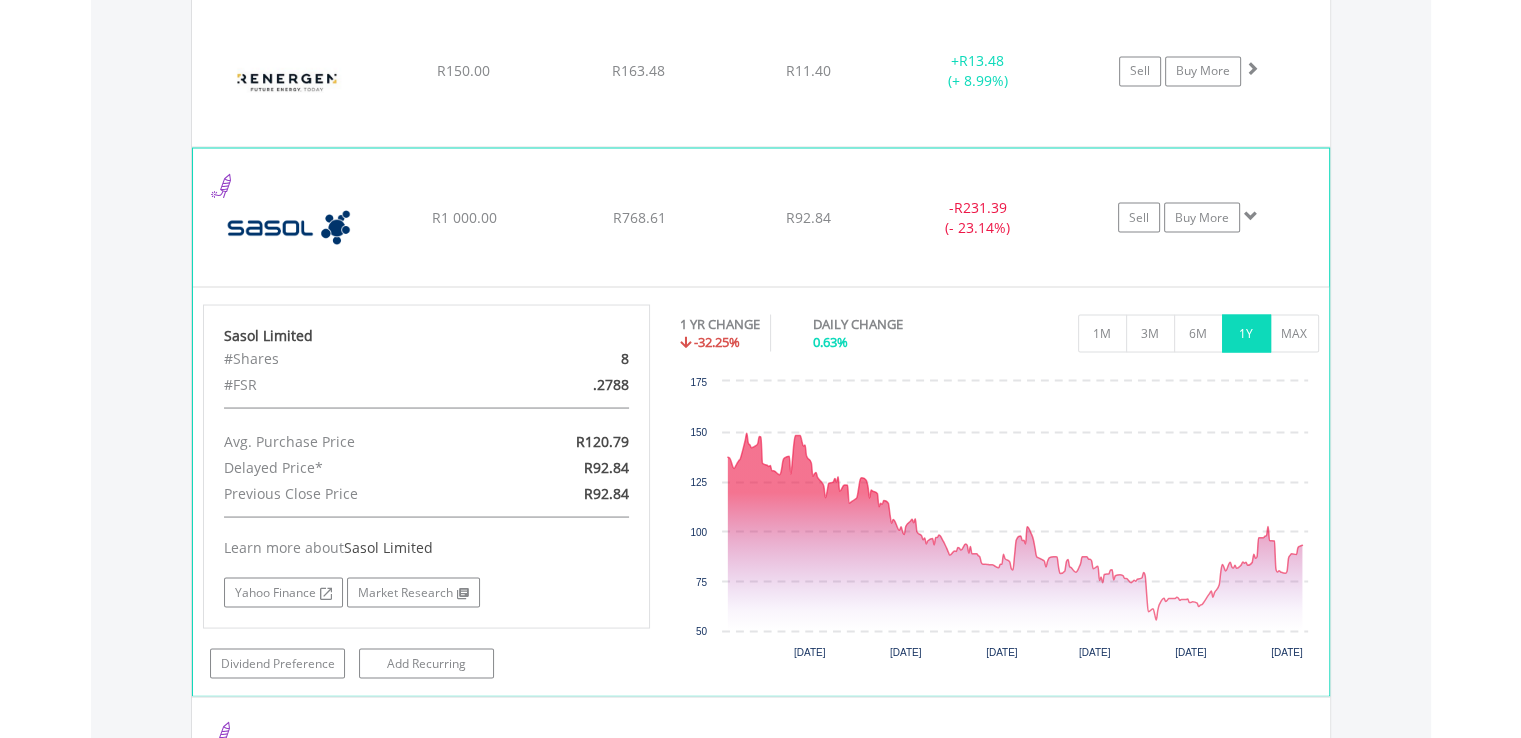 click at bounding box center [1252, -2047] 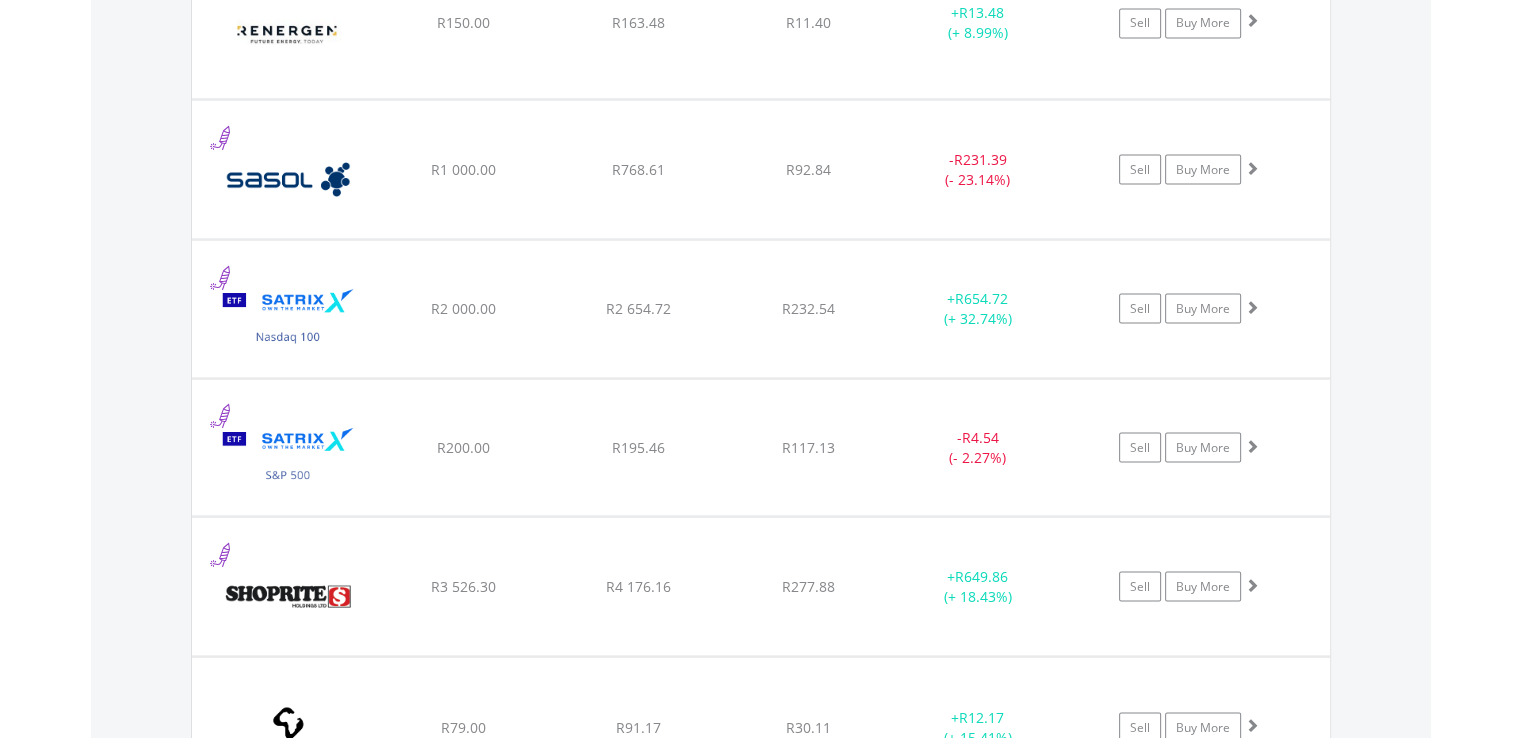 scroll, scrollTop: 3749, scrollLeft: 0, axis: vertical 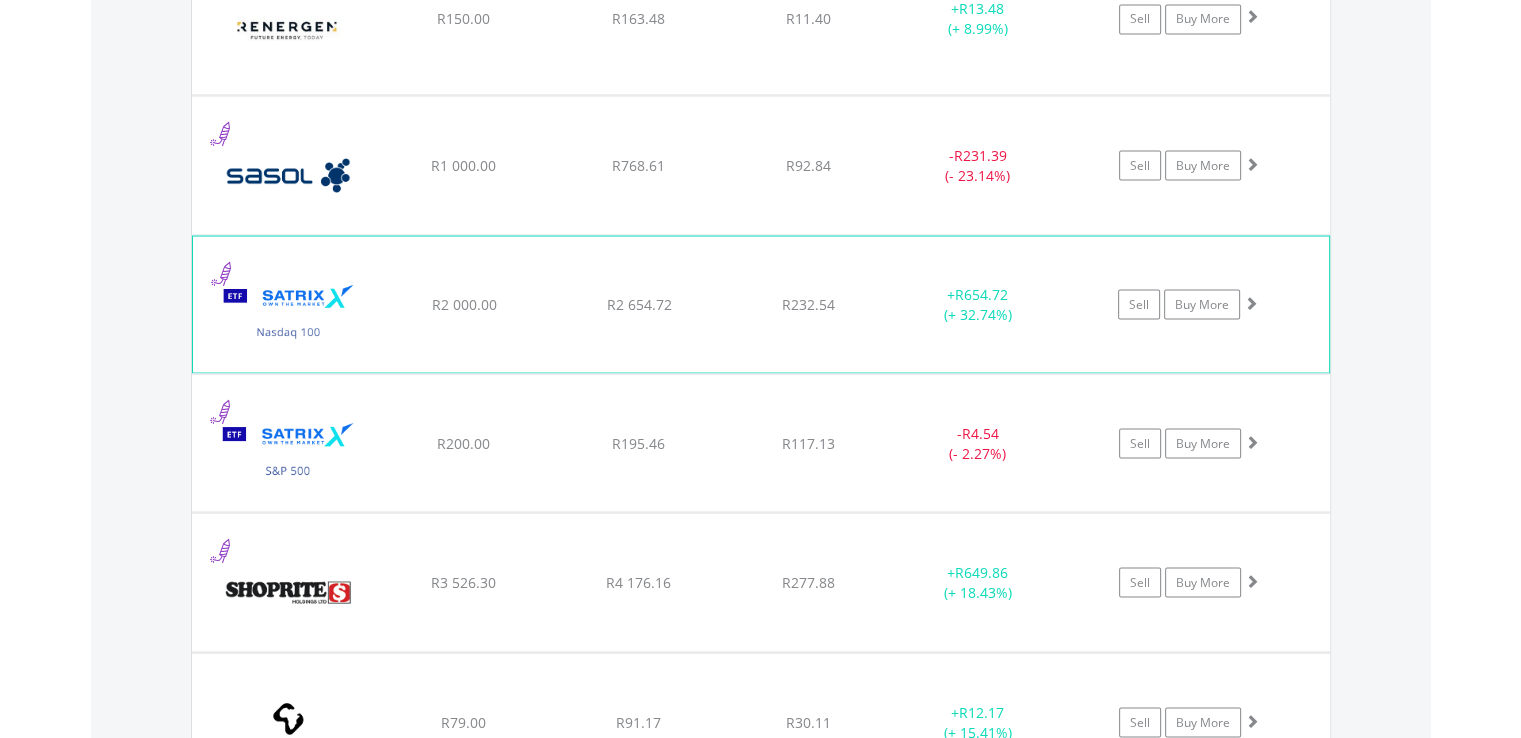 click on "﻿
Satrix Nasdaq 100 ETF
R2 000.00
R2 654.72
R232.54
+  R654.72 (+ 32.74%)
Sell
Buy More" at bounding box center (761, -2098) 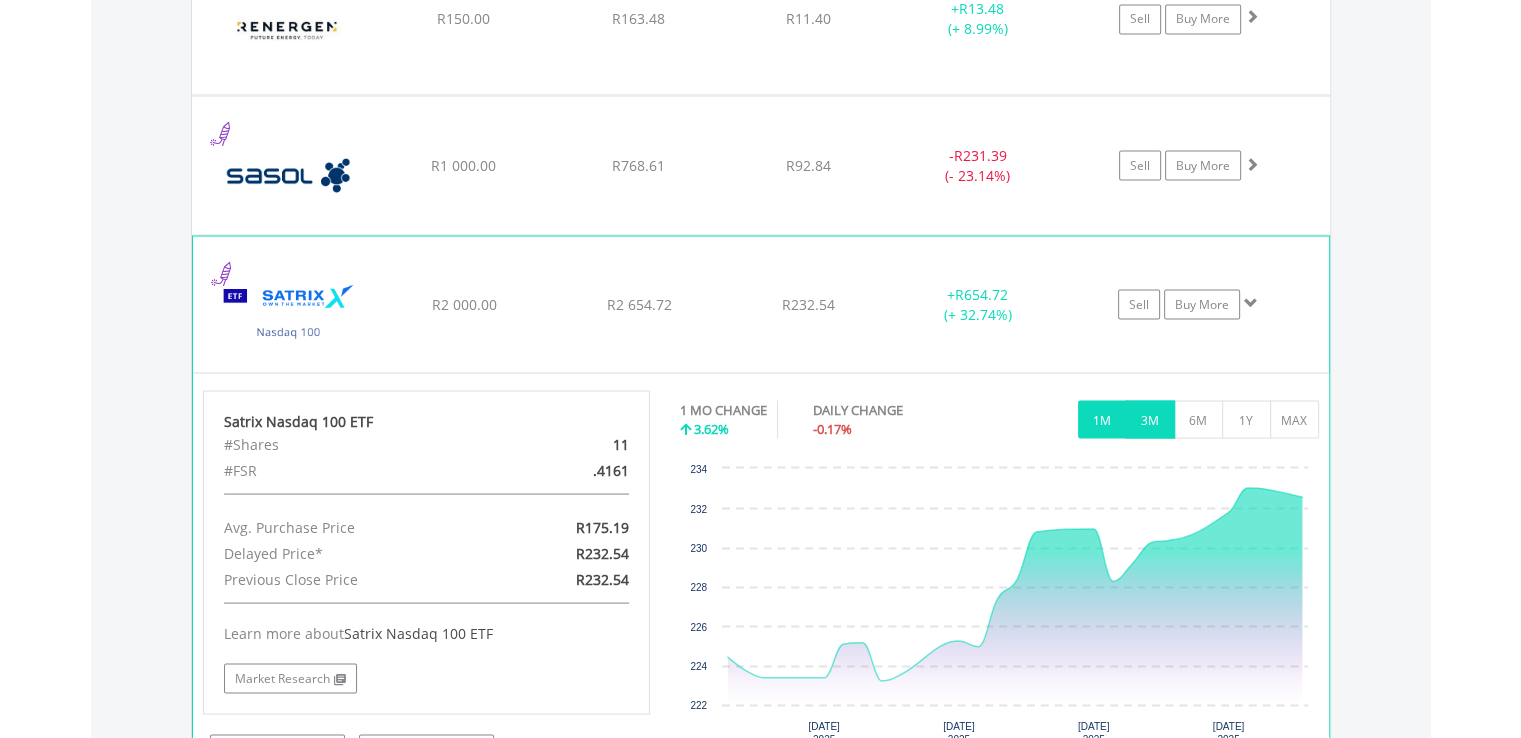 click on "3M" at bounding box center [1150, 419] 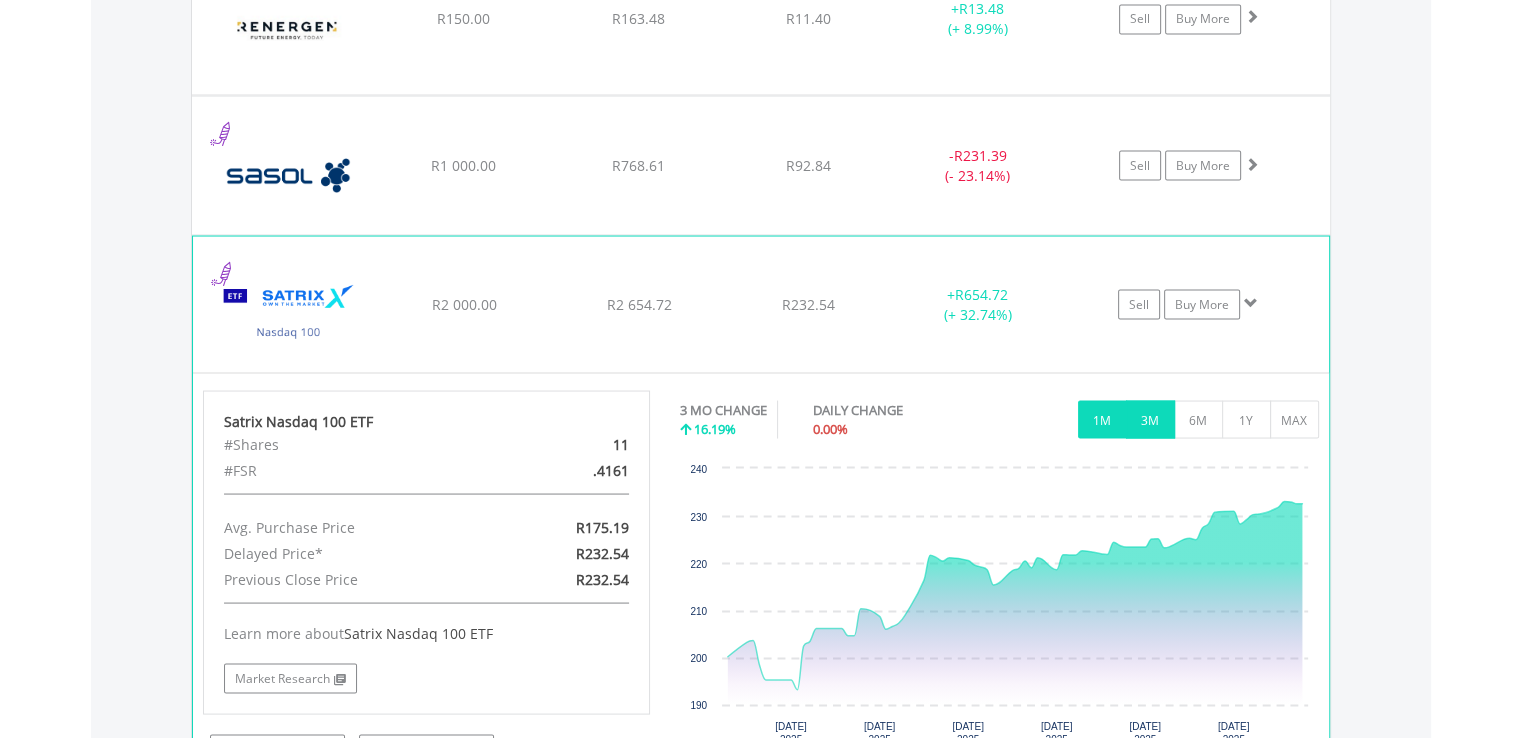 click on "1M" at bounding box center (1102, 419) 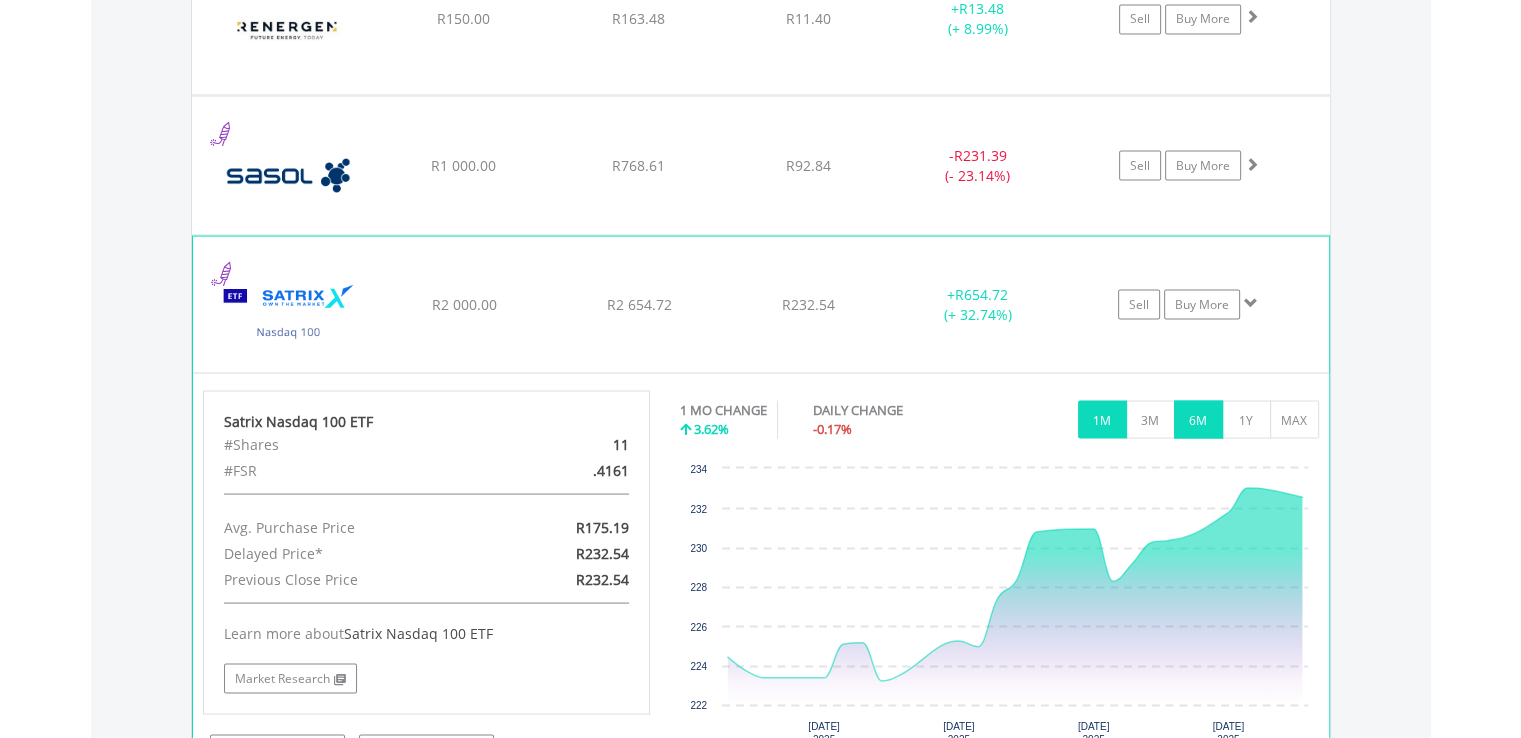 click on "6M" at bounding box center (1198, 419) 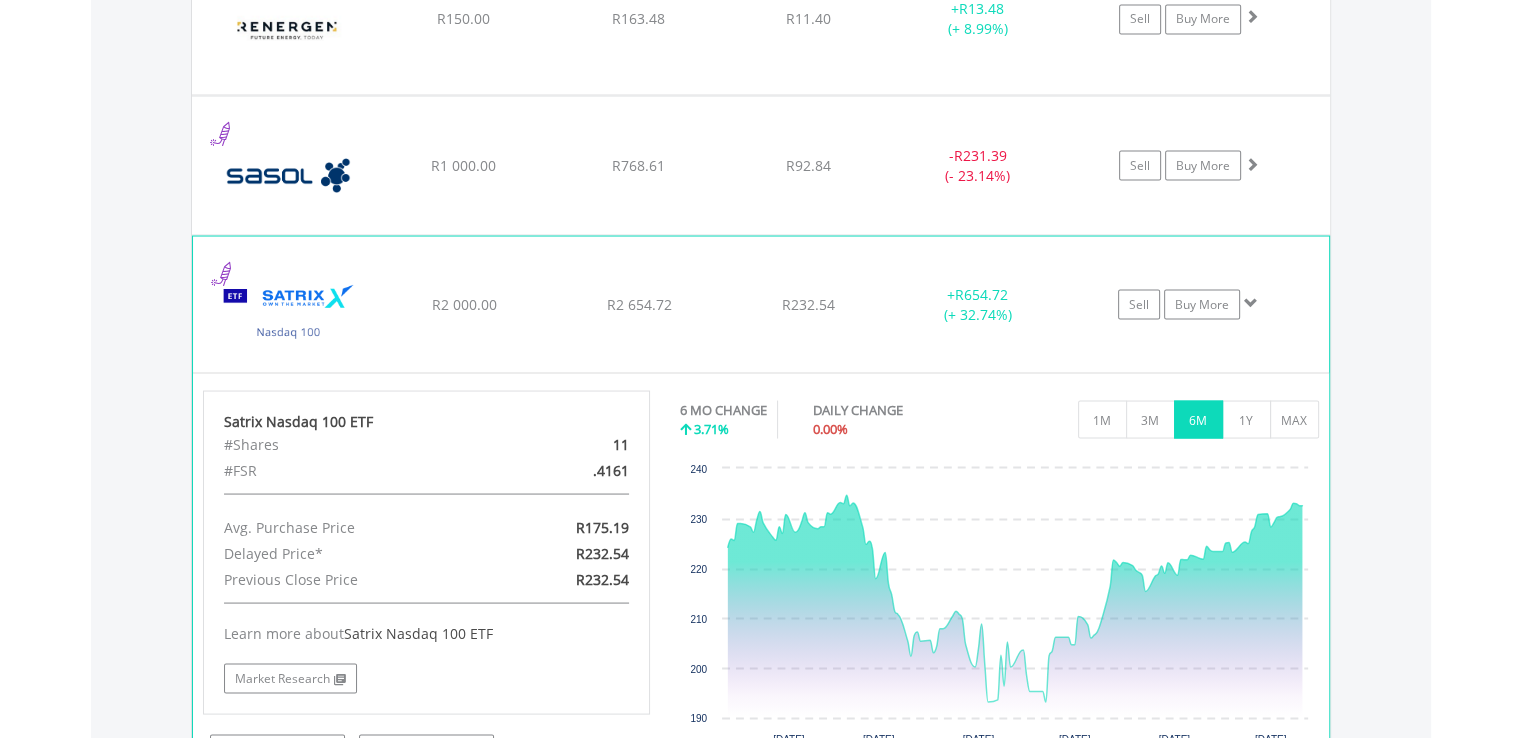 click at bounding box center [1251, 302] 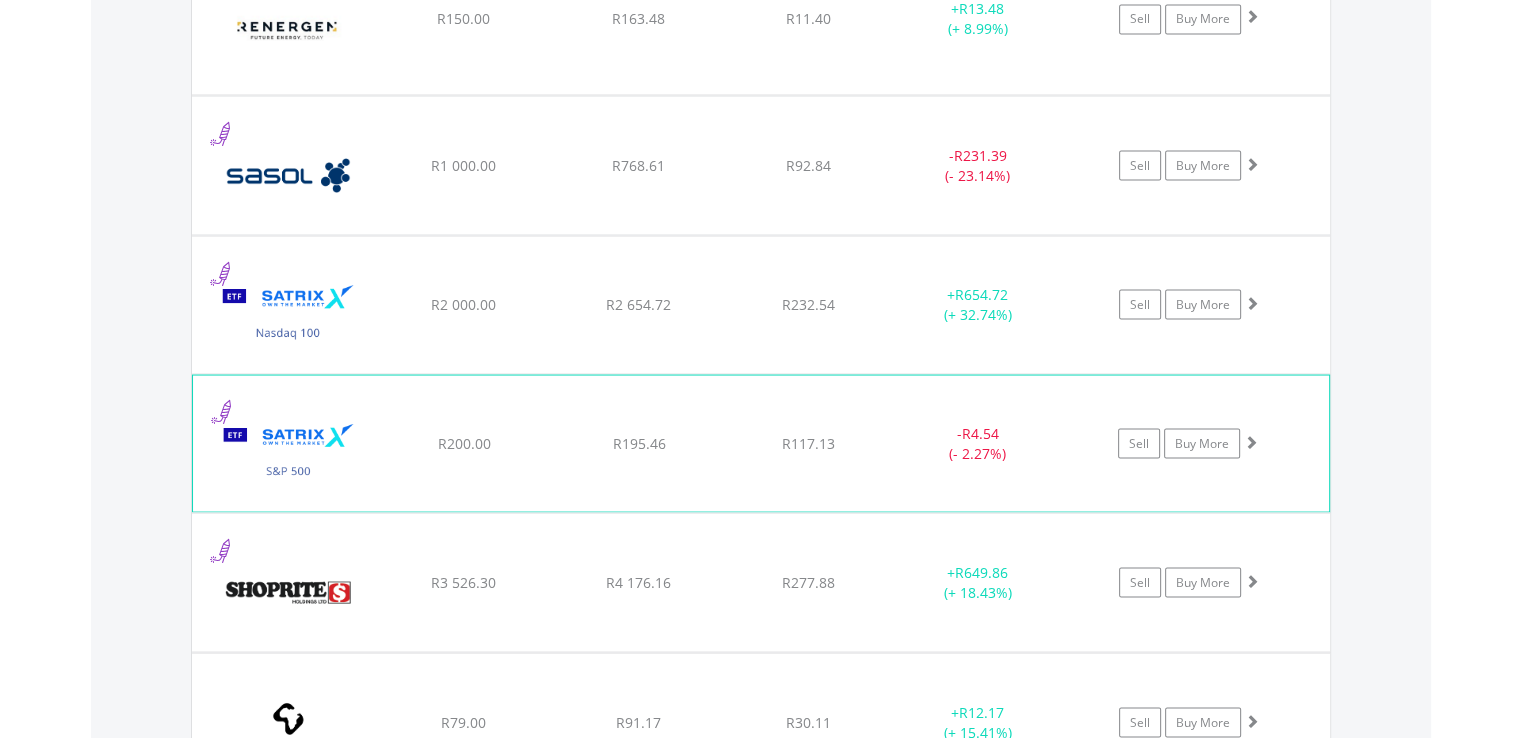 scroll, scrollTop: 3913, scrollLeft: 0, axis: vertical 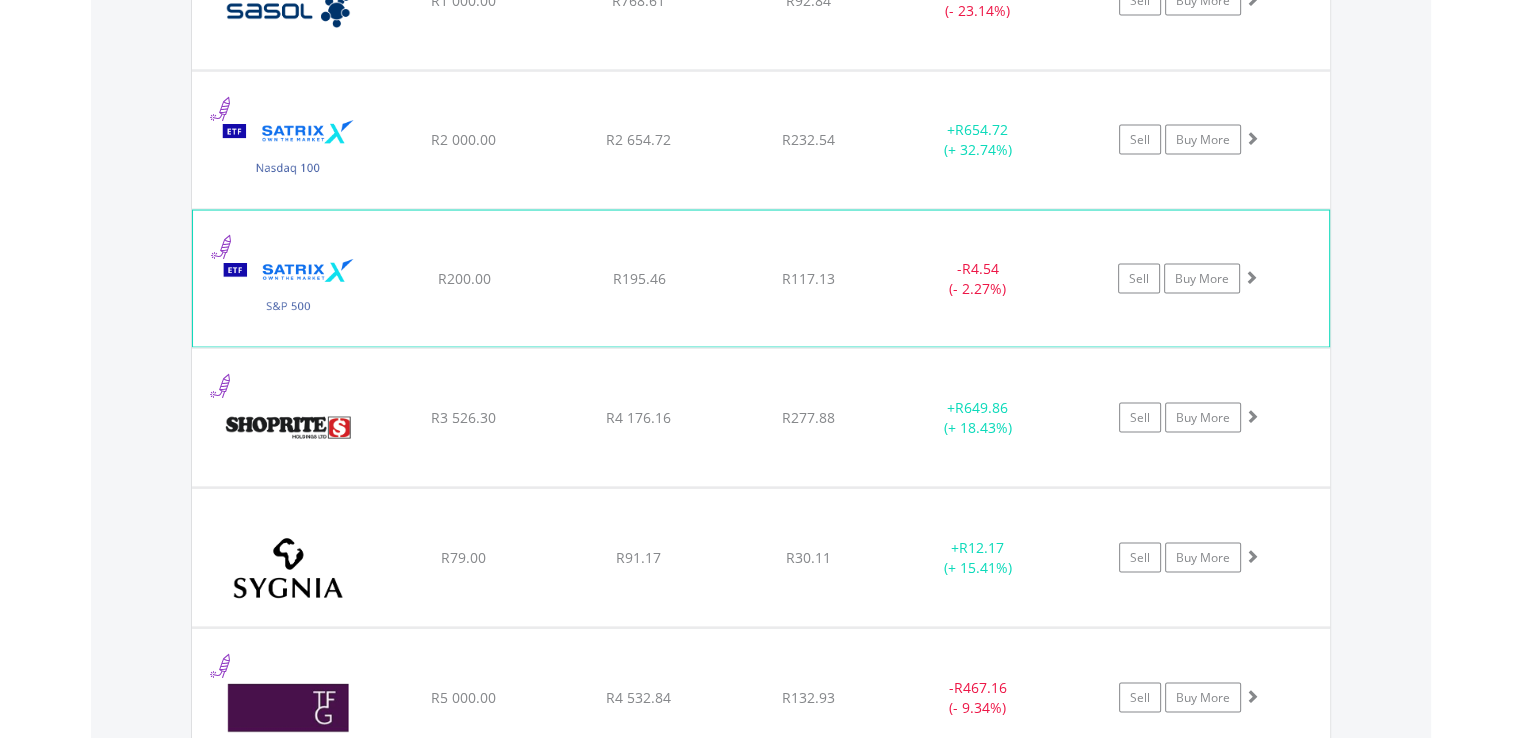 click on "﻿
Satrix S&P 500 ETF
R200.00
R195.46
R117.13
-  R4.54 (- 2.27%)
Sell
Buy More" at bounding box center [761, -2262] 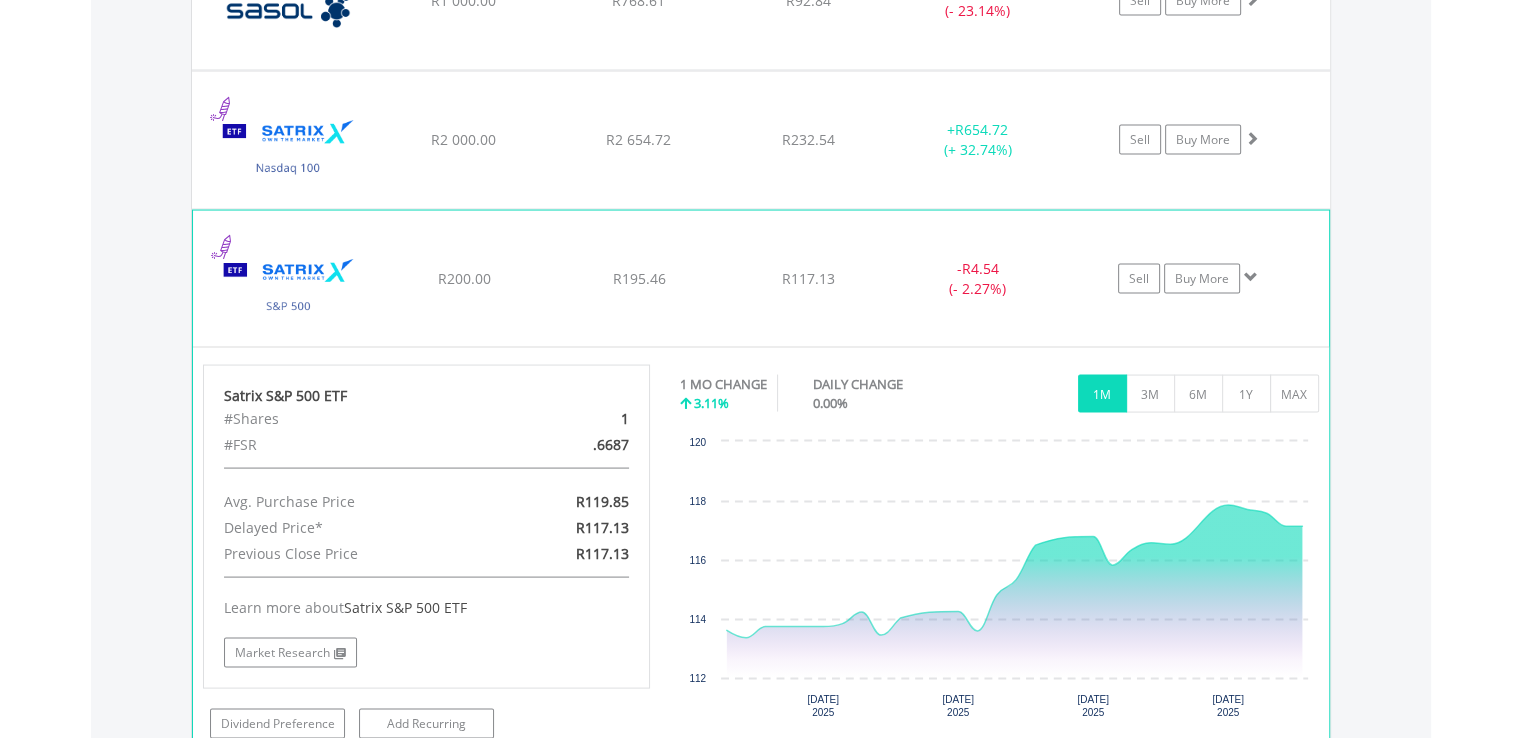 click at bounding box center (1251, 277) 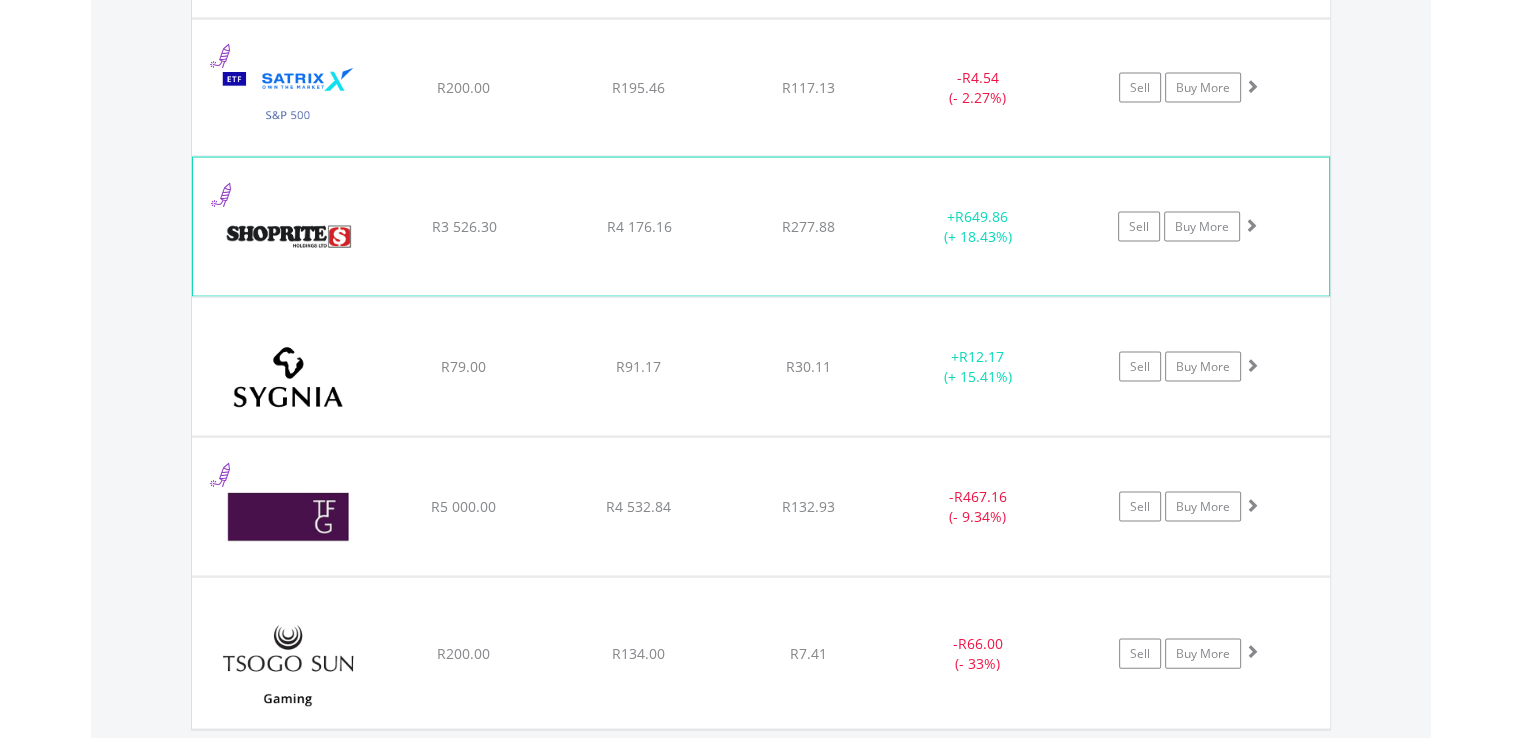 scroll, scrollTop: 4105, scrollLeft: 0, axis: vertical 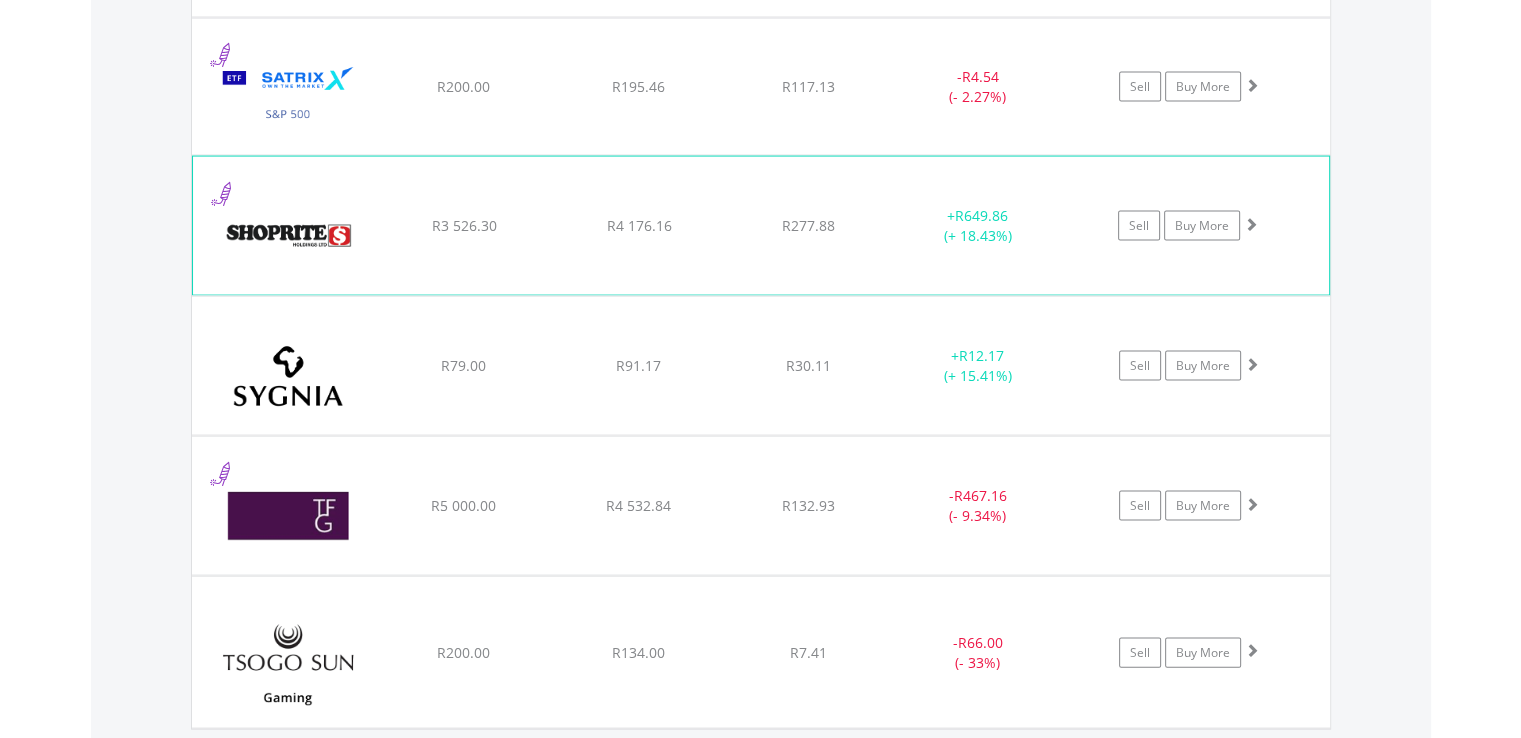 click on "﻿
Shoprite Holdings Limited
R3 526.30
R4 176.16
R277.88
+  R649.86 (+ 18.43%)
Sell
Buy More" at bounding box center (761, -2454) 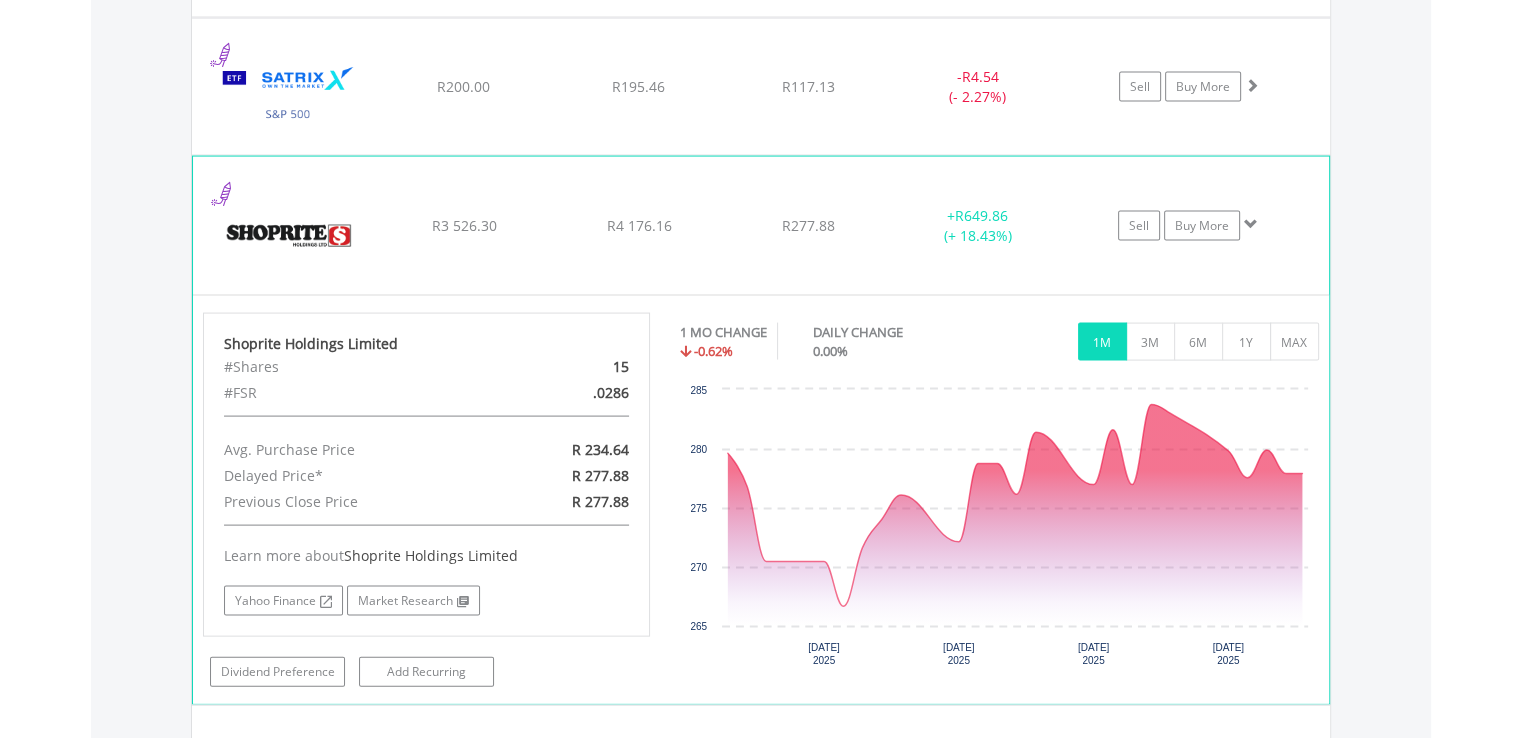 click at bounding box center (1251, 224) 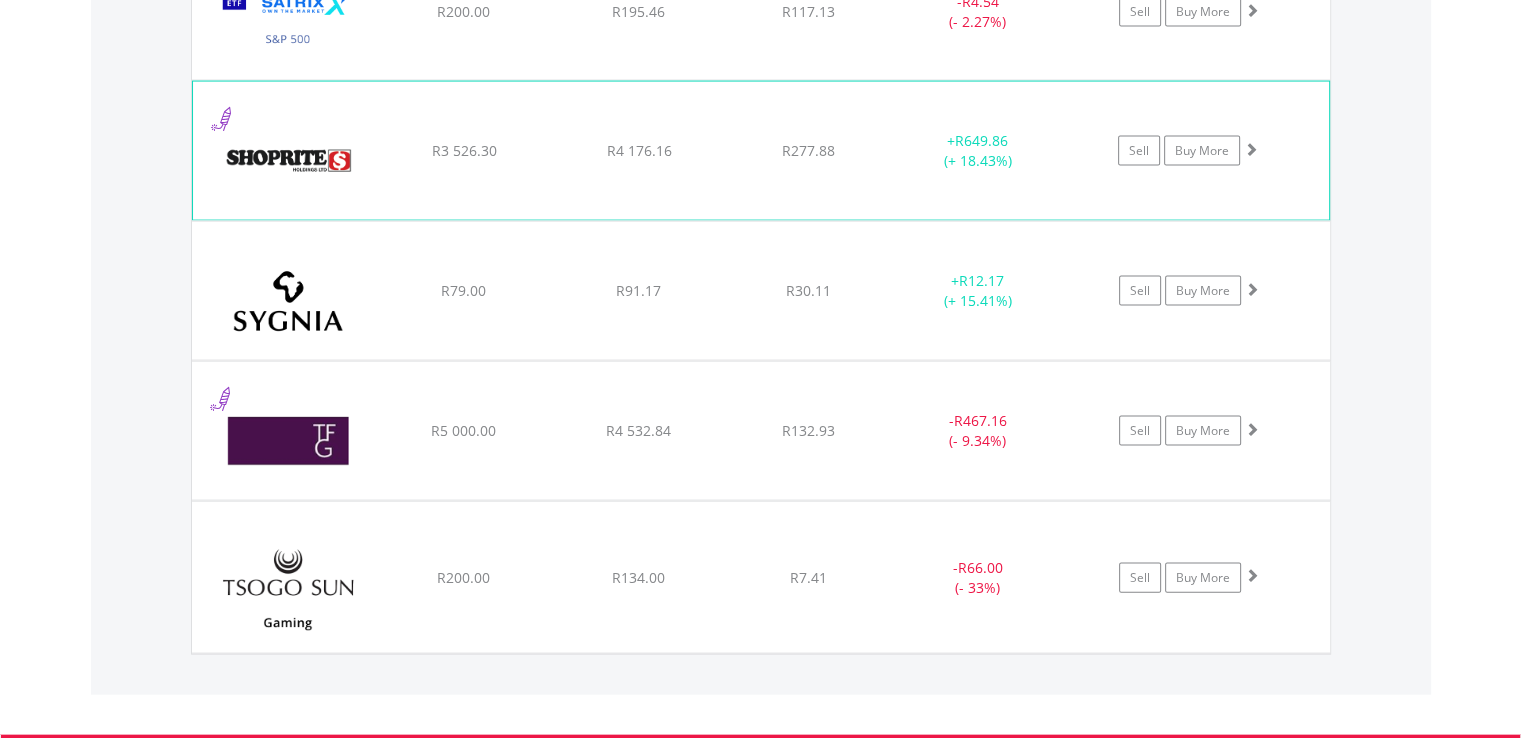 scroll, scrollTop: 4188, scrollLeft: 0, axis: vertical 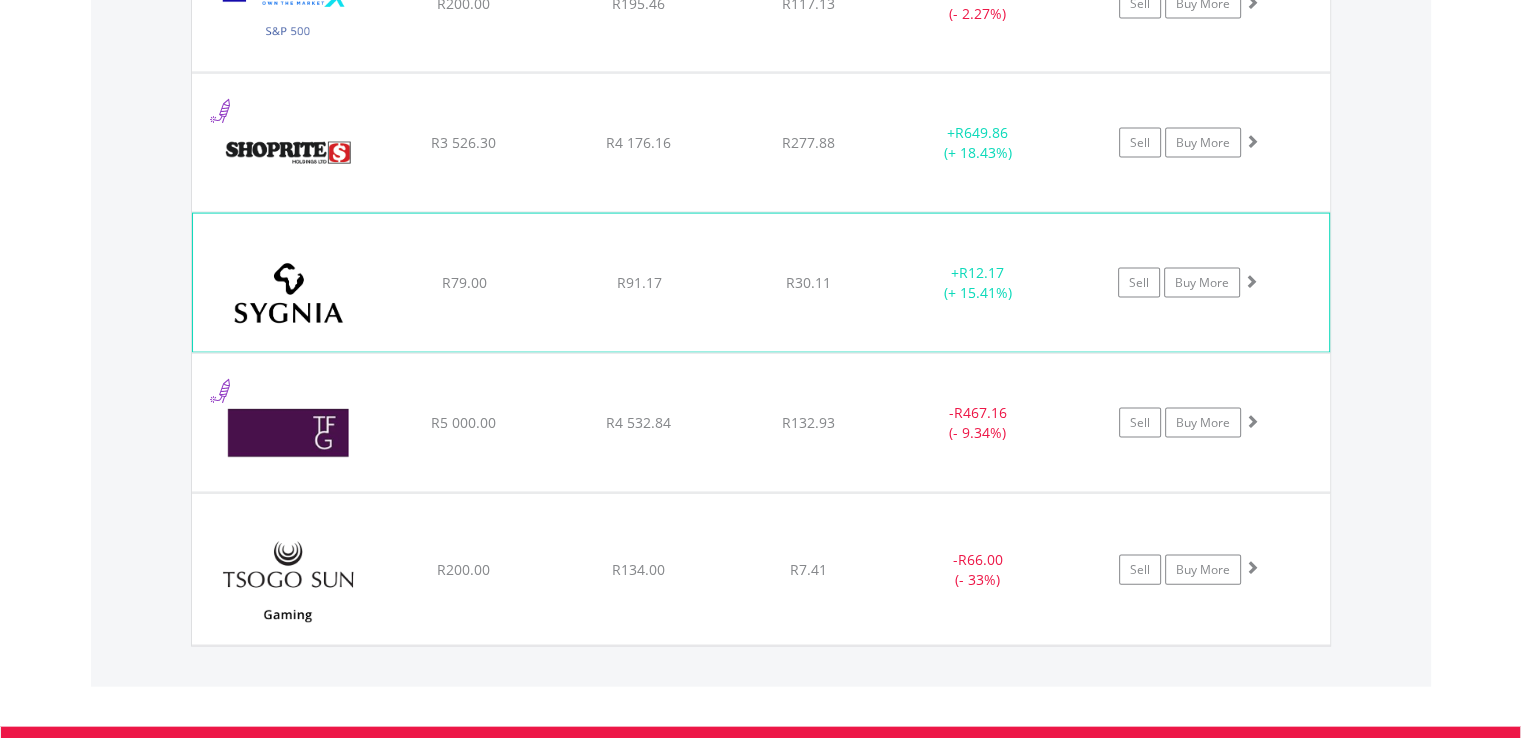 click on "+  R12.17 (+ 15.41%)" at bounding box center (978, -2537) 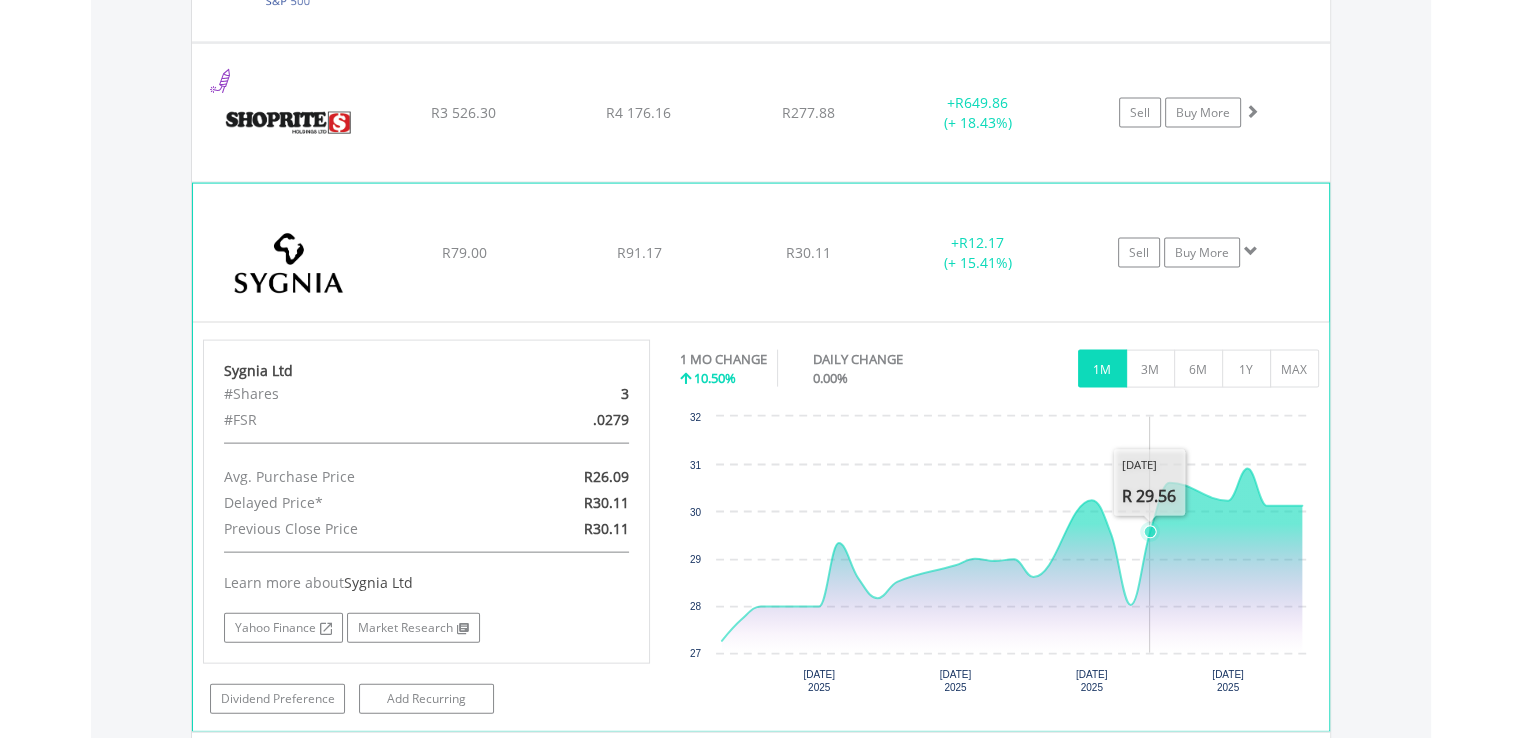 scroll, scrollTop: 4220, scrollLeft: 0, axis: vertical 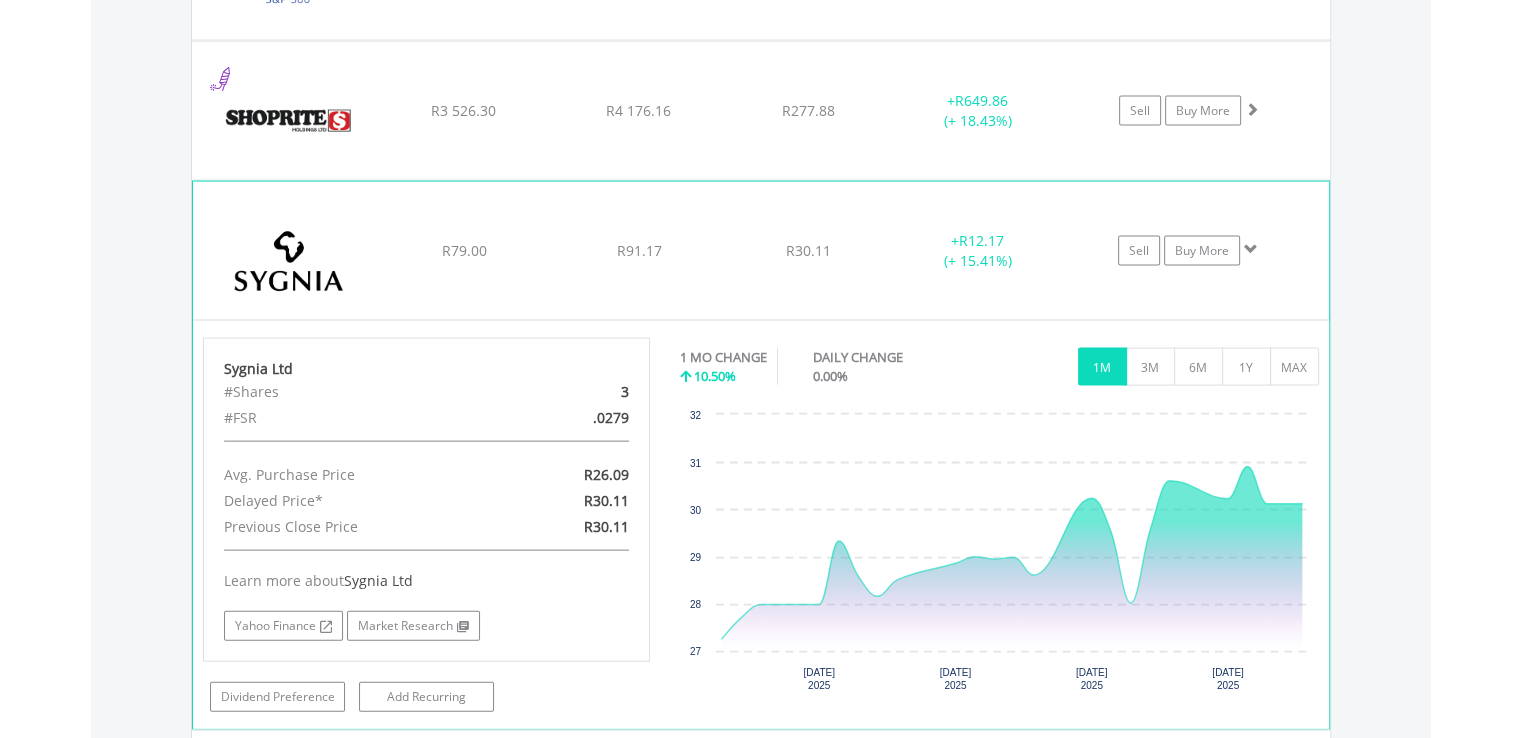 click on "Sell
Buy More" at bounding box center (1199, -2569) 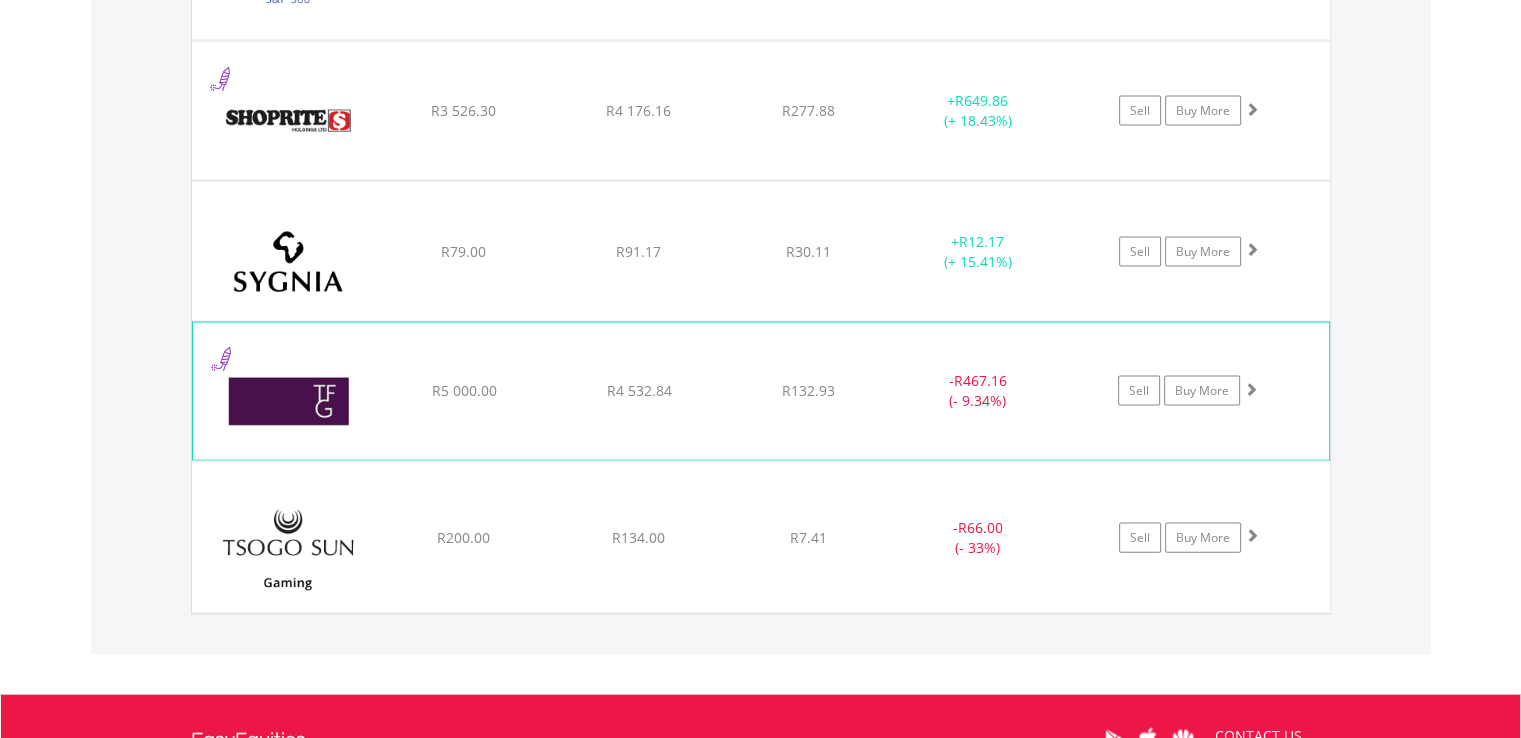 click on "-  R467.16 (- 9.34%)" at bounding box center [978, -2010] 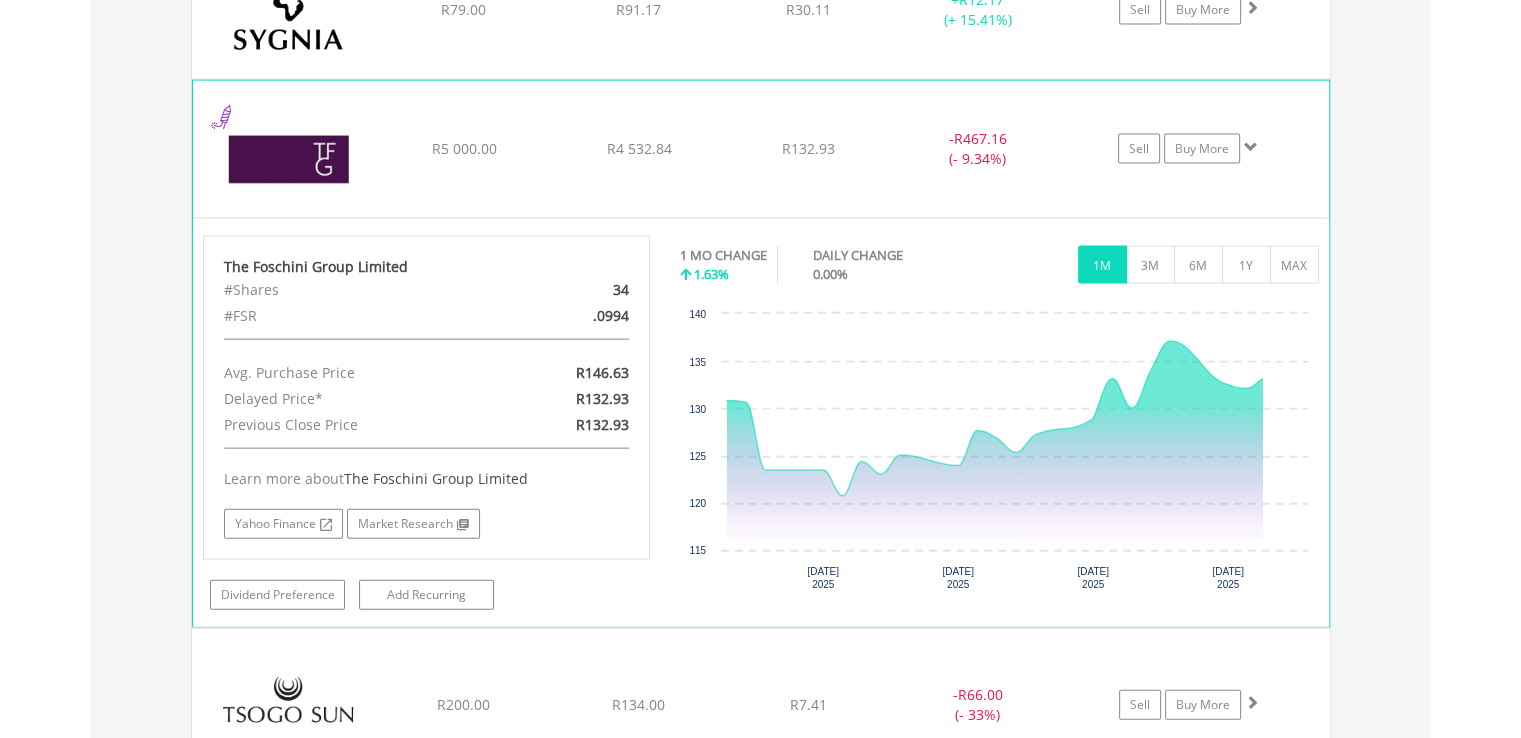 scroll, scrollTop: 4469, scrollLeft: 0, axis: vertical 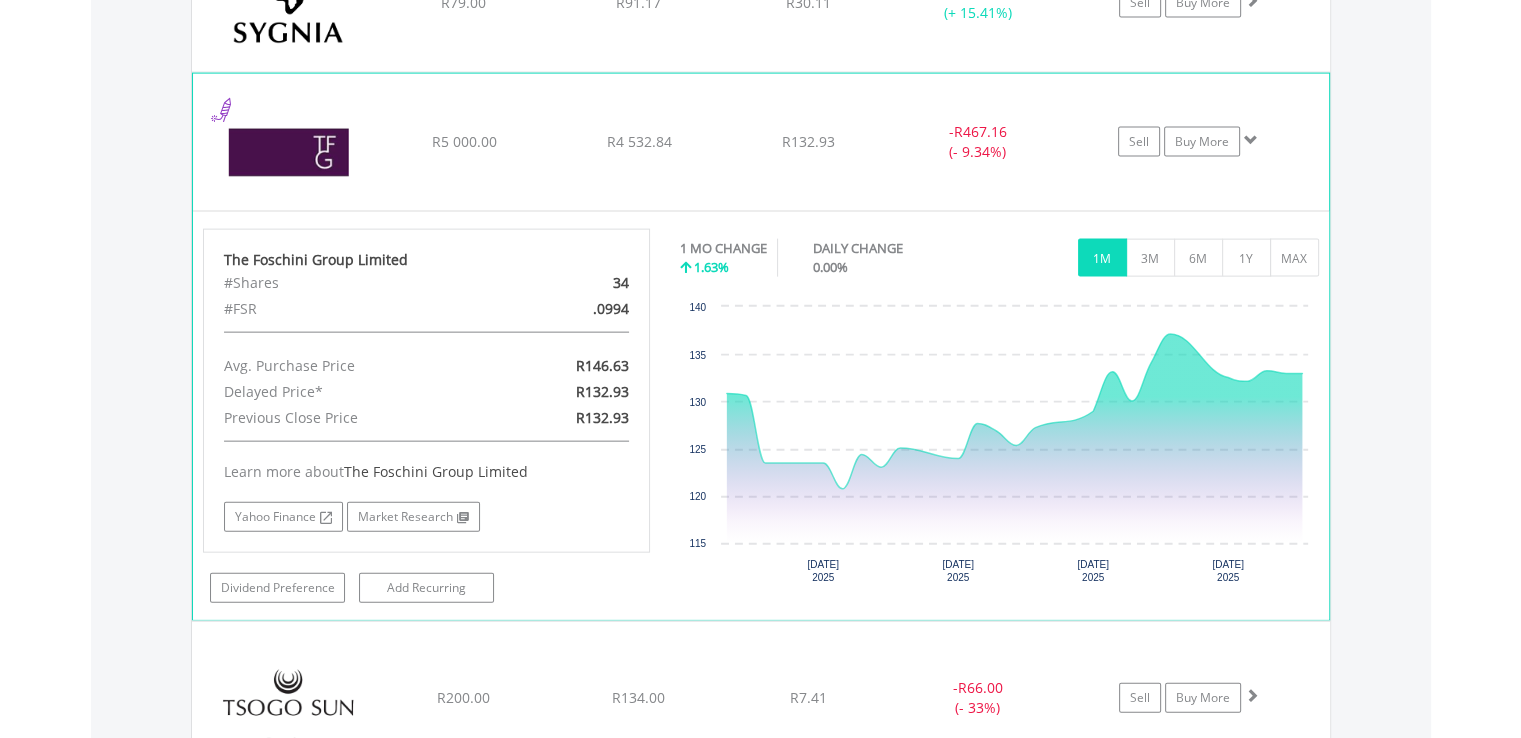 click at bounding box center (1251, 140) 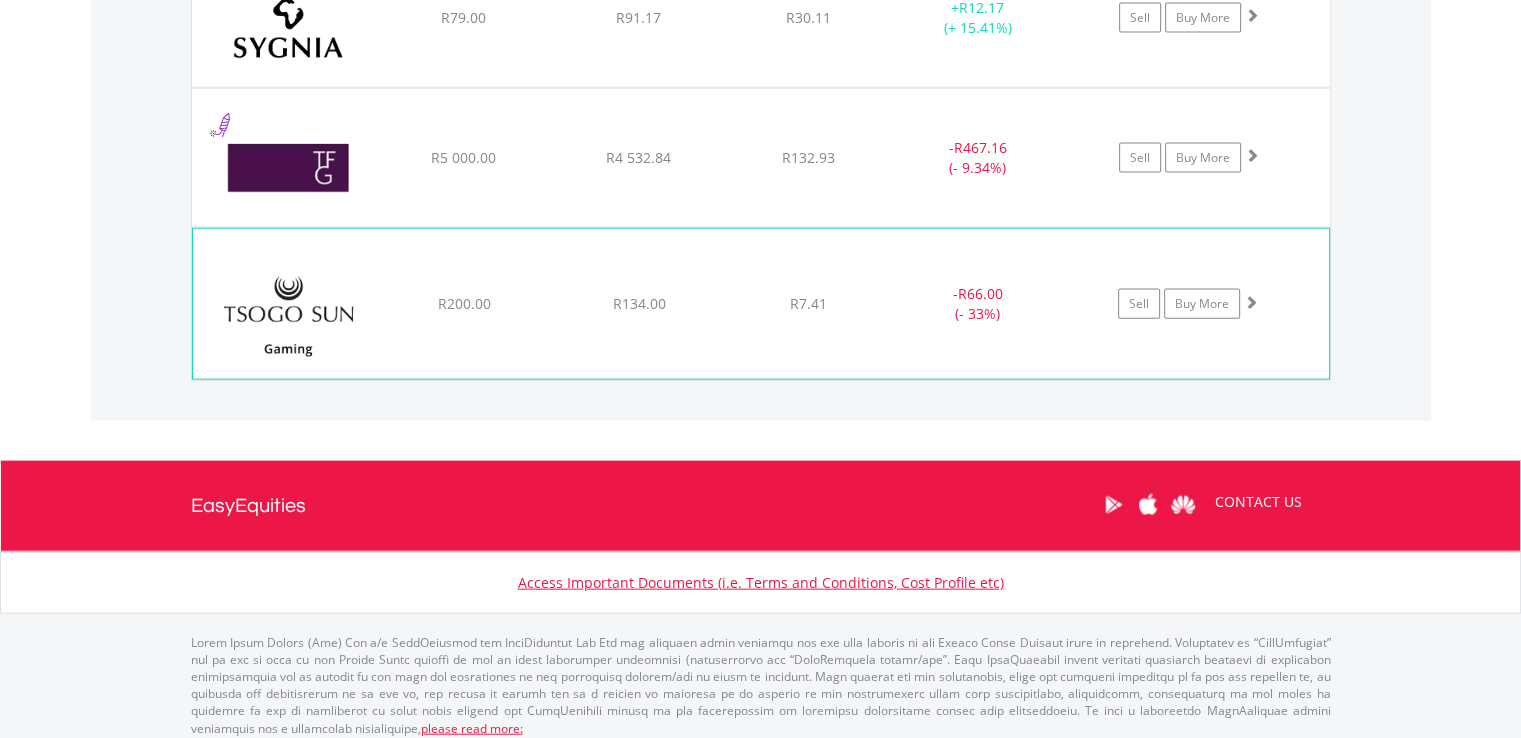 click on "-  R66.00 (- 33%)" at bounding box center (978, -2244) 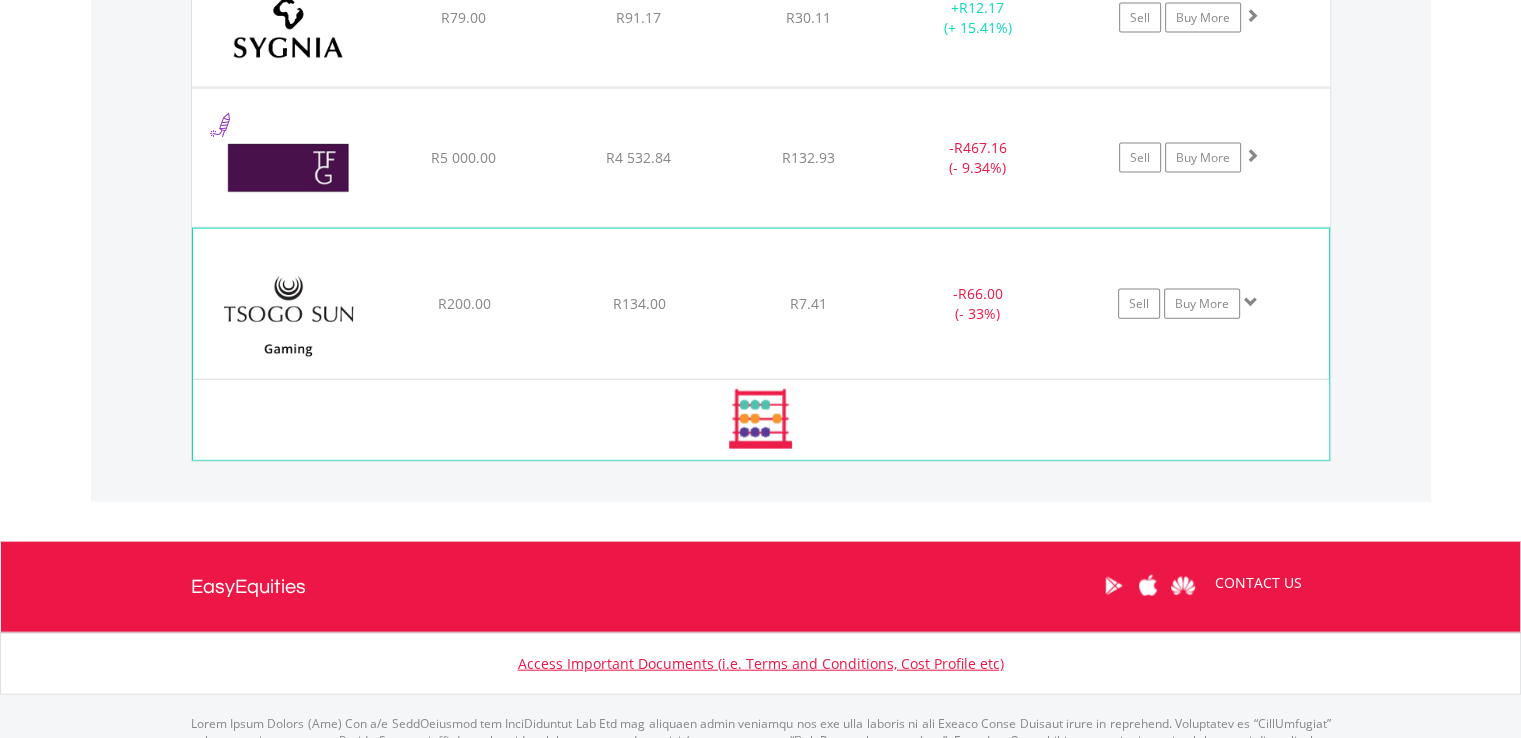 scroll, scrollTop: 4469, scrollLeft: 0, axis: vertical 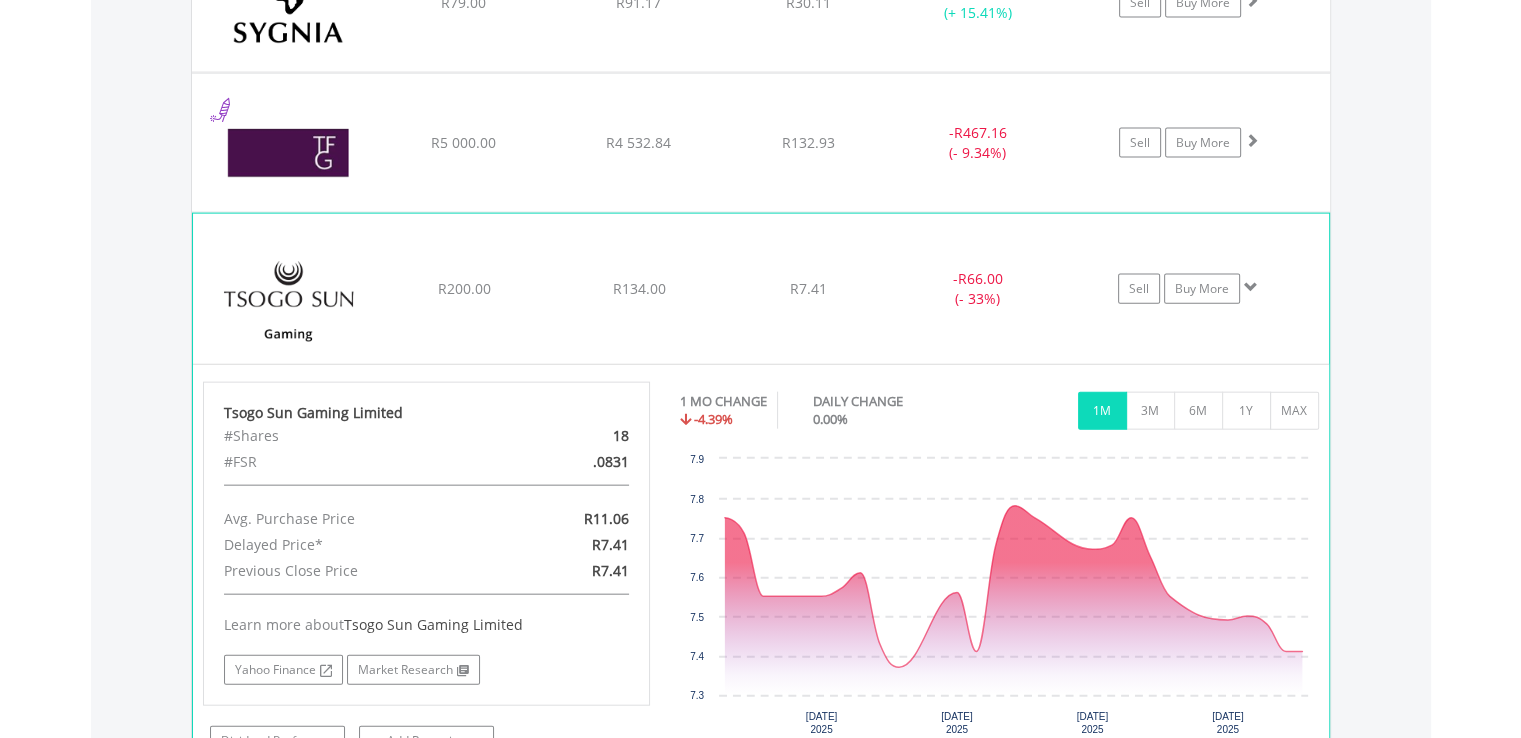 click at bounding box center [1251, 287] 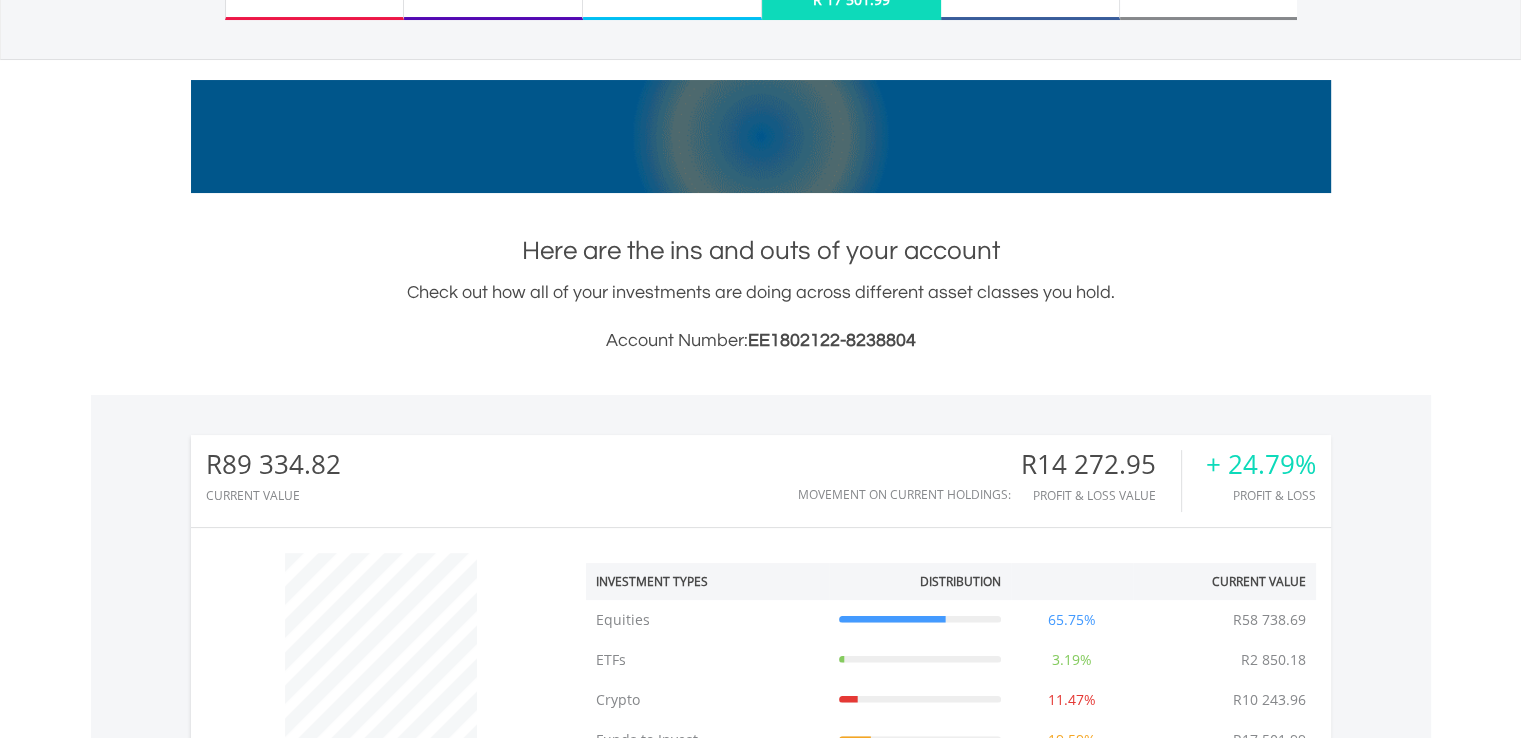 scroll, scrollTop: 148, scrollLeft: 0, axis: vertical 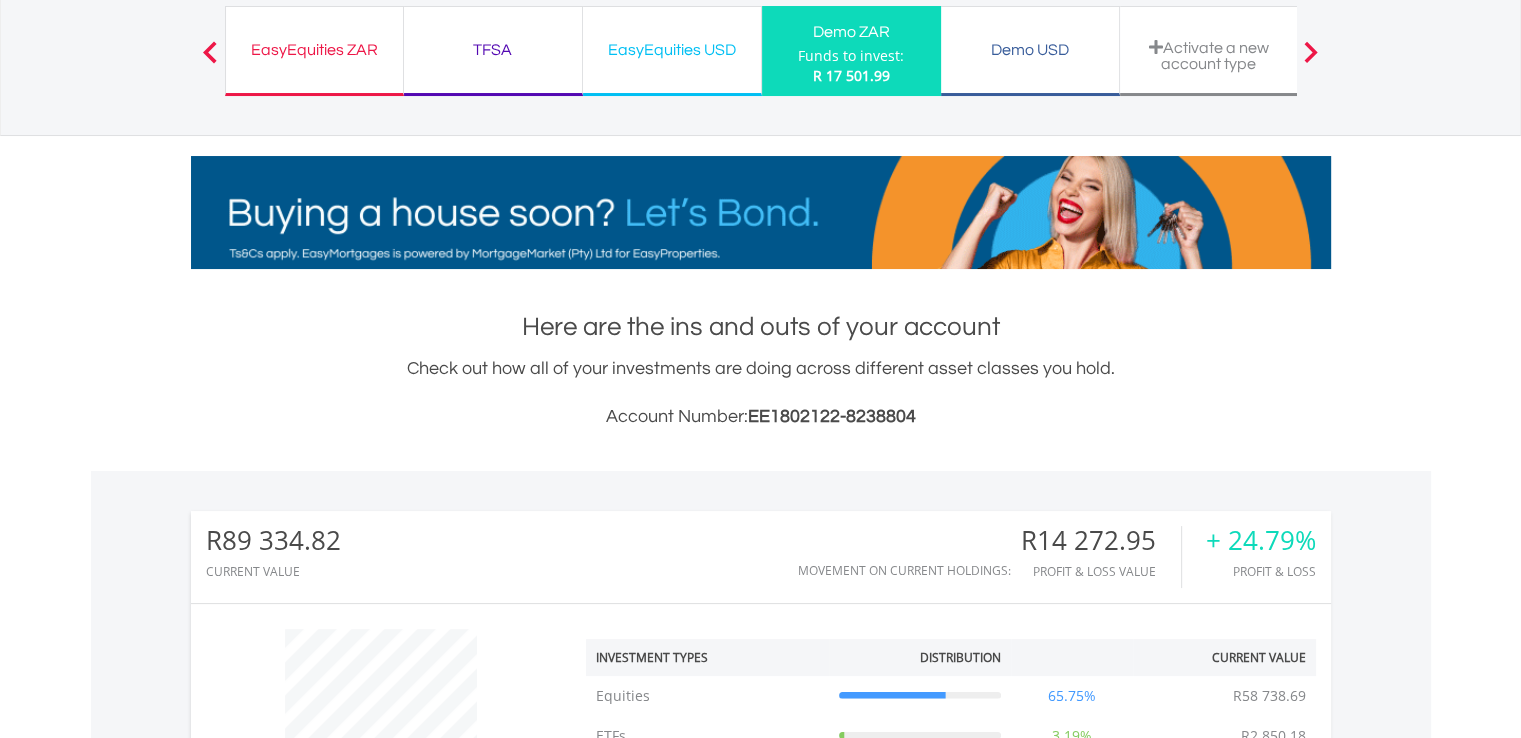 click on "EasyEquities ZAR" at bounding box center (314, 50) 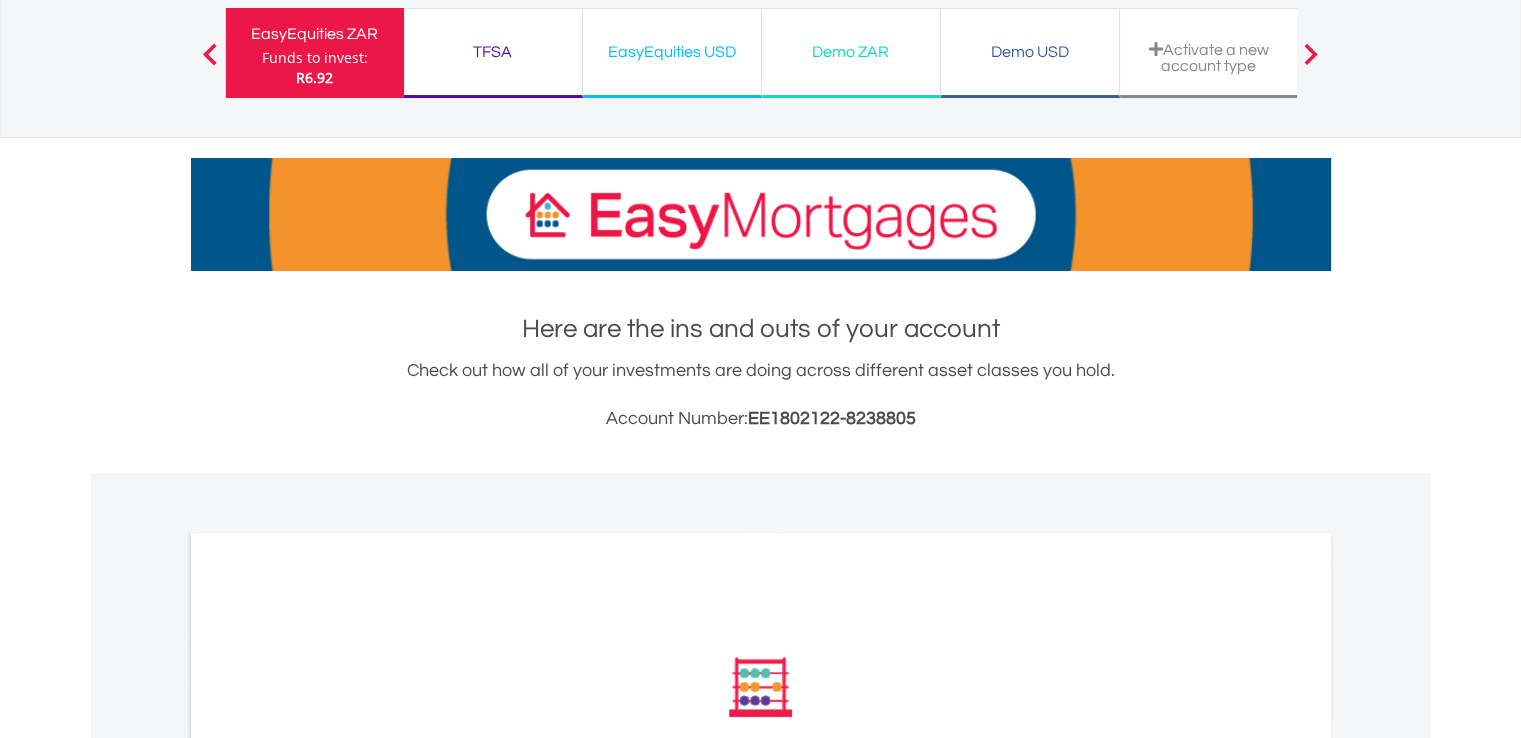 scroll, scrollTop: 146, scrollLeft: 0, axis: vertical 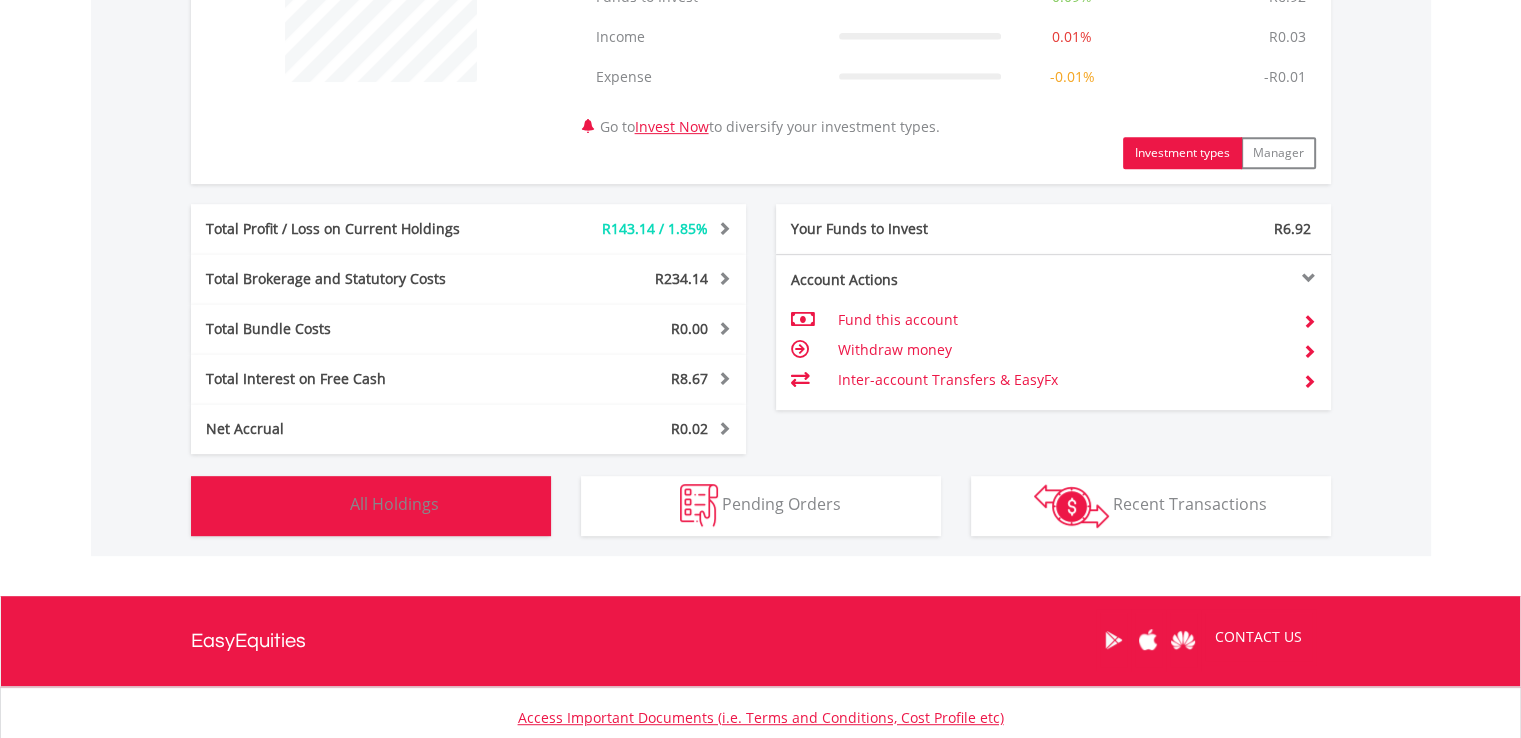 click on "Holdings
All Holdings" at bounding box center [371, 506] 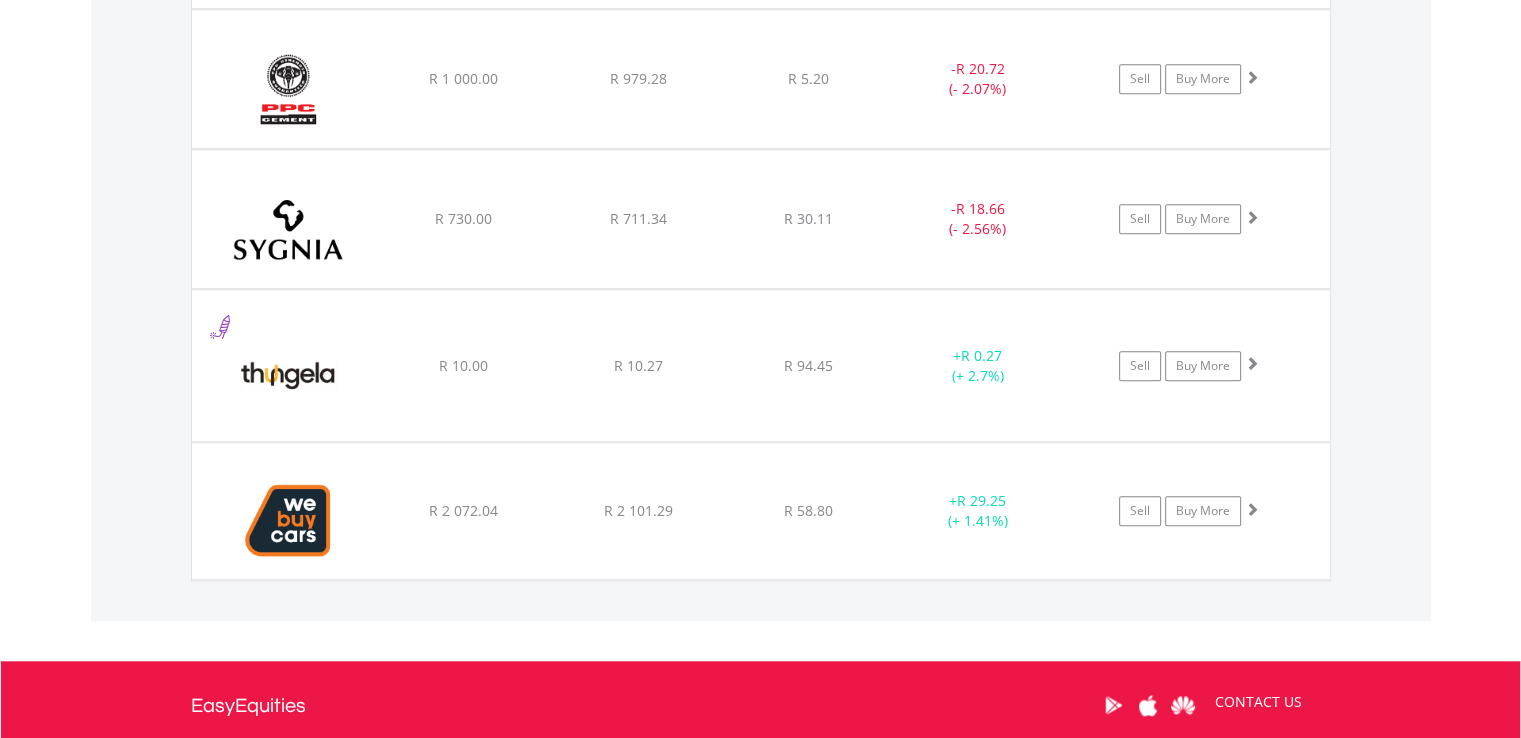 scroll, scrollTop: 1730, scrollLeft: 0, axis: vertical 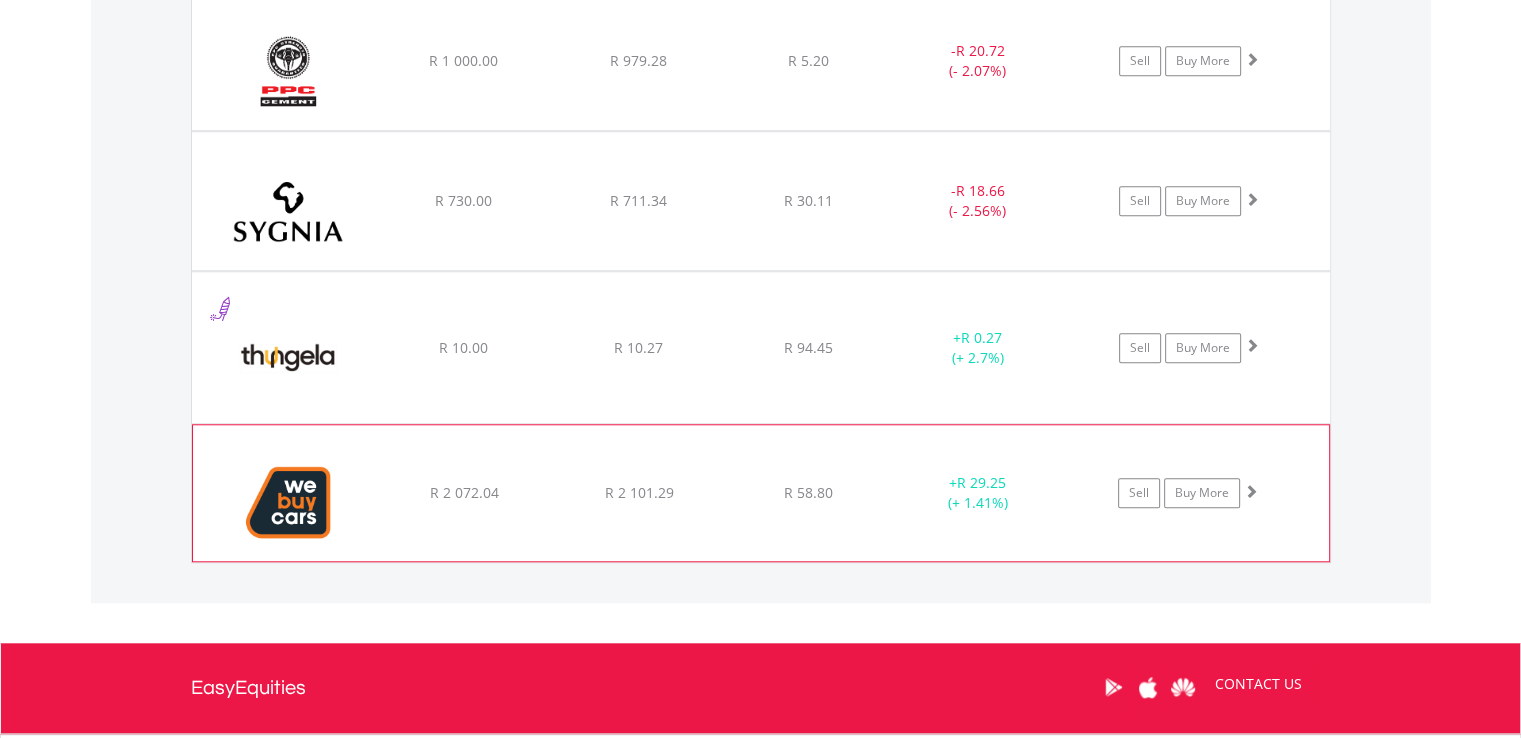 click on "R 29.25" at bounding box center (981, -90) 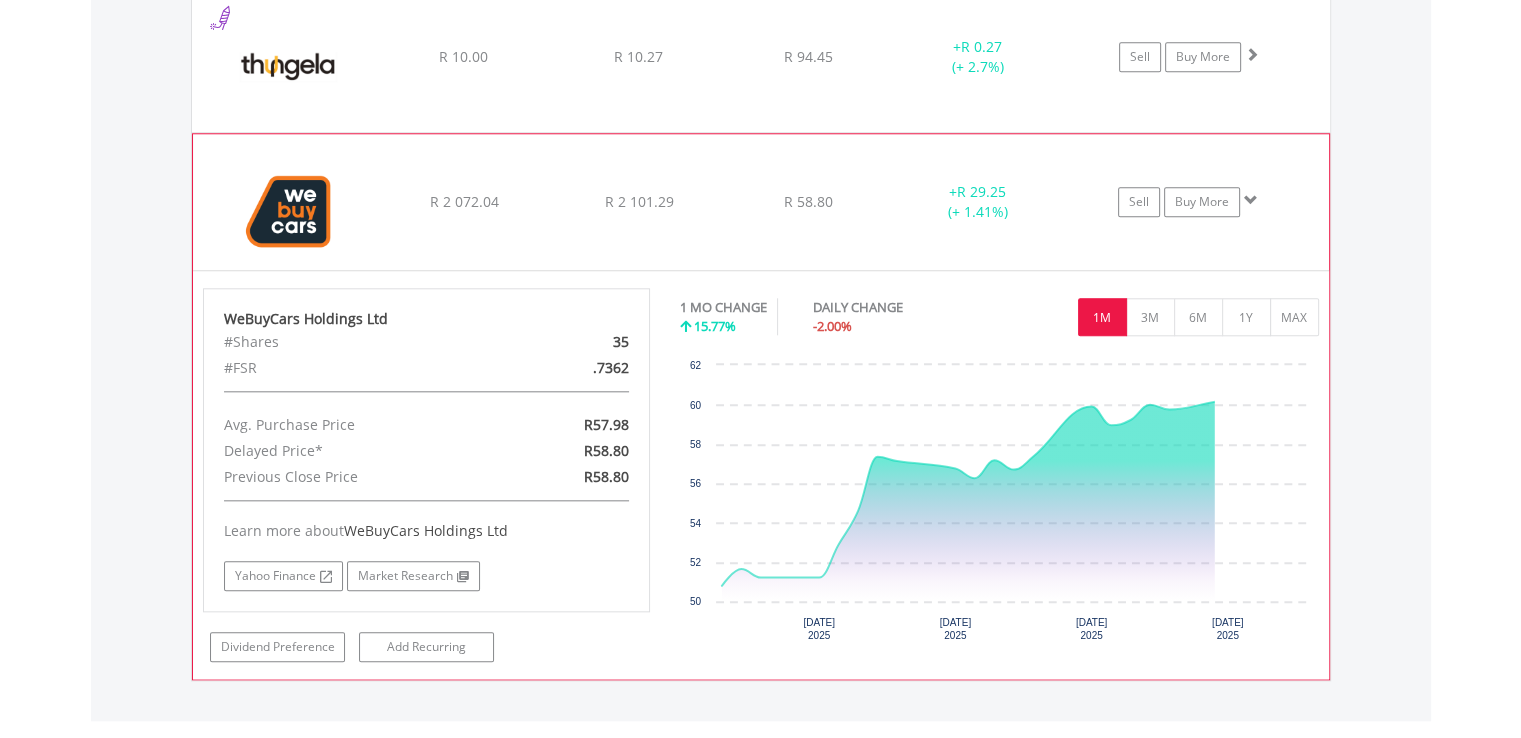 scroll, scrollTop: 2022, scrollLeft: 0, axis: vertical 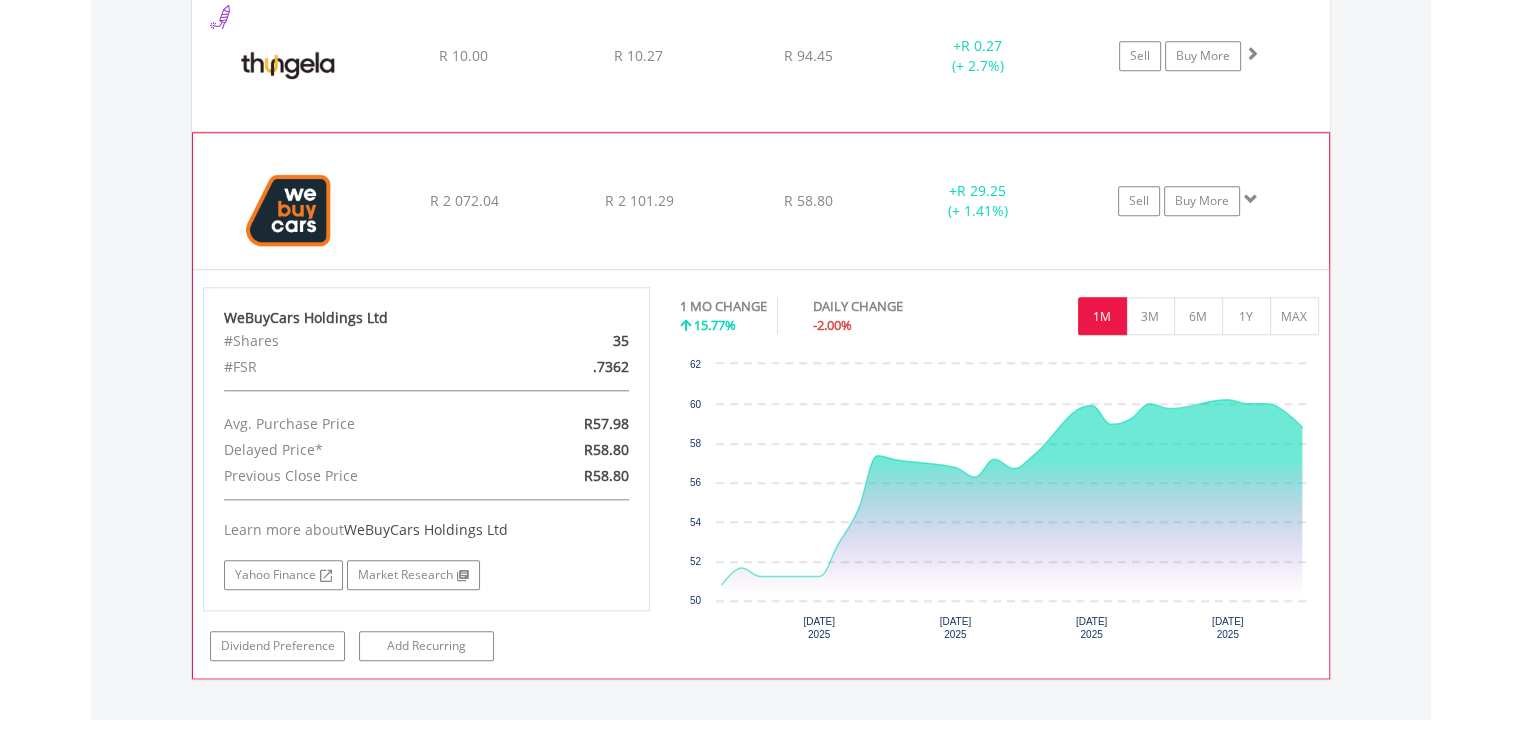click at bounding box center (1251, 199) 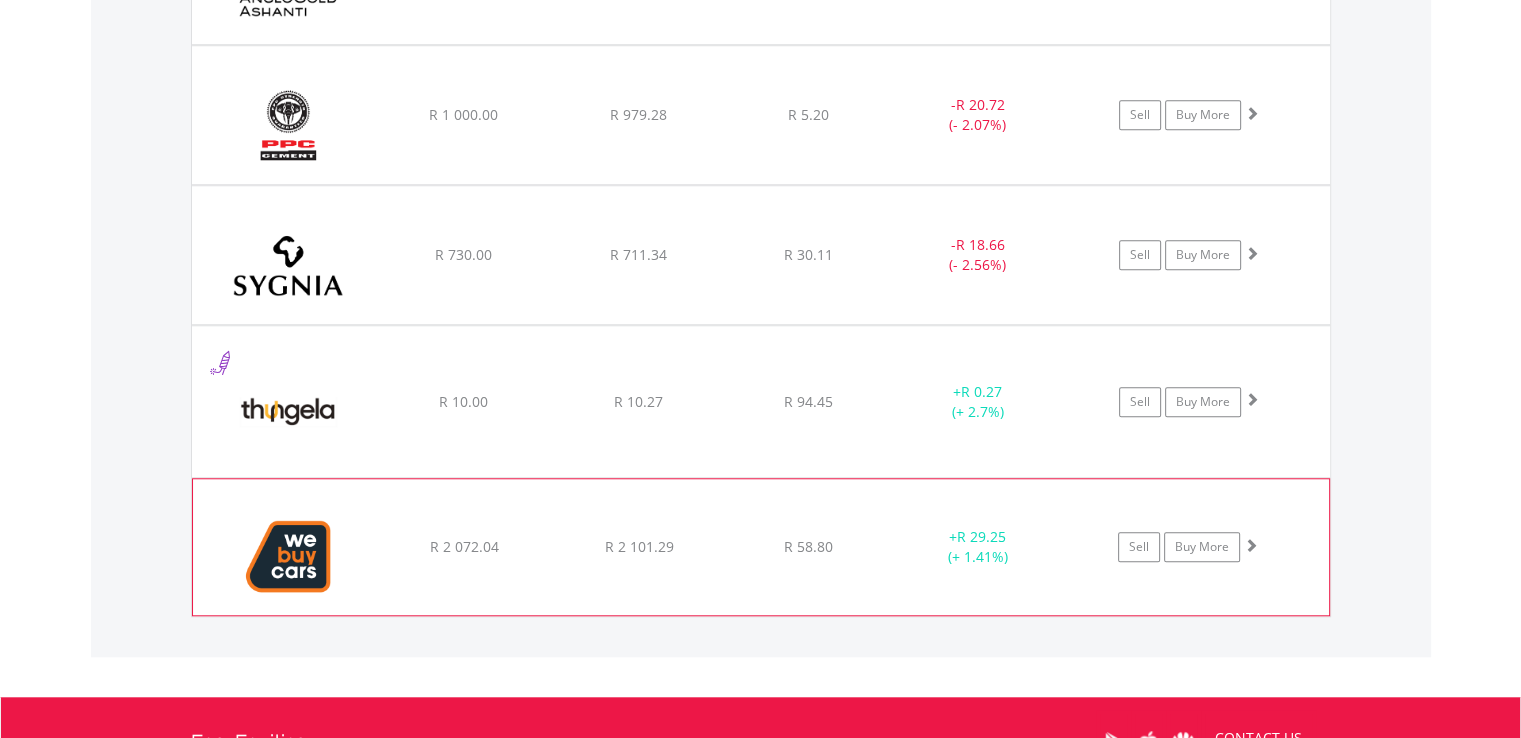 scroll, scrollTop: 1675, scrollLeft: 0, axis: vertical 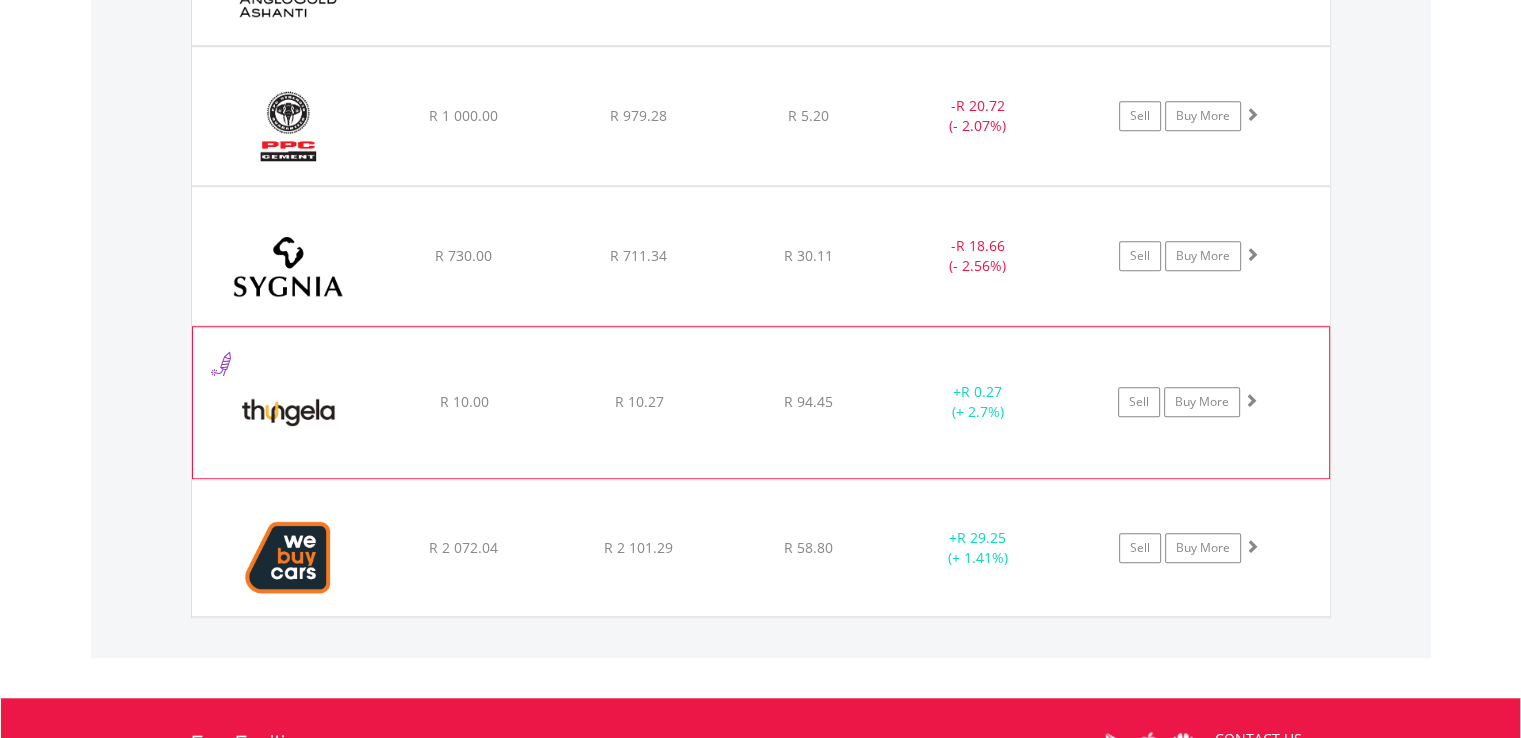 click on "﻿
Thungela Resources Limited
R 10.00
R 10.27
R 94.45
+  R 0.27 (+ 2.7%)
Sell
Buy More" at bounding box center (761, -24) 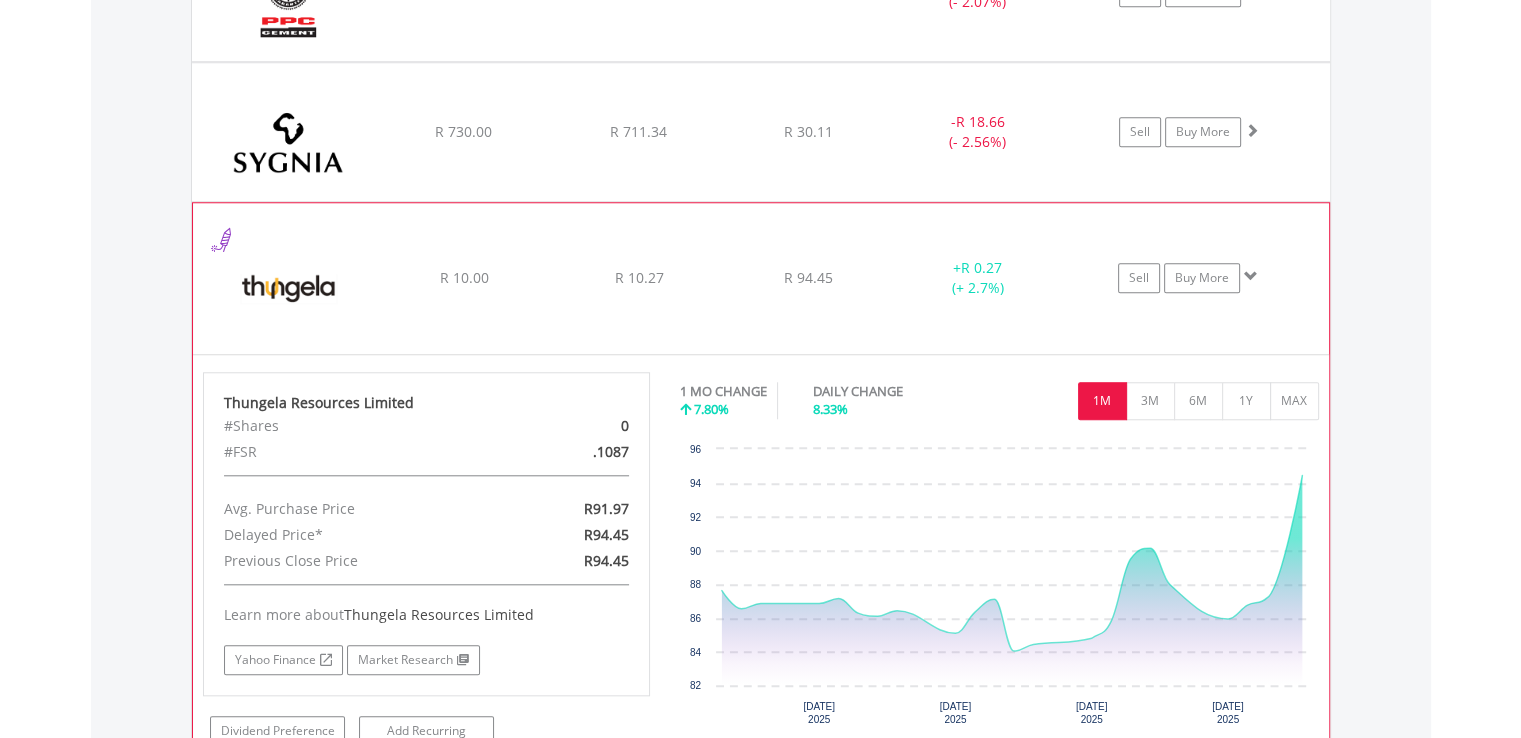 scroll, scrollTop: 1802, scrollLeft: 0, axis: vertical 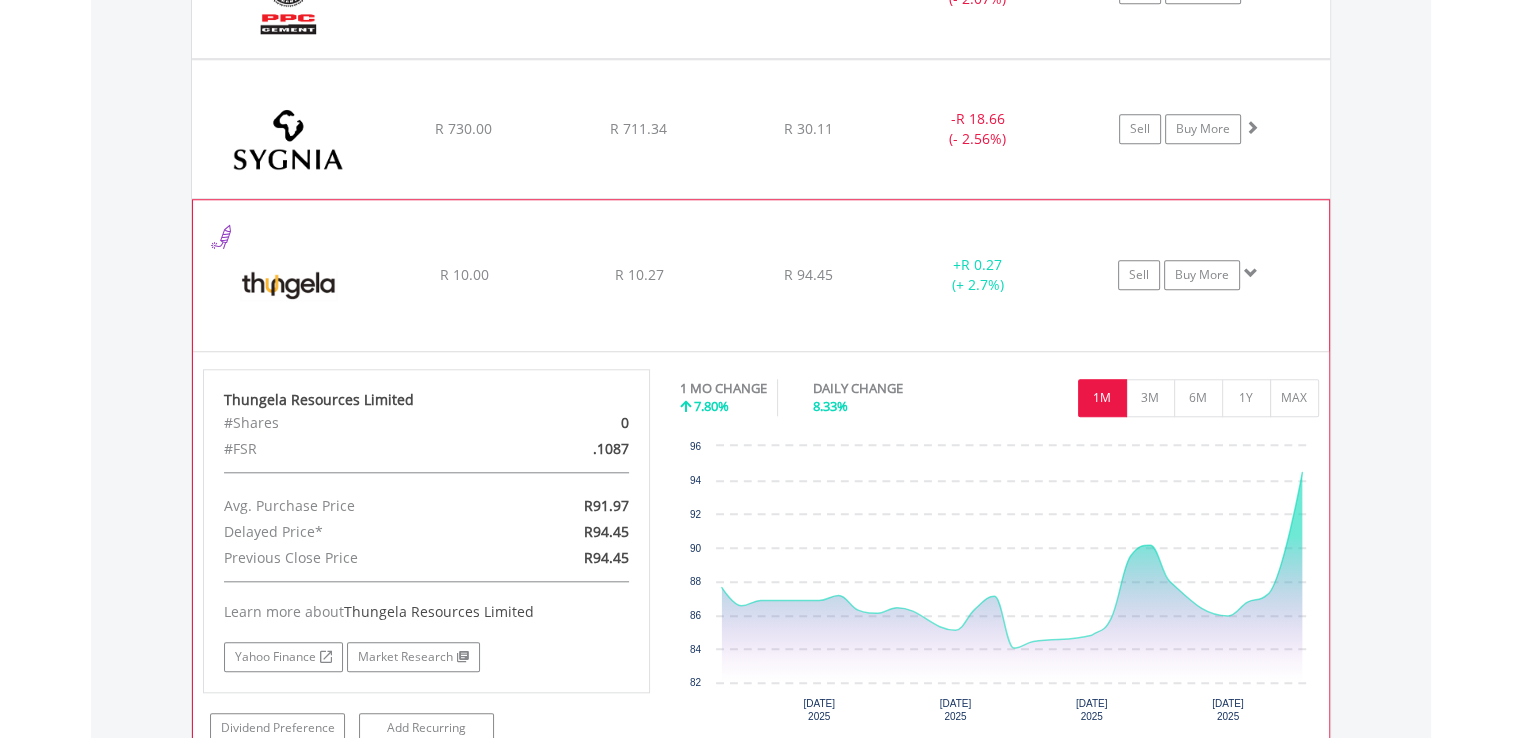 click at bounding box center (1251, 273) 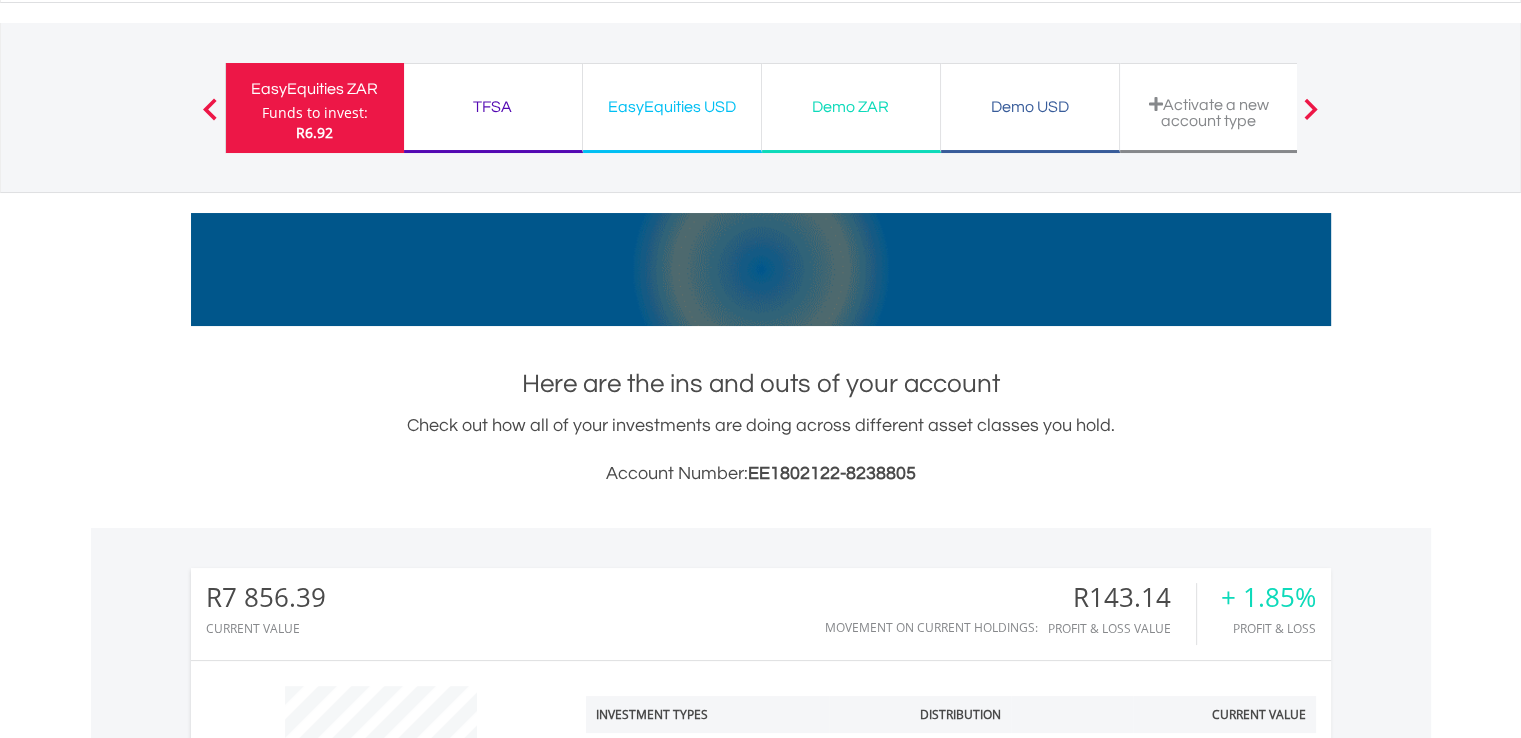scroll, scrollTop: 0, scrollLeft: 0, axis: both 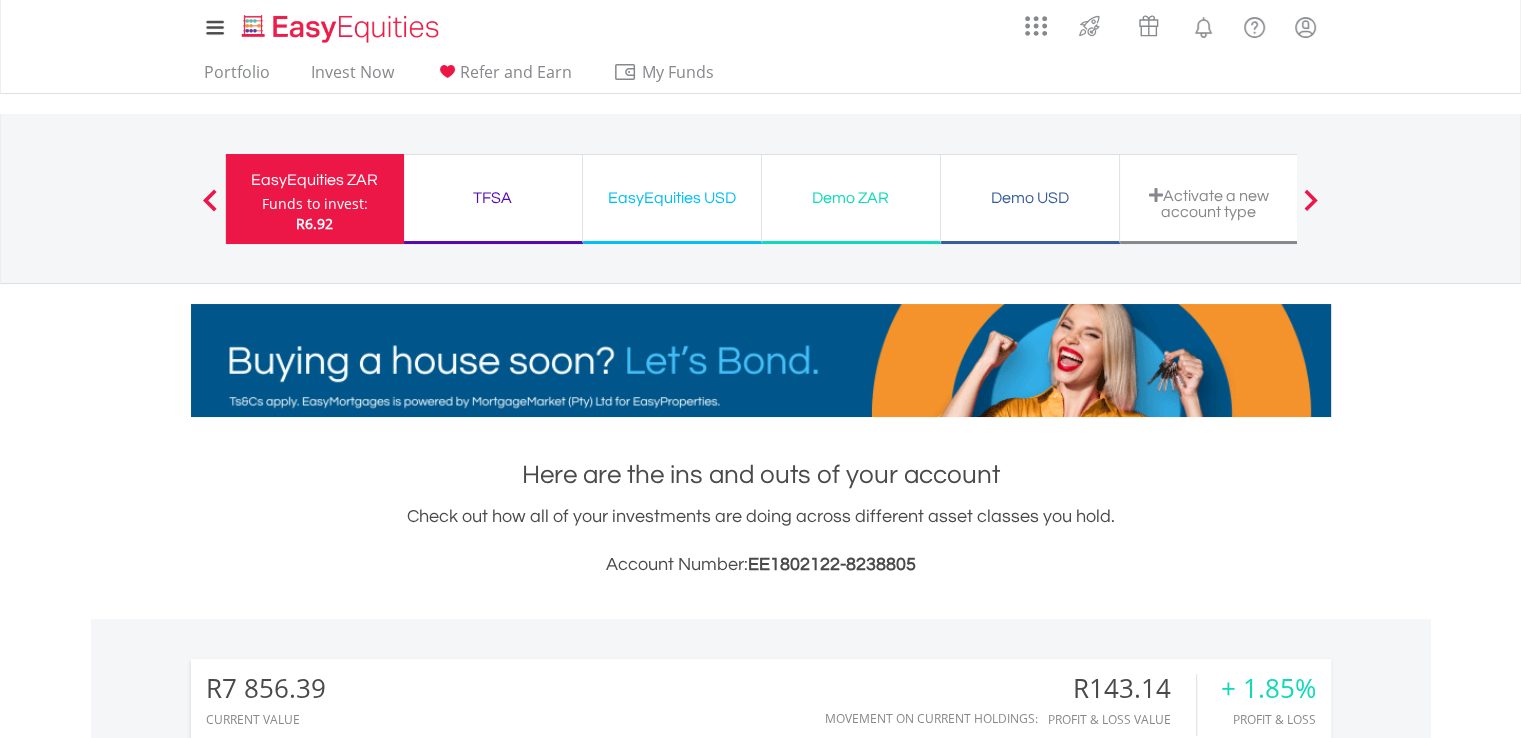 click on "Demo ZAR" at bounding box center (851, 198) 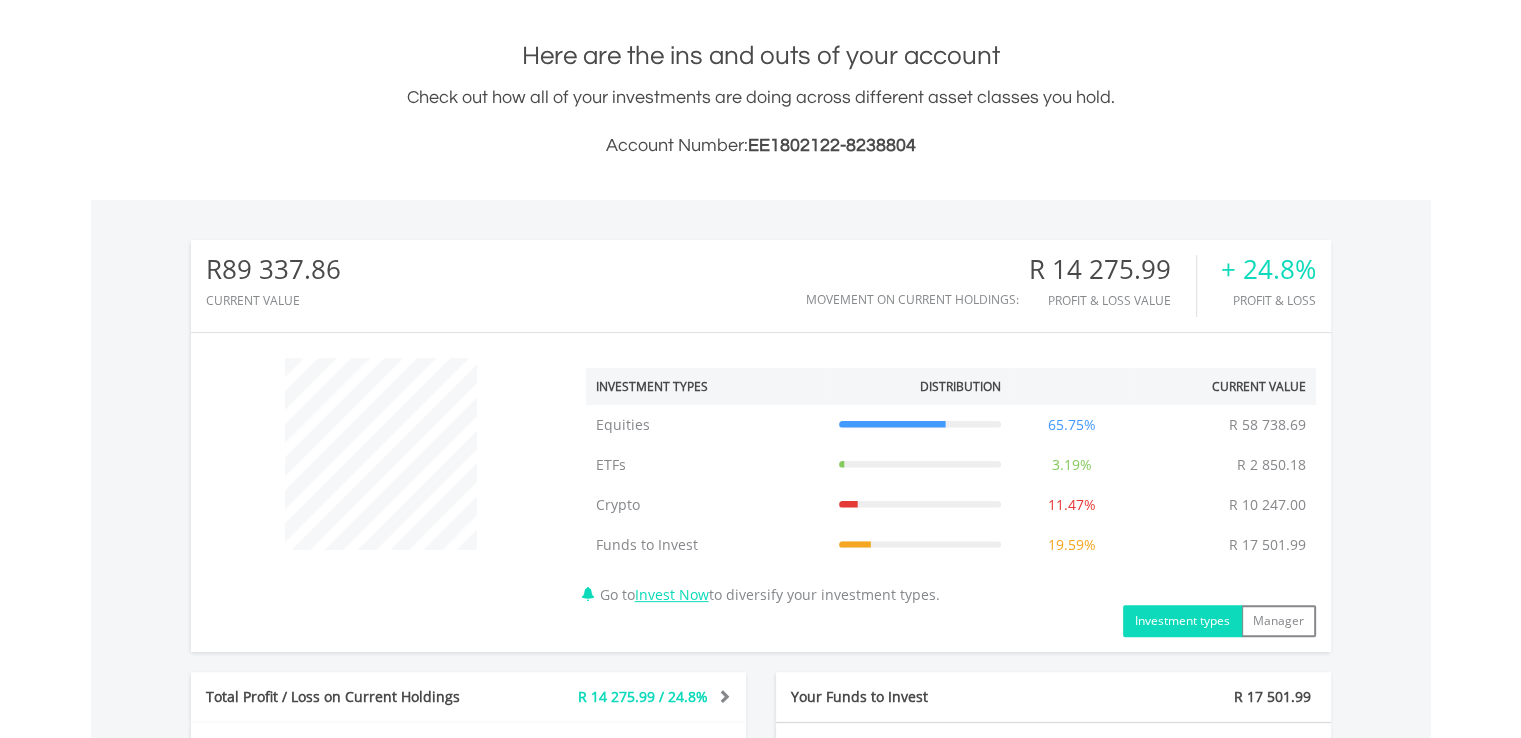 scroll, scrollTop: 536, scrollLeft: 0, axis: vertical 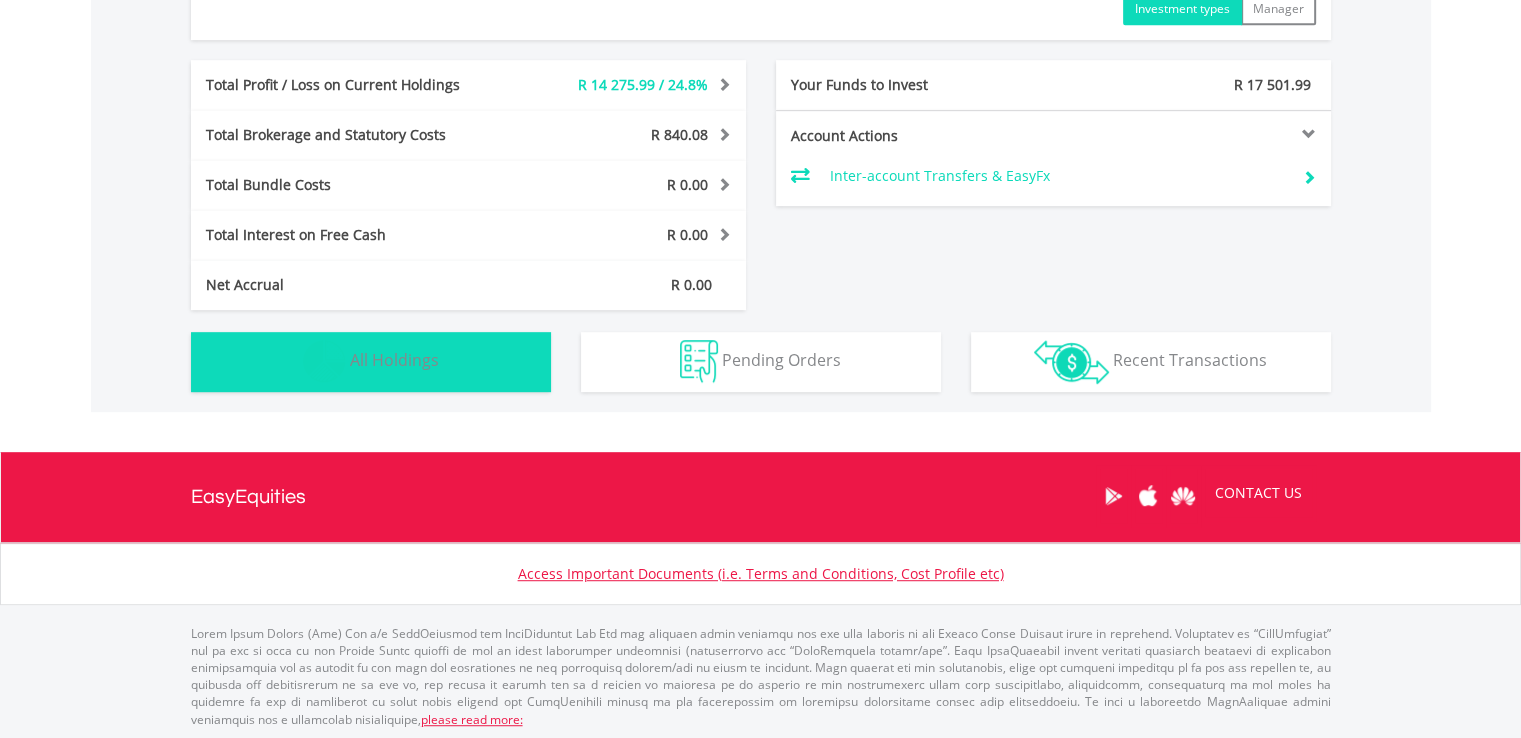 click on "Holdings
All Holdings" at bounding box center (371, 362) 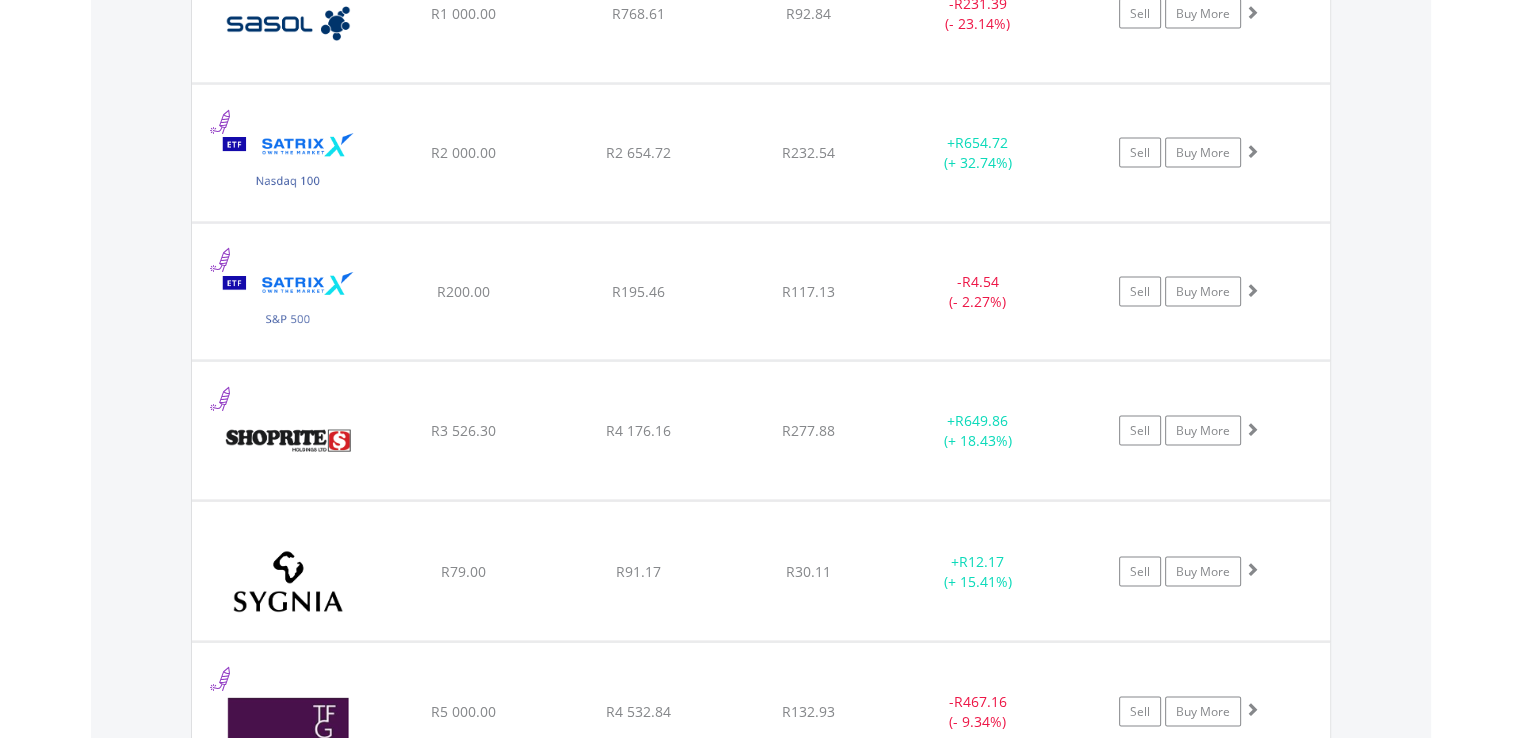 scroll, scrollTop: 3898, scrollLeft: 0, axis: vertical 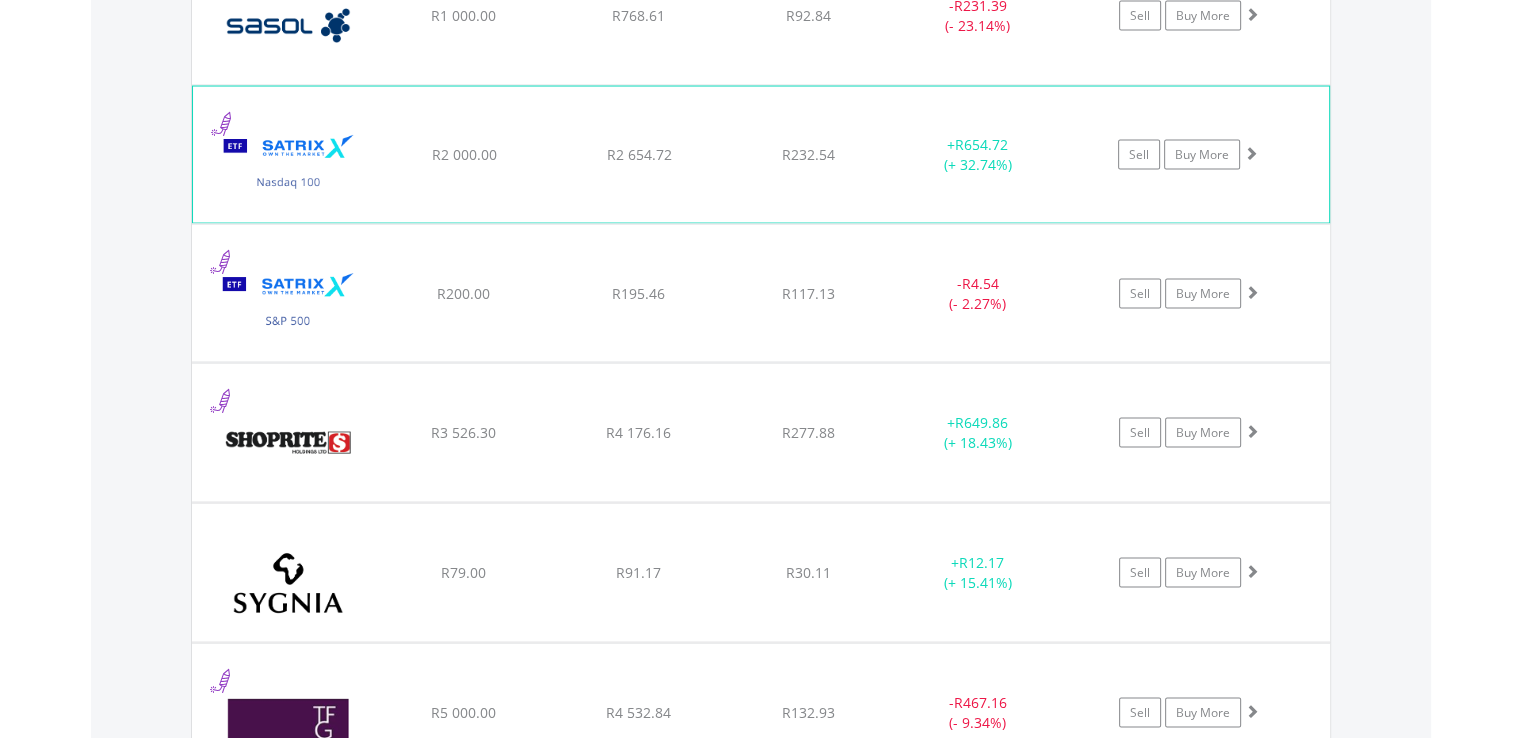 click on "+  R654.72 (+ 32.74%)" at bounding box center [978, -2247] 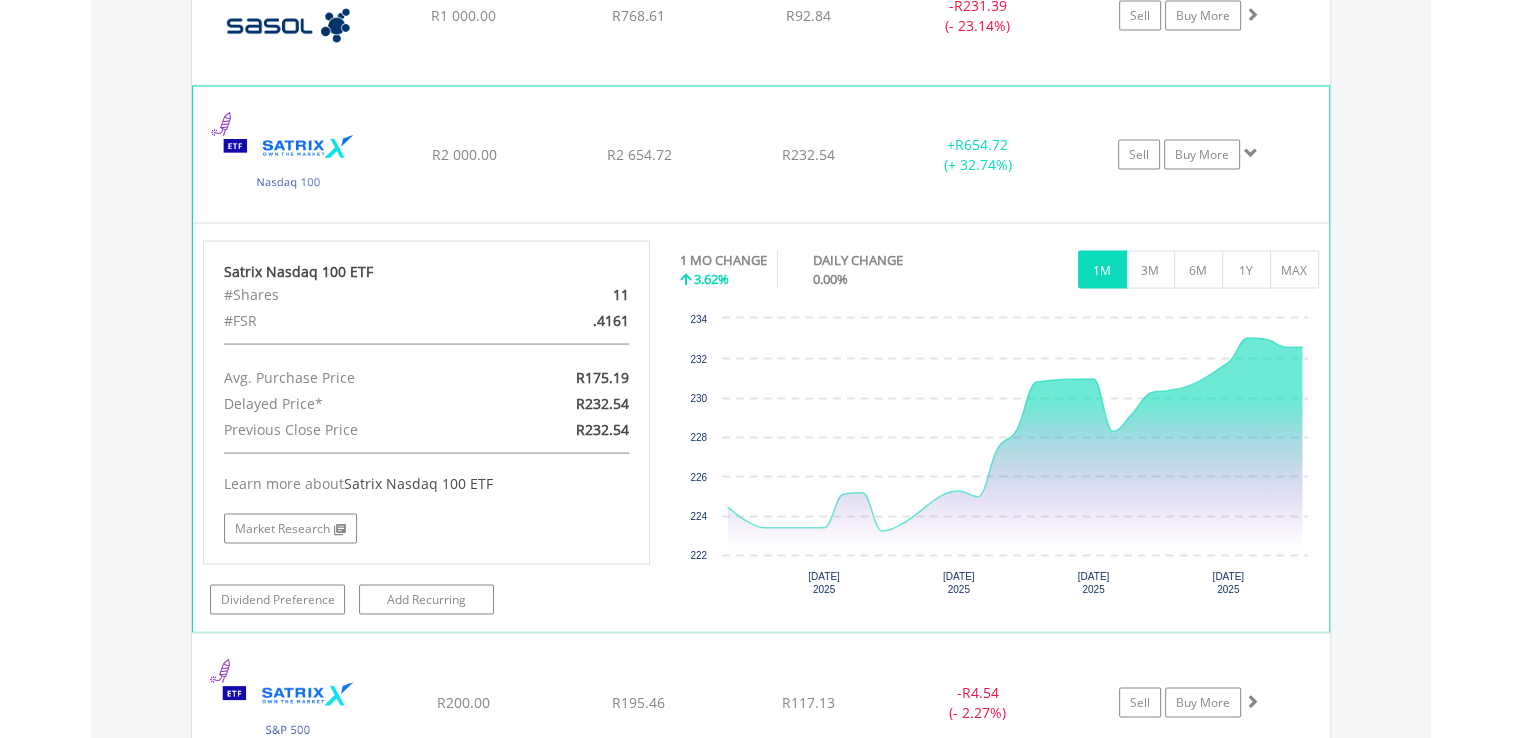 click on "+  R654.72 (+ 32.74%)" at bounding box center [978, -2247] 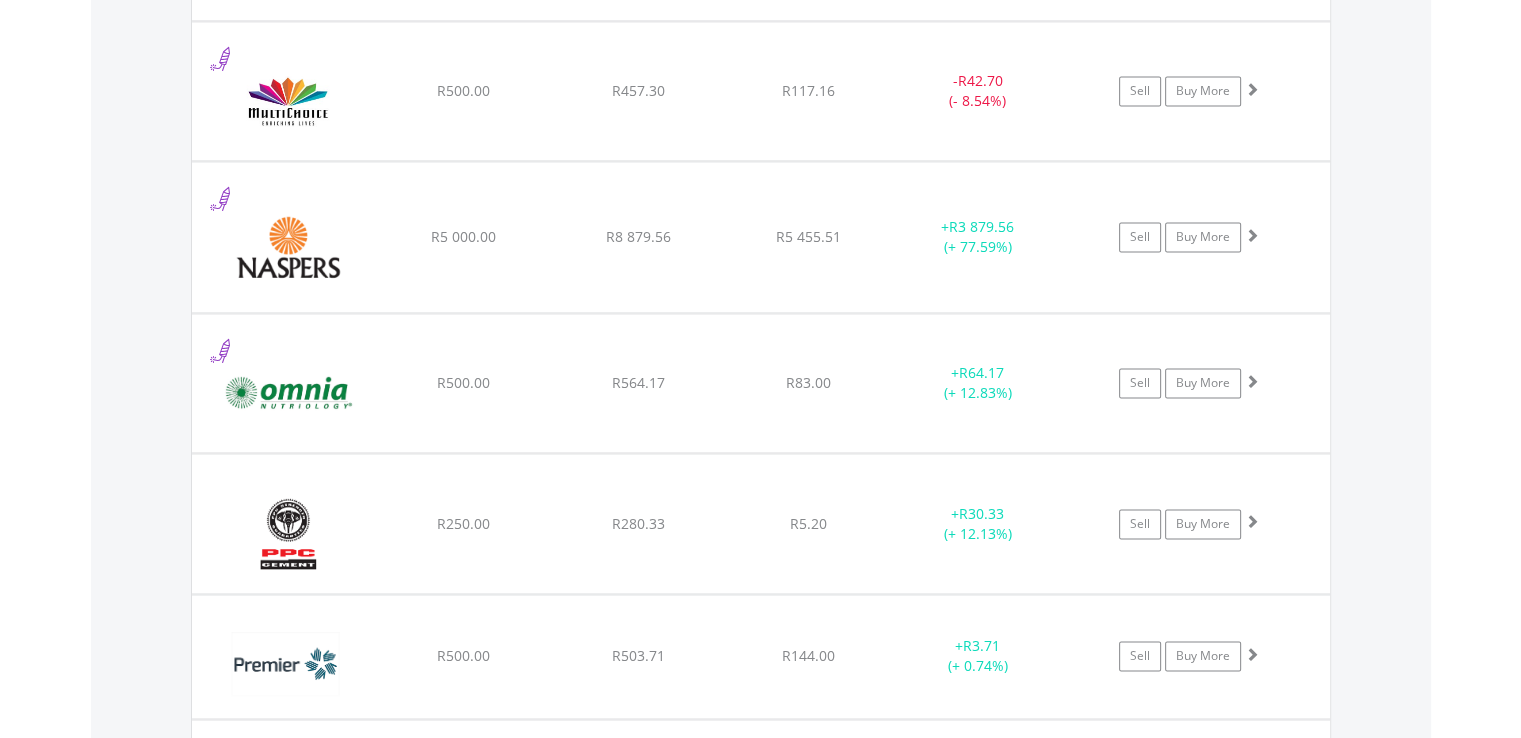 scroll, scrollTop: 2946, scrollLeft: 0, axis: vertical 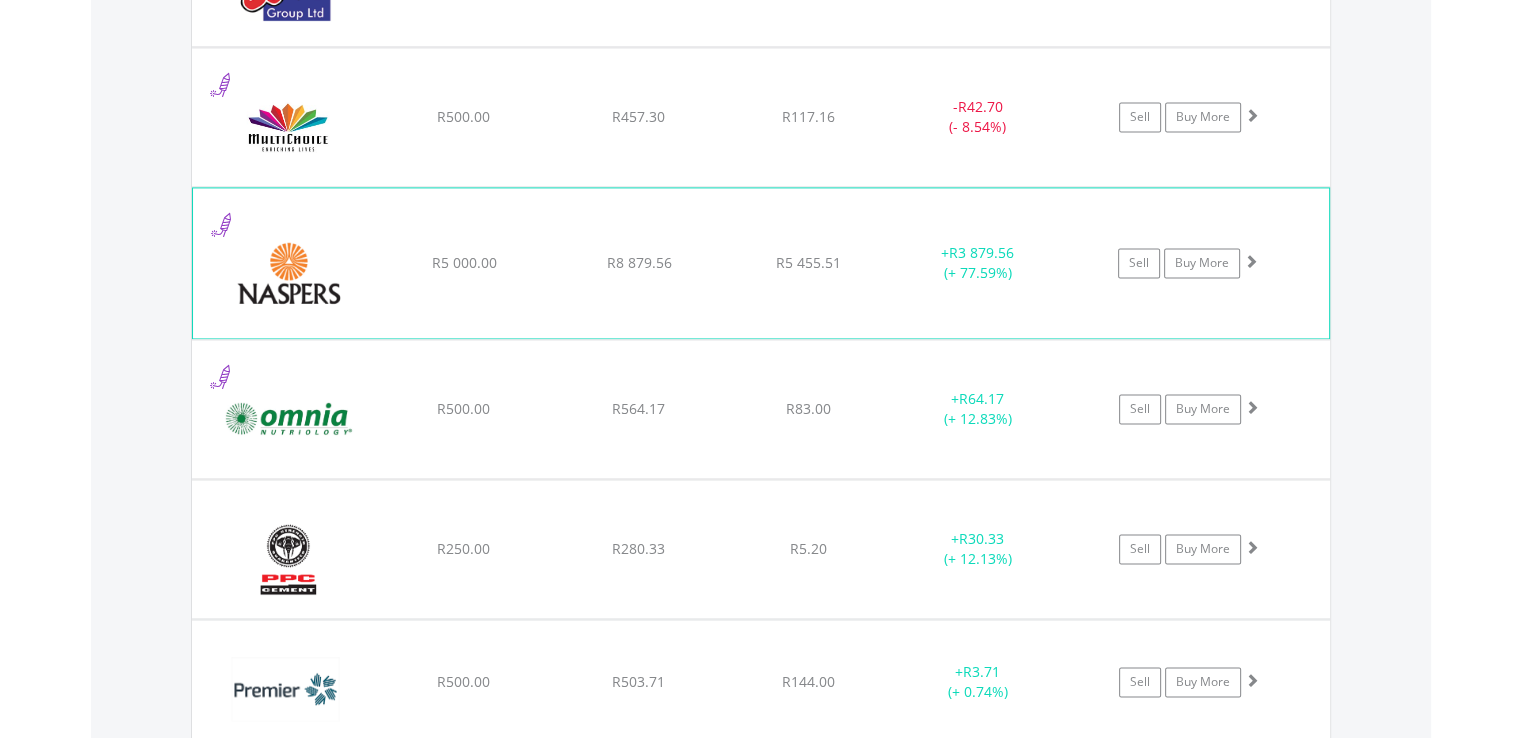 click on "+  R3 879.56 (+ 77.59%)" at bounding box center (978, -1295) 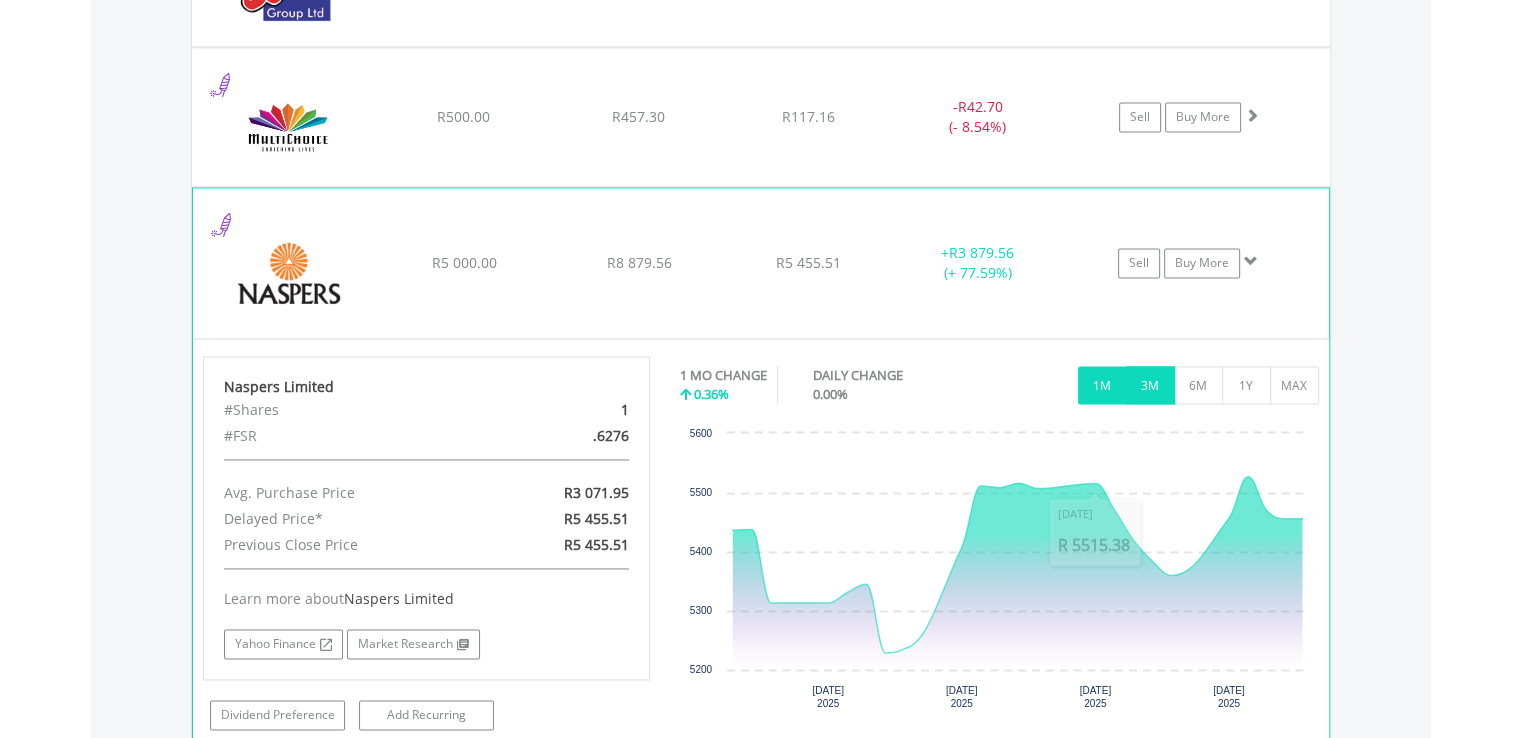 click on "3M" at bounding box center (1150, 385) 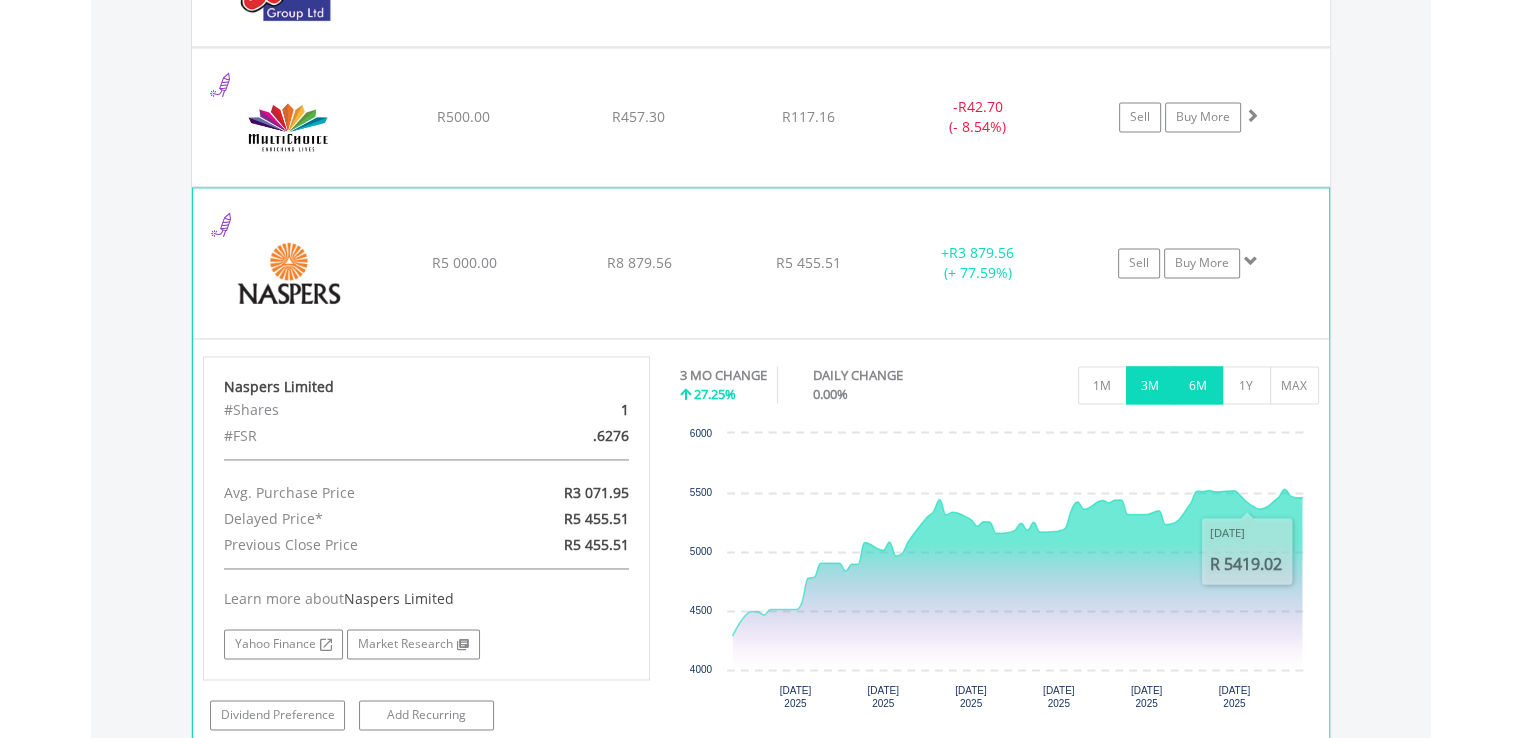 click on "6M" at bounding box center [1198, 385] 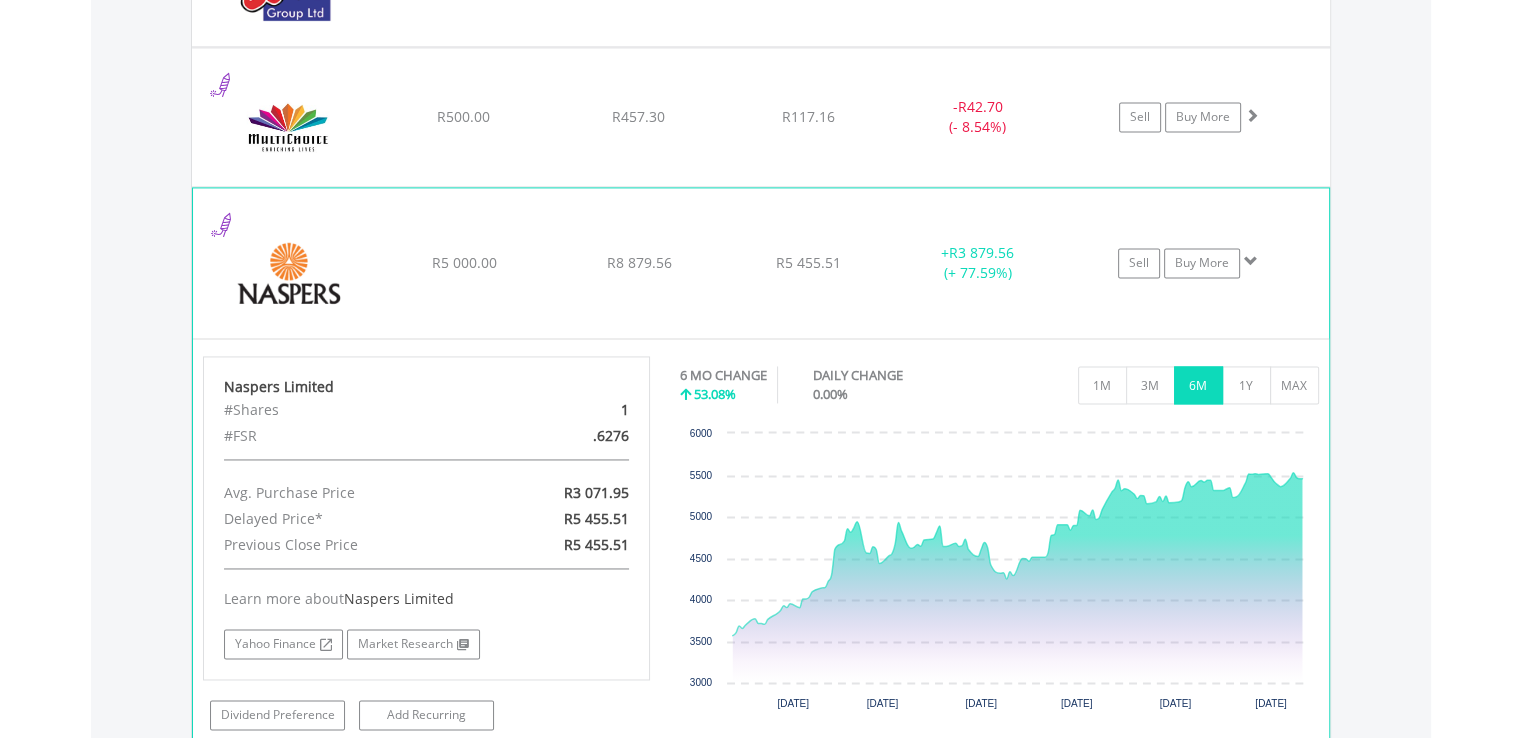 click at bounding box center (1252, -1296) 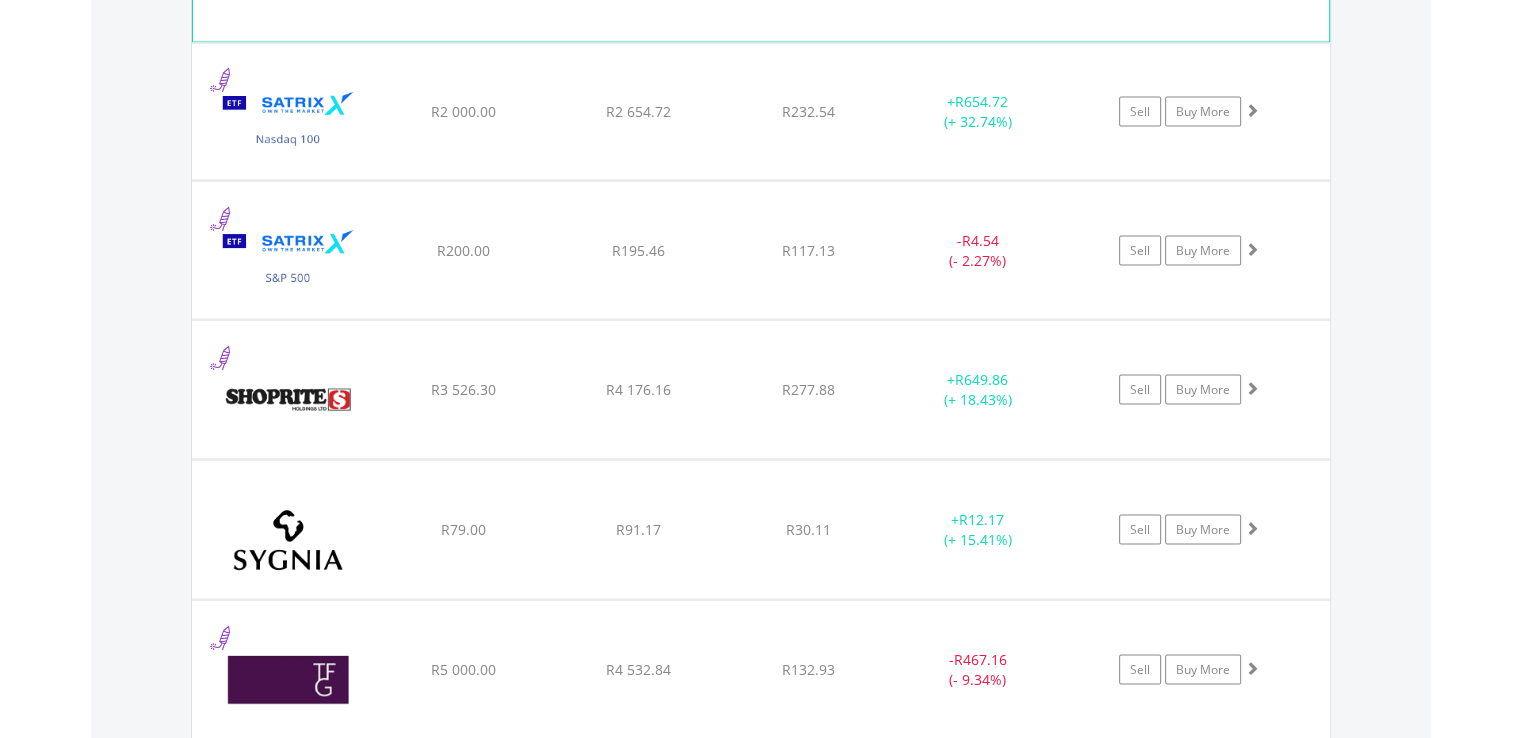 scroll, scrollTop: 3942, scrollLeft: 0, axis: vertical 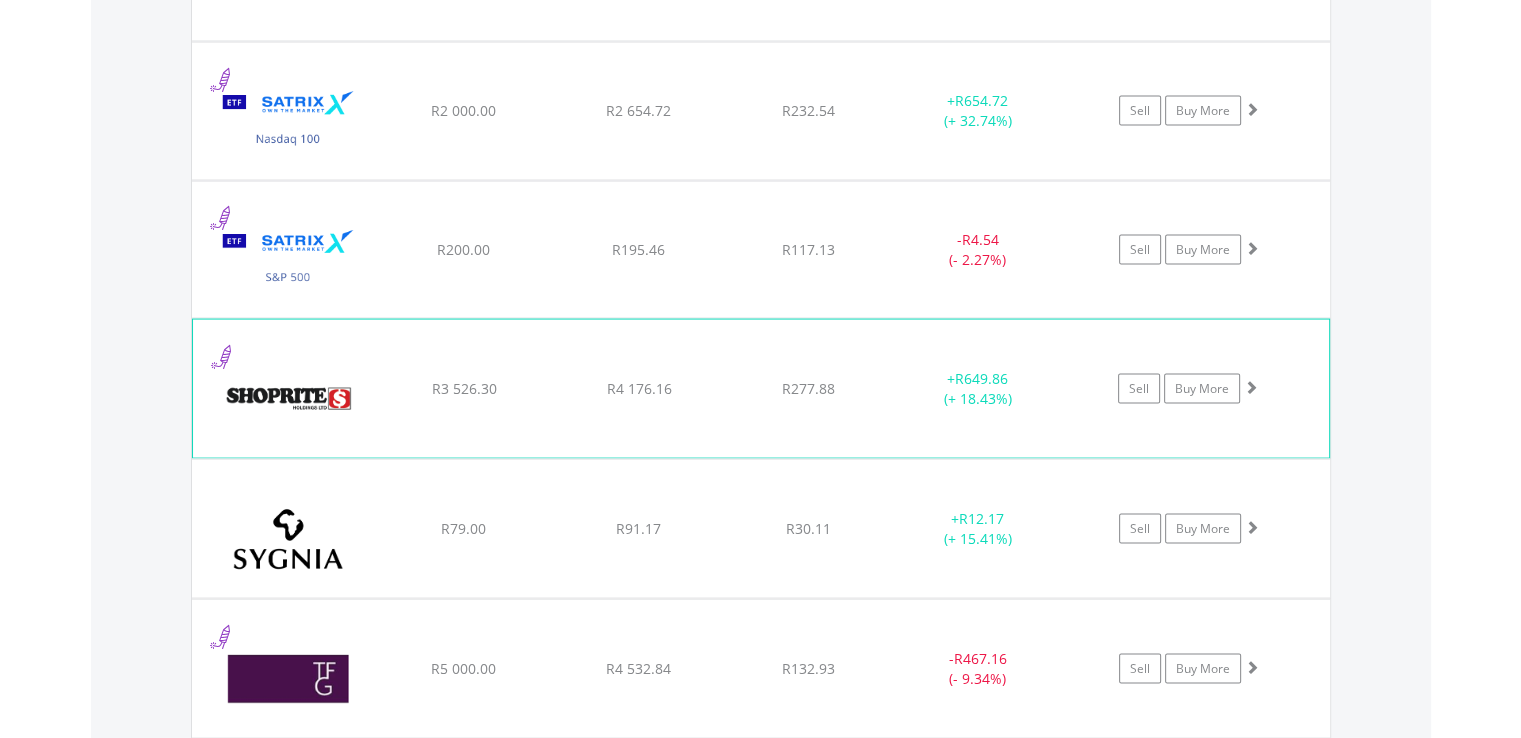 click on "+  R649.86 (+ 18.43%)" at bounding box center [978, -2291] 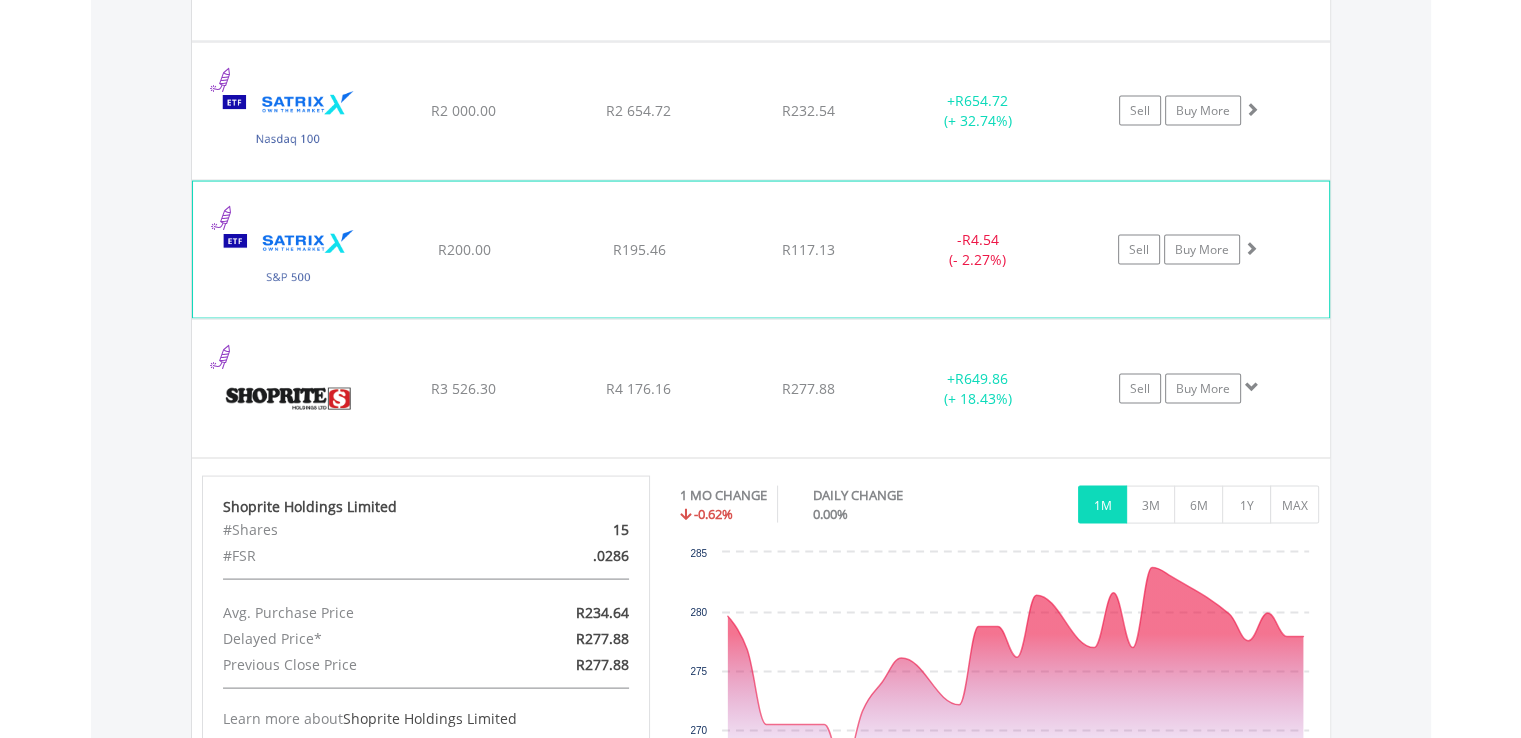 scroll, scrollTop: 3993, scrollLeft: 0, axis: vertical 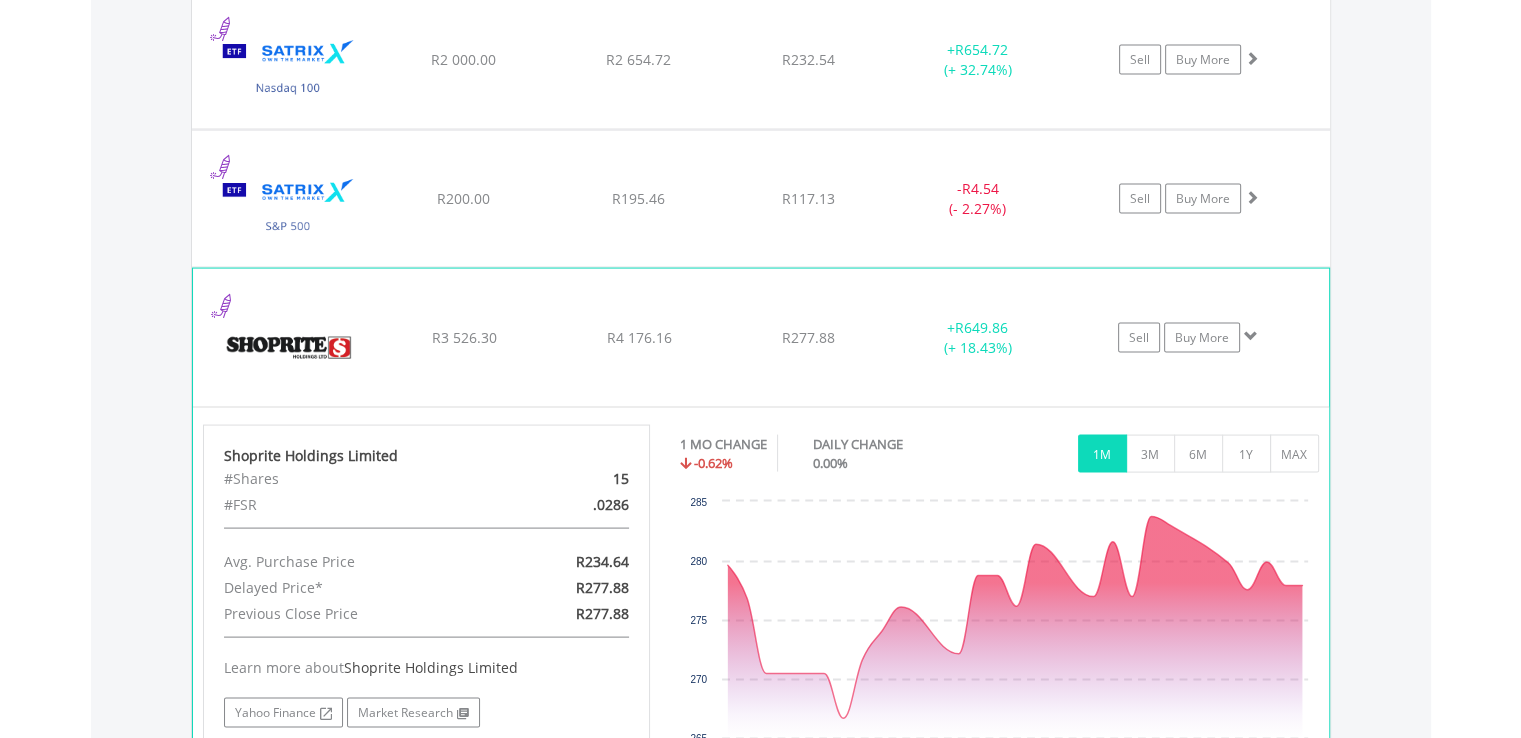 click on "+  R649.86 (+ 18.43%)" at bounding box center (978, -2342) 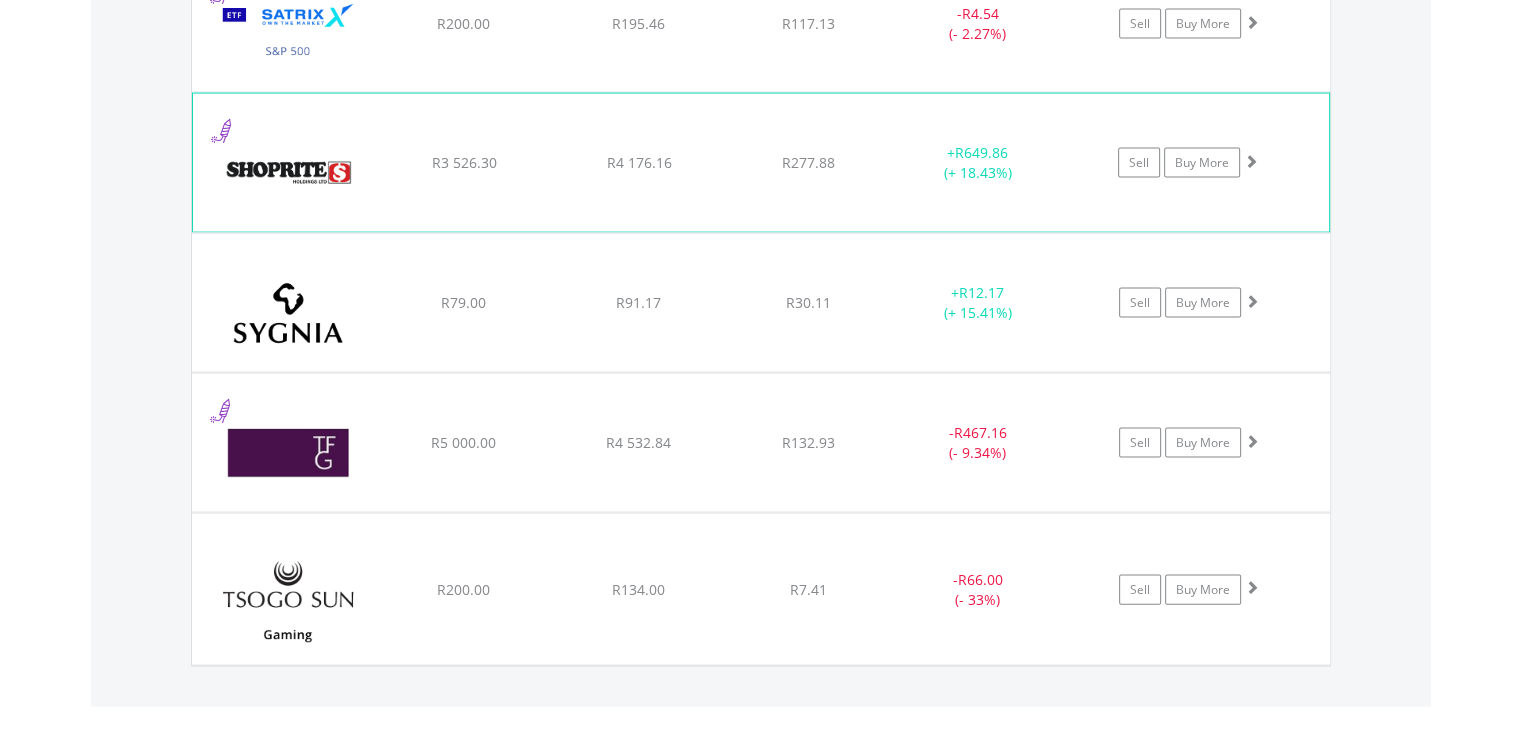 scroll, scrollTop: 4169, scrollLeft: 0, axis: vertical 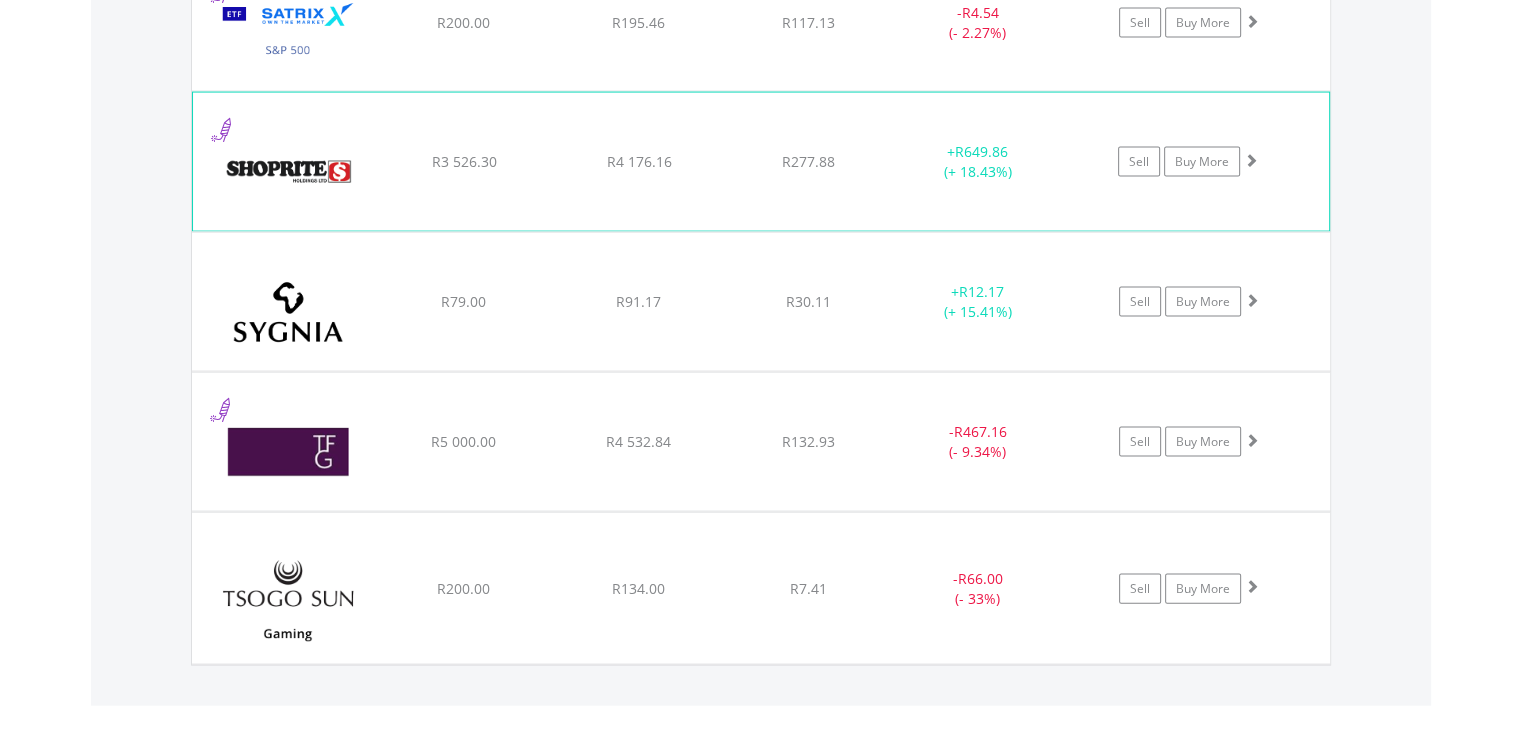 click on "﻿
Sygnia Ltd
R79.00
R91.17
R30.11
+  R12.17 (+ 15.41%)
Sell
Buy More" at bounding box center (761, -2518) 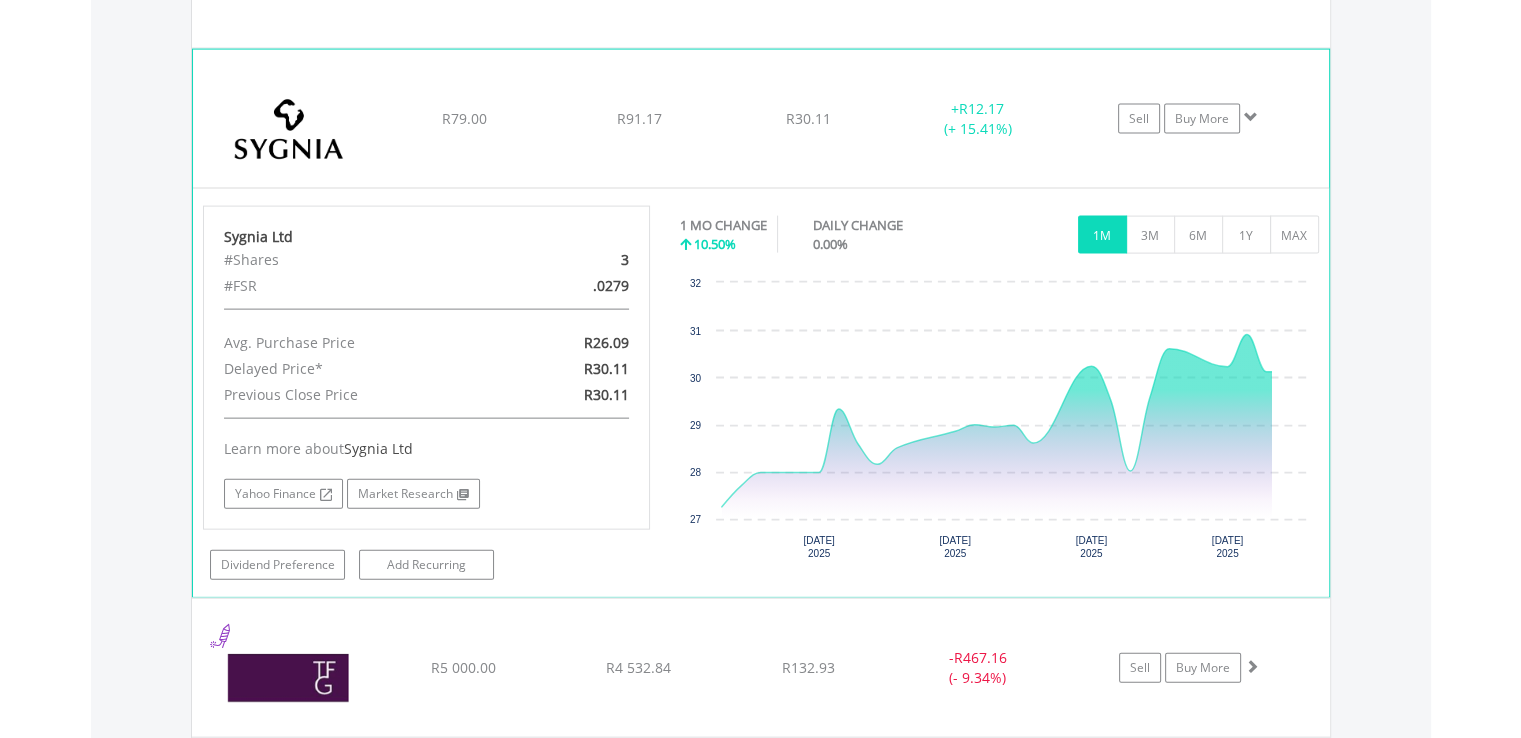 scroll, scrollTop: 4358, scrollLeft: 0, axis: vertical 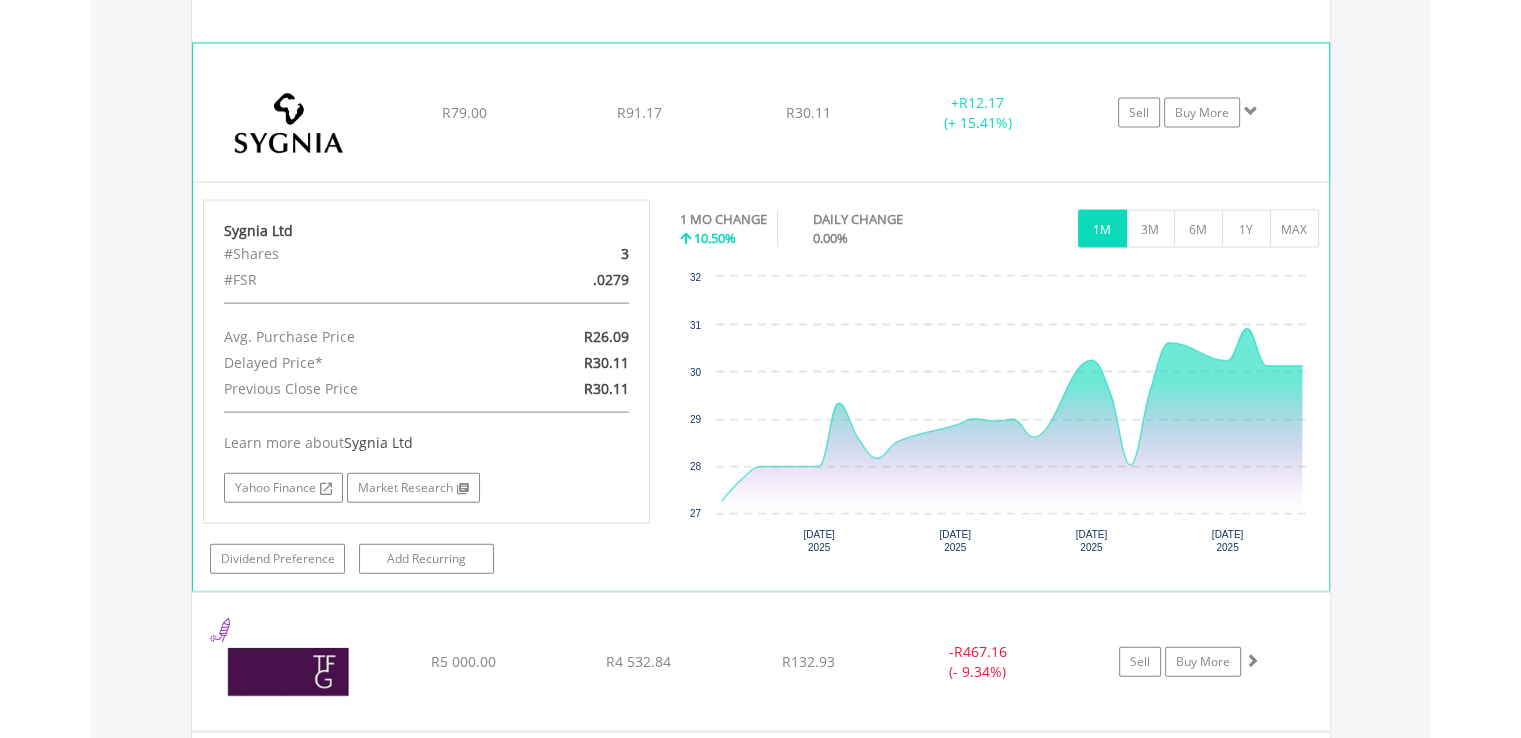 click on "Sell
Buy More" at bounding box center (1199, -2707) 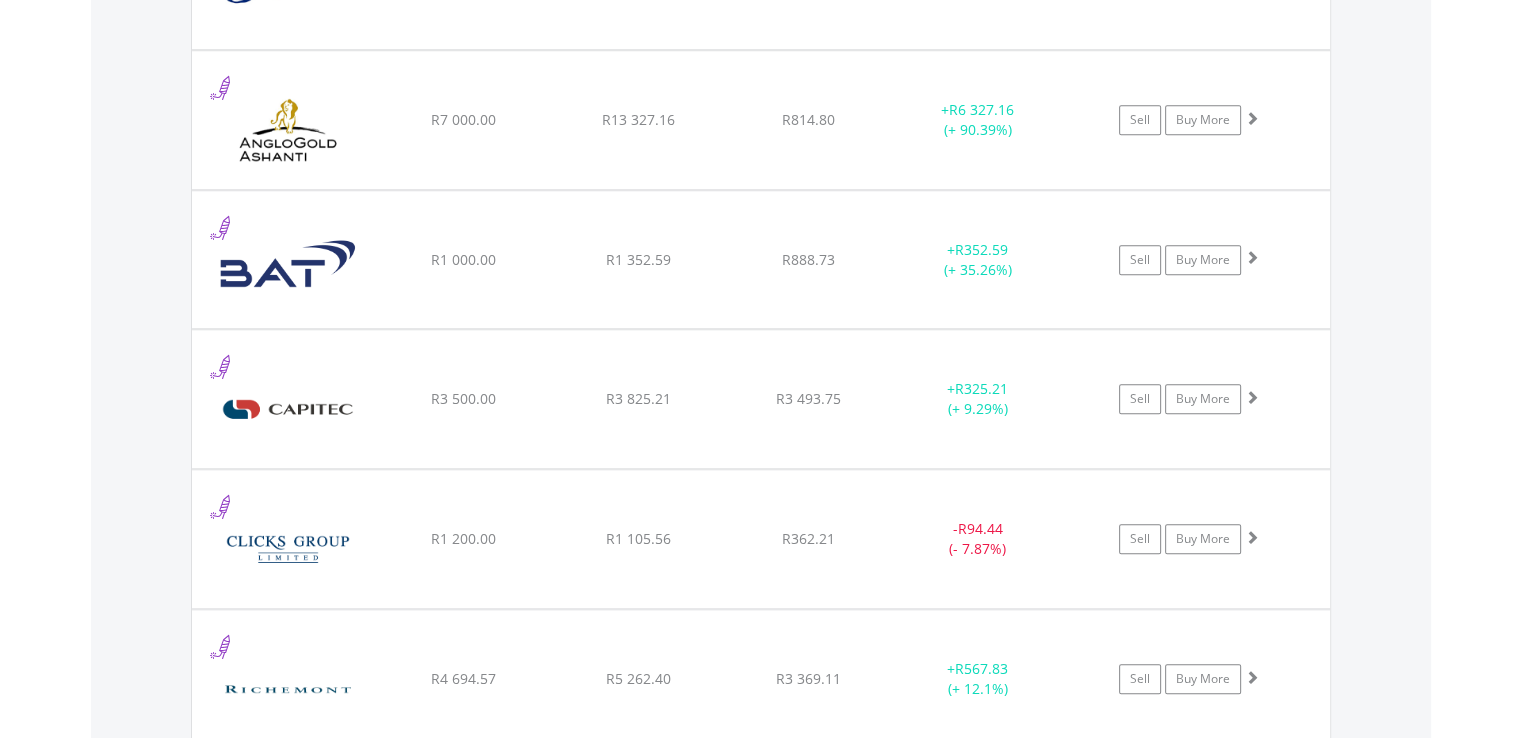 scroll, scrollTop: 1571, scrollLeft: 0, axis: vertical 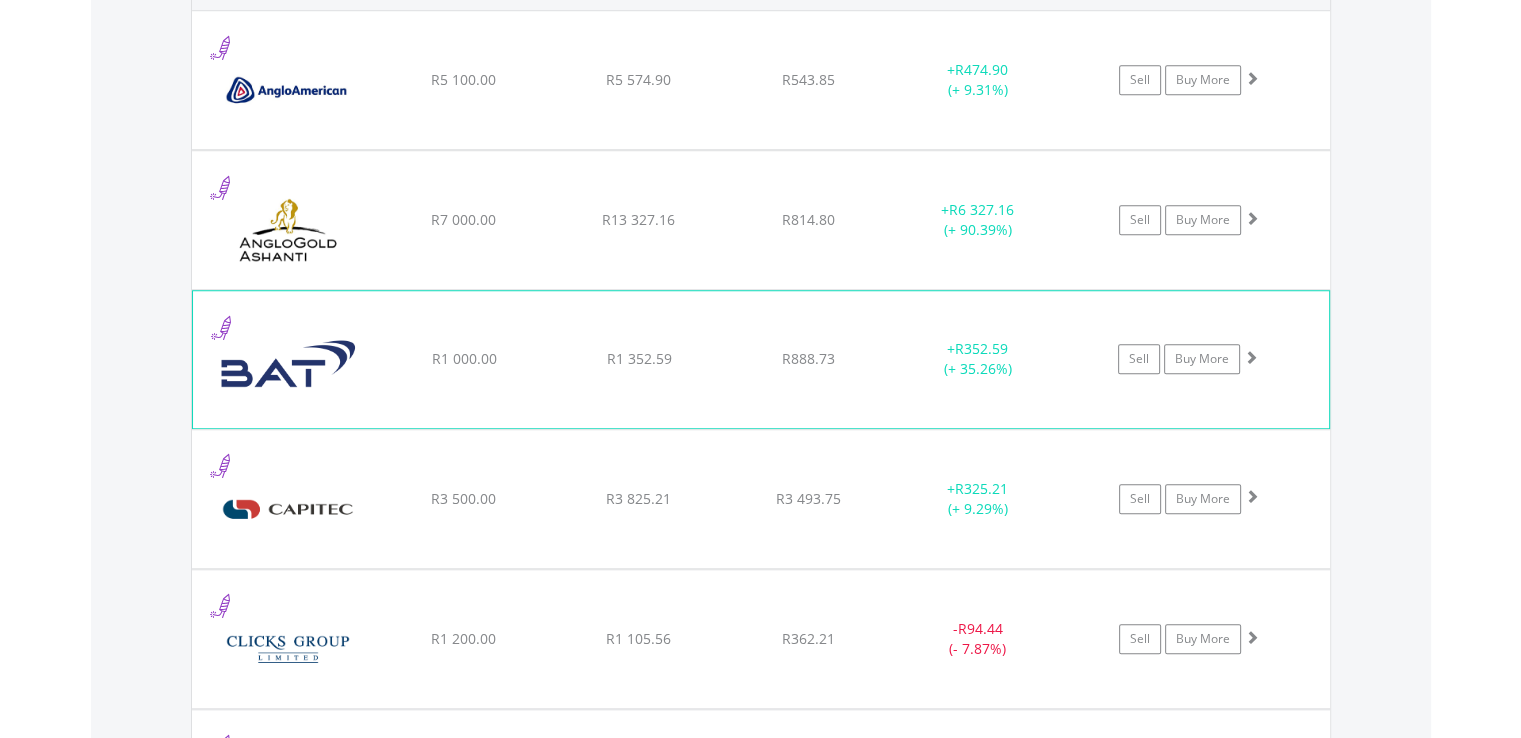 click on "R888.73" at bounding box center (808, 80) 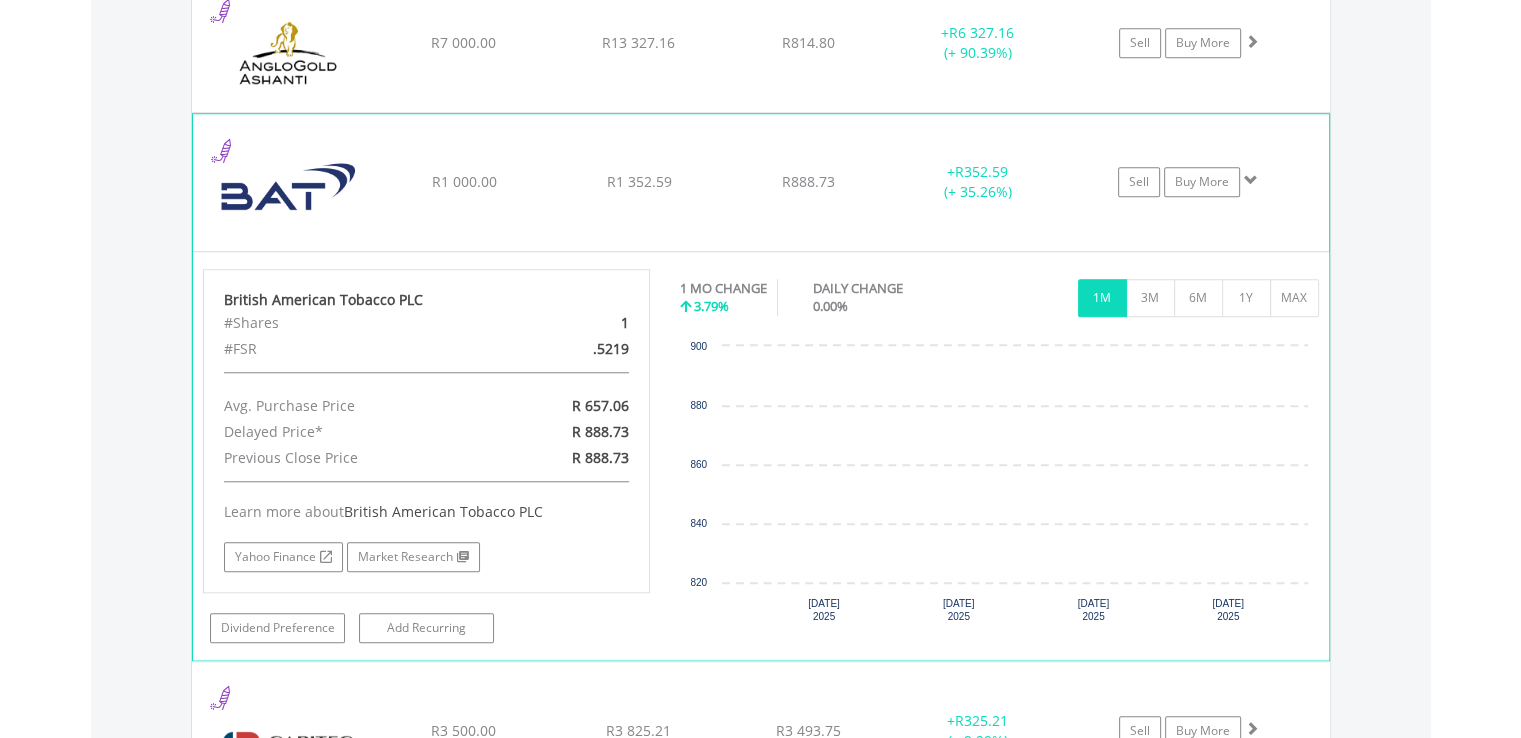 scroll, scrollTop: 1749, scrollLeft: 0, axis: vertical 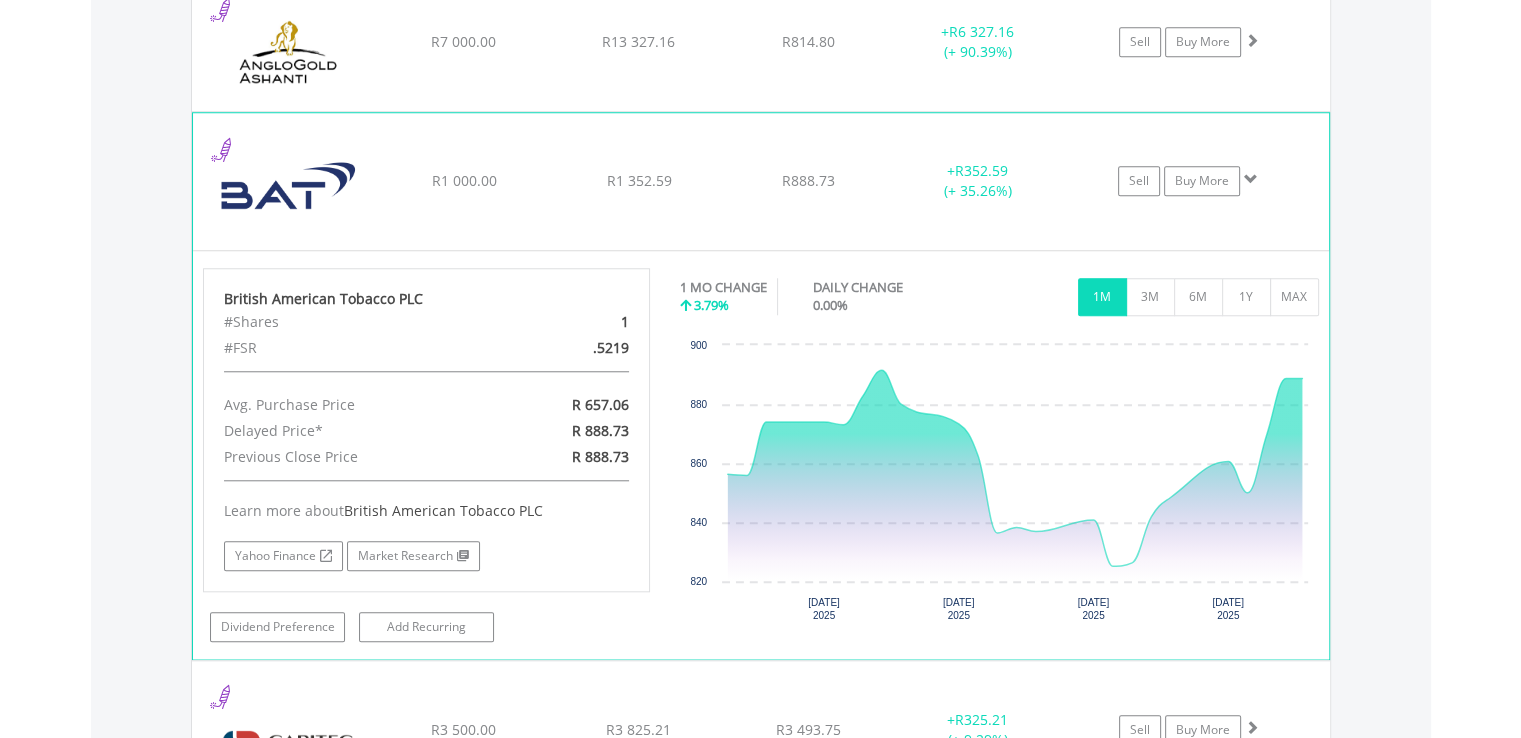 click at bounding box center [1251, 179] 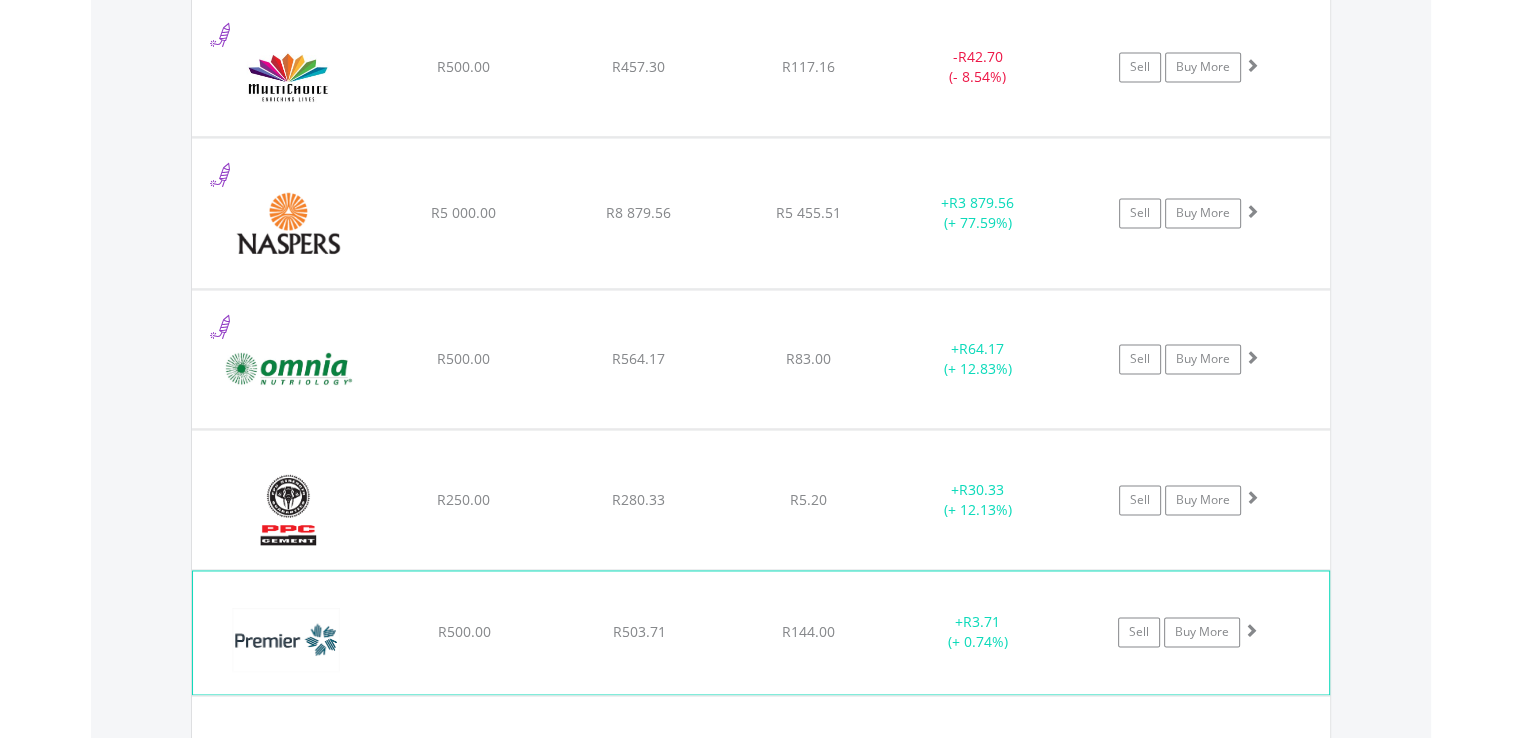 scroll, scrollTop: 2998, scrollLeft: 0, axis: vertical 